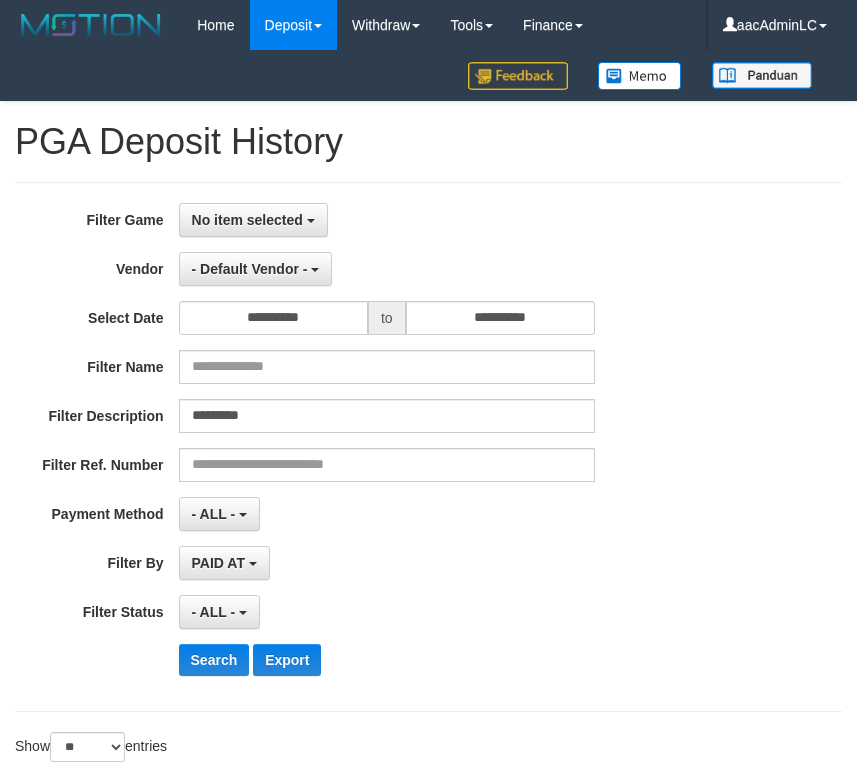 select on "***" 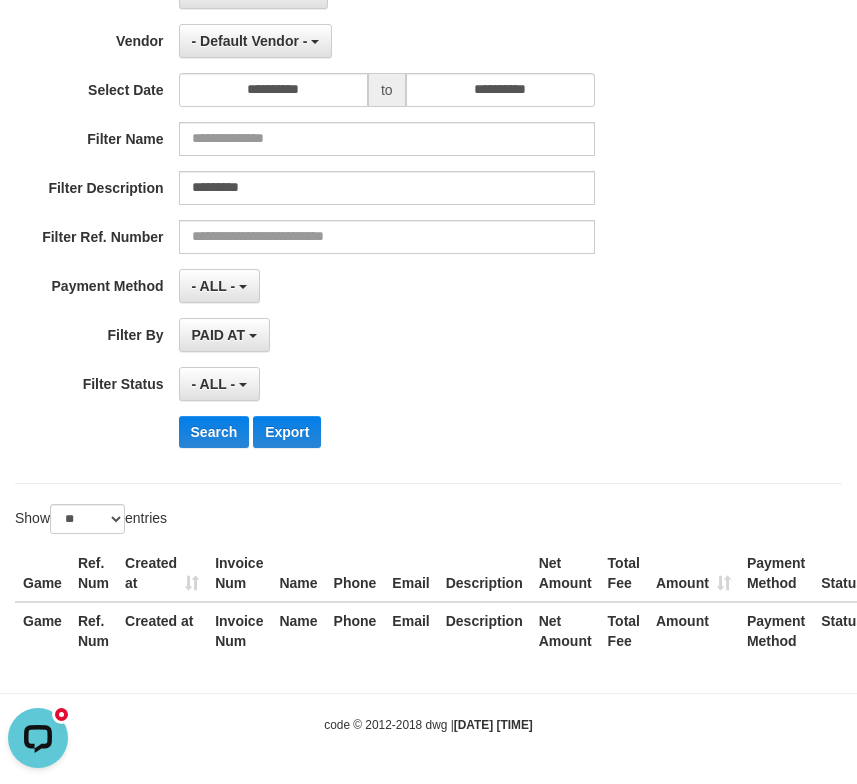 scroll, scrollTop: 0, scrollLeft: 0, axis: both 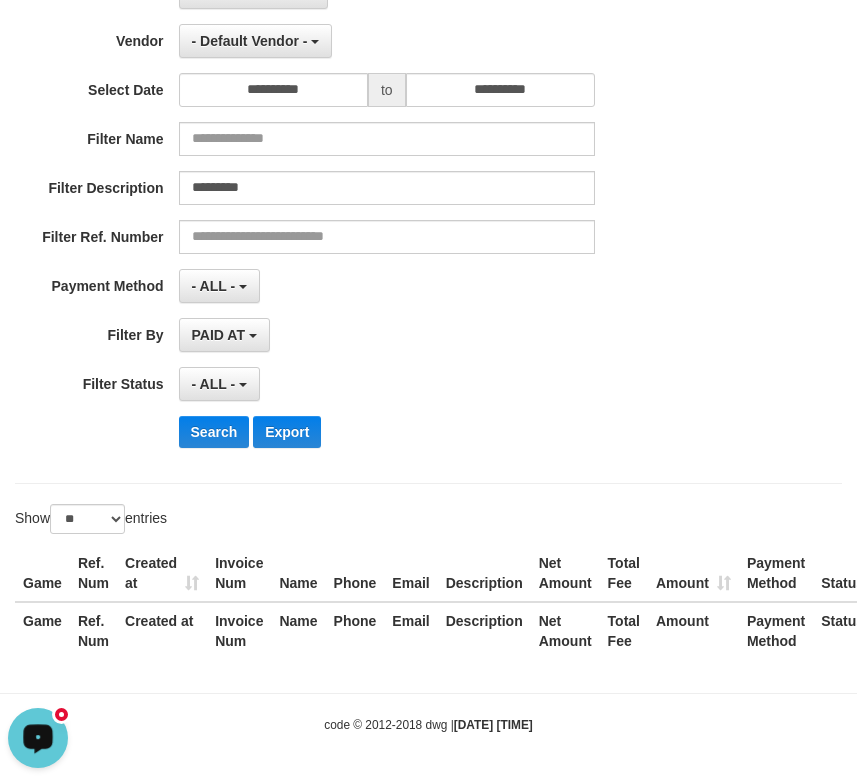 click 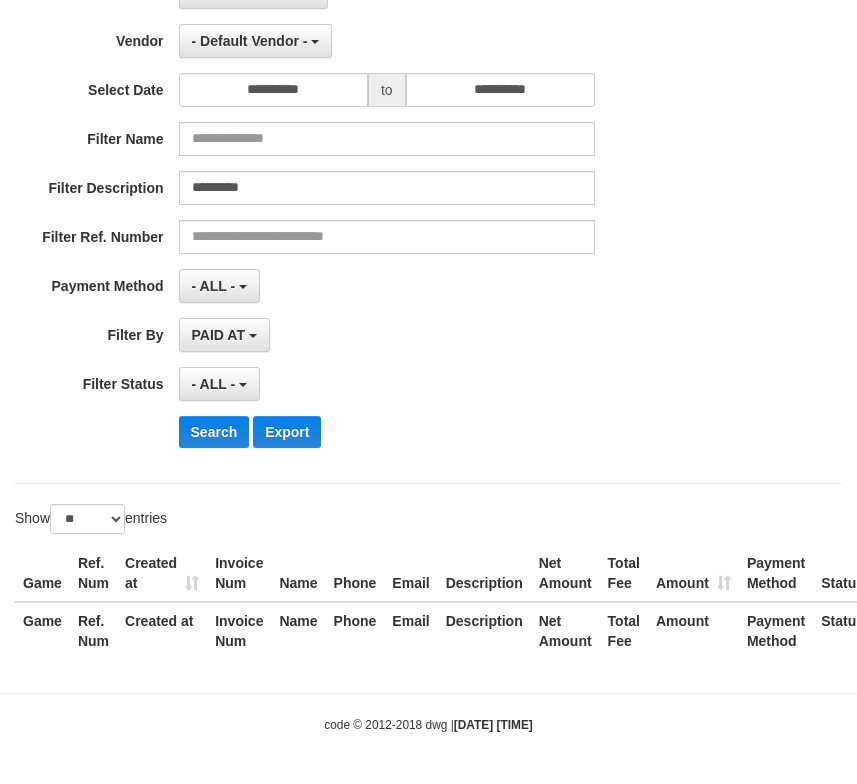 click on "Search
Export" at bounding box center [447, 432] 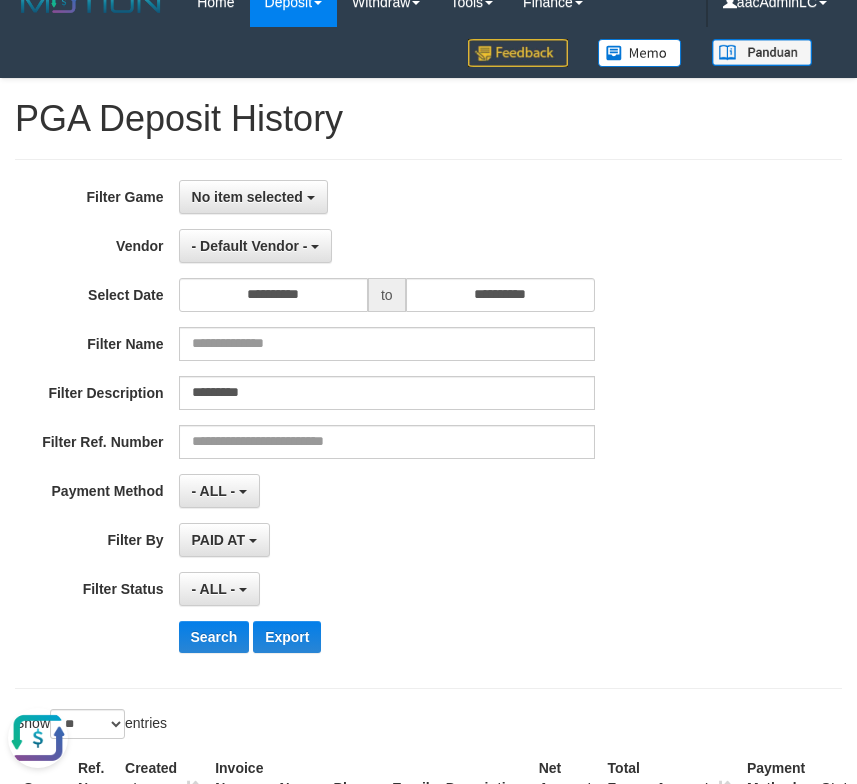 scroll, scrollTop: 0, scrollLeft: 0, axis: both 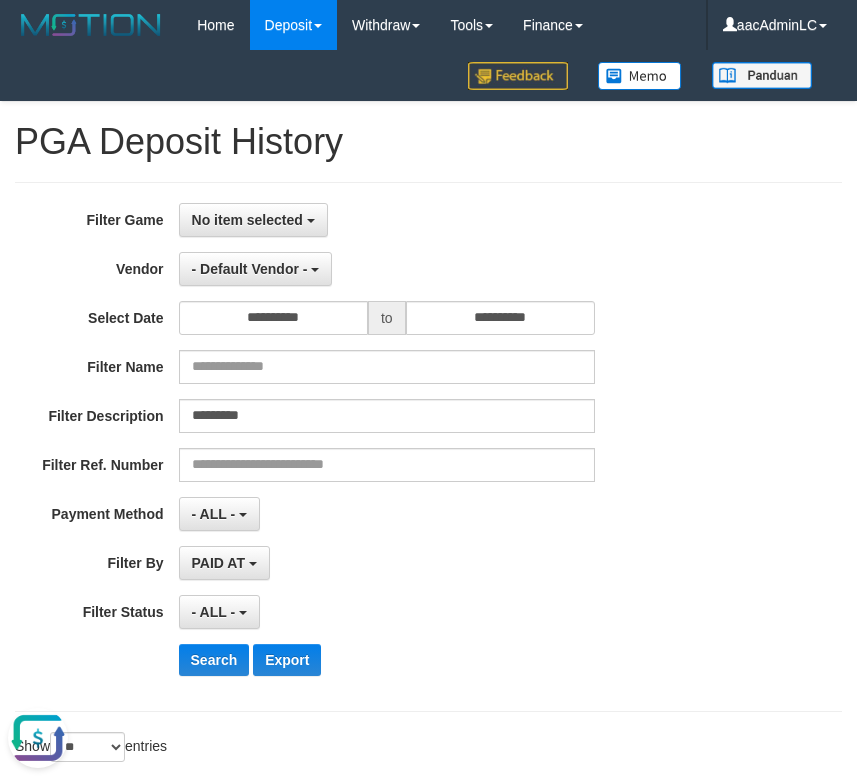 click on "PAID AT
PAID AT
CREATED AT" at bounding box center [387, 563] 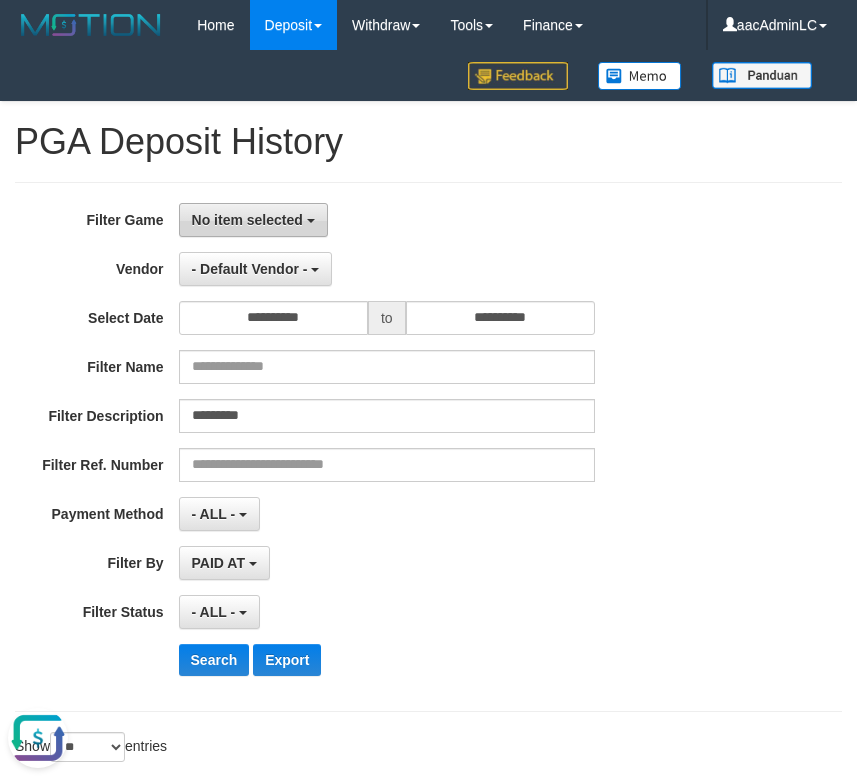 click on "No item selected" at bounding box center [247, 220] 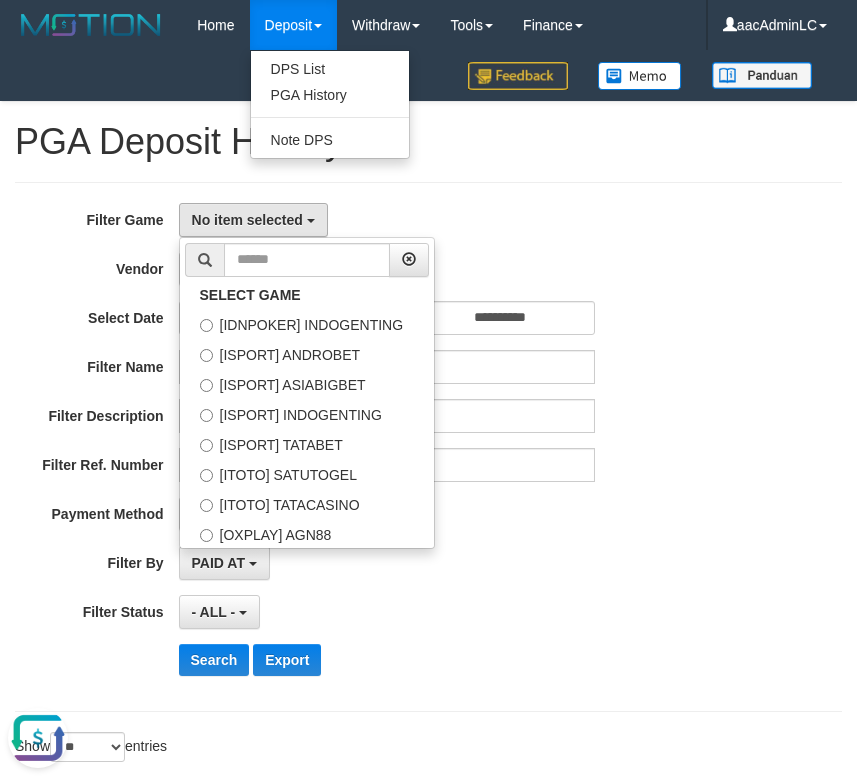 click on "Deposit" at bounding box center [293, 25] 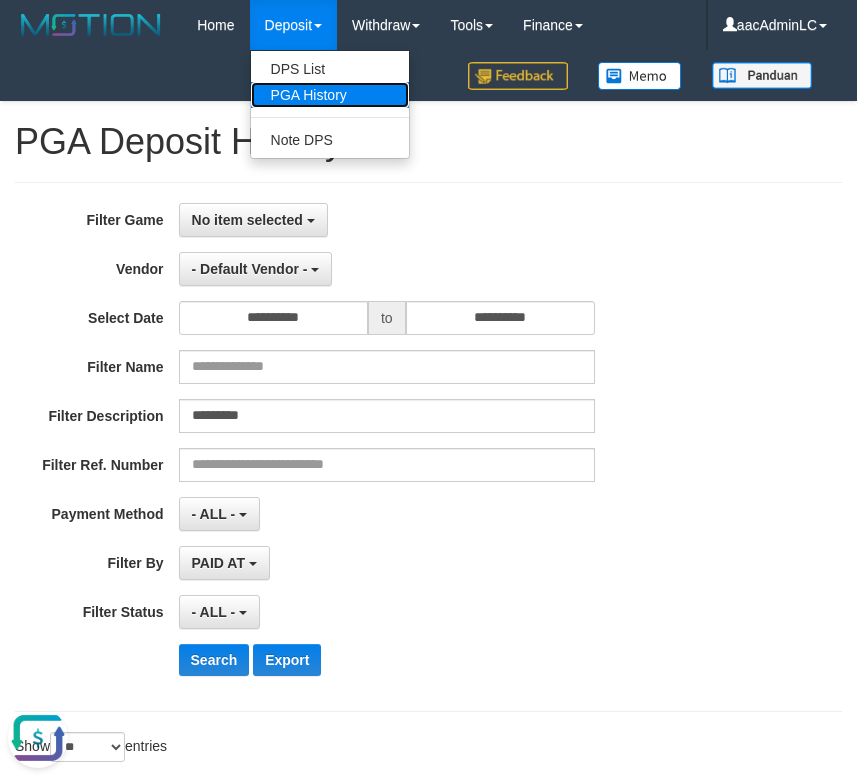 click on "PGA History" at bounding box center (330, 95) 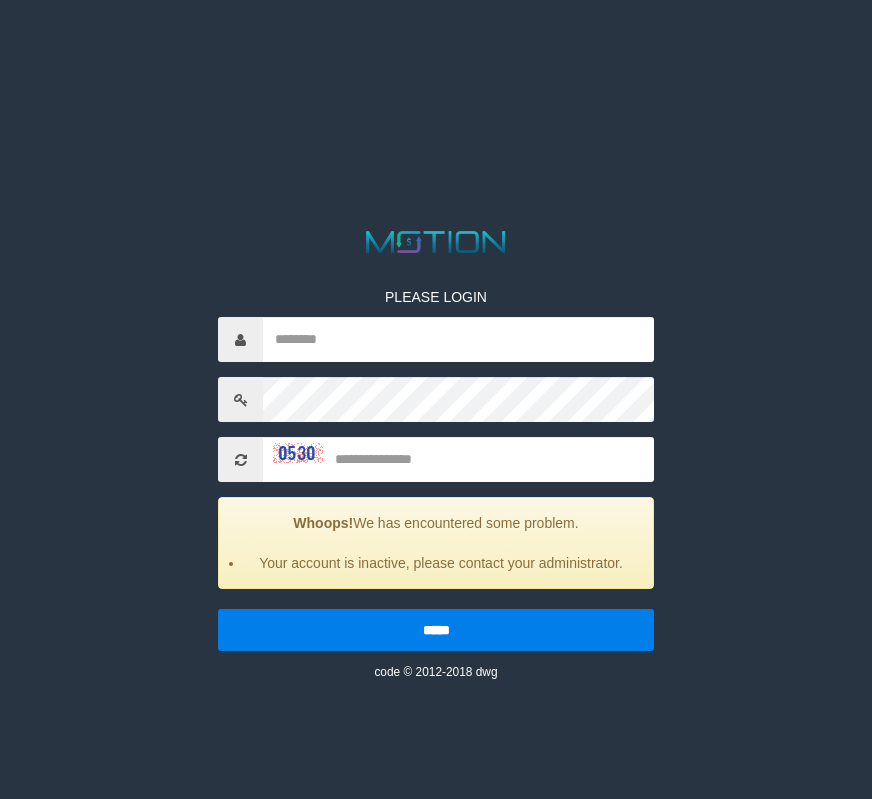 scroll, scrollTop: 0, scrollLeft: 0, axis: both 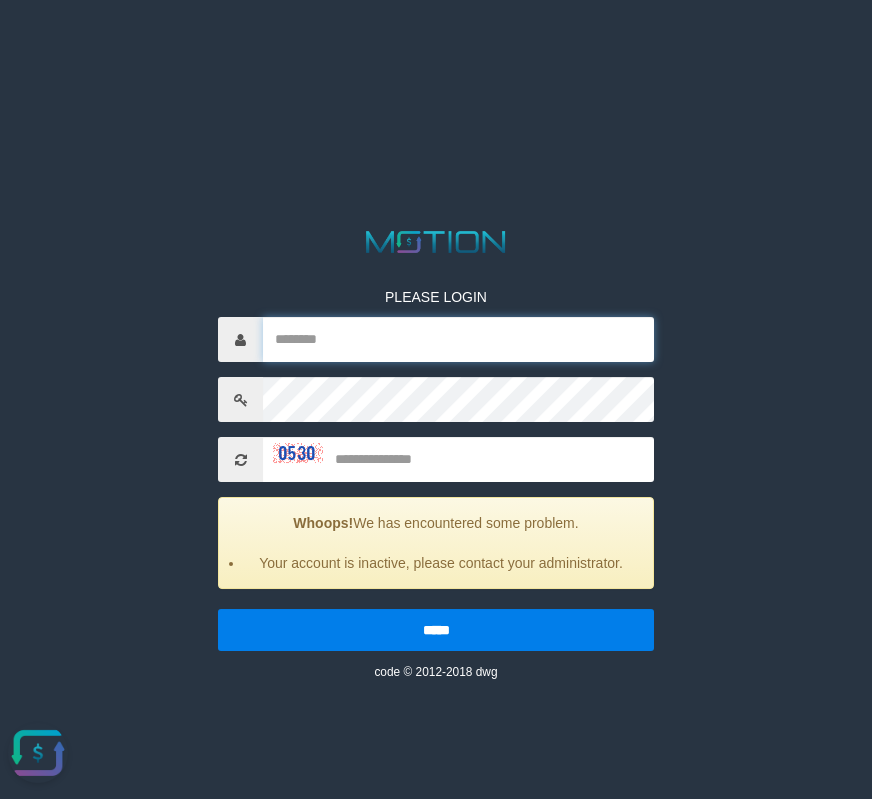 click at bounding box center [458, 339] 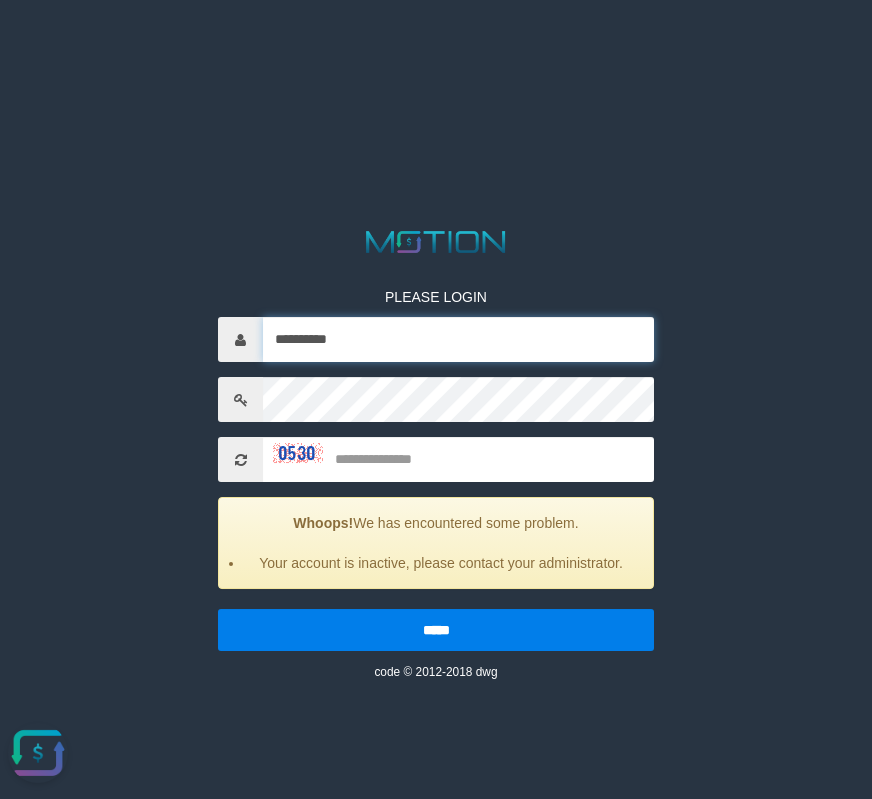 type on "**********" 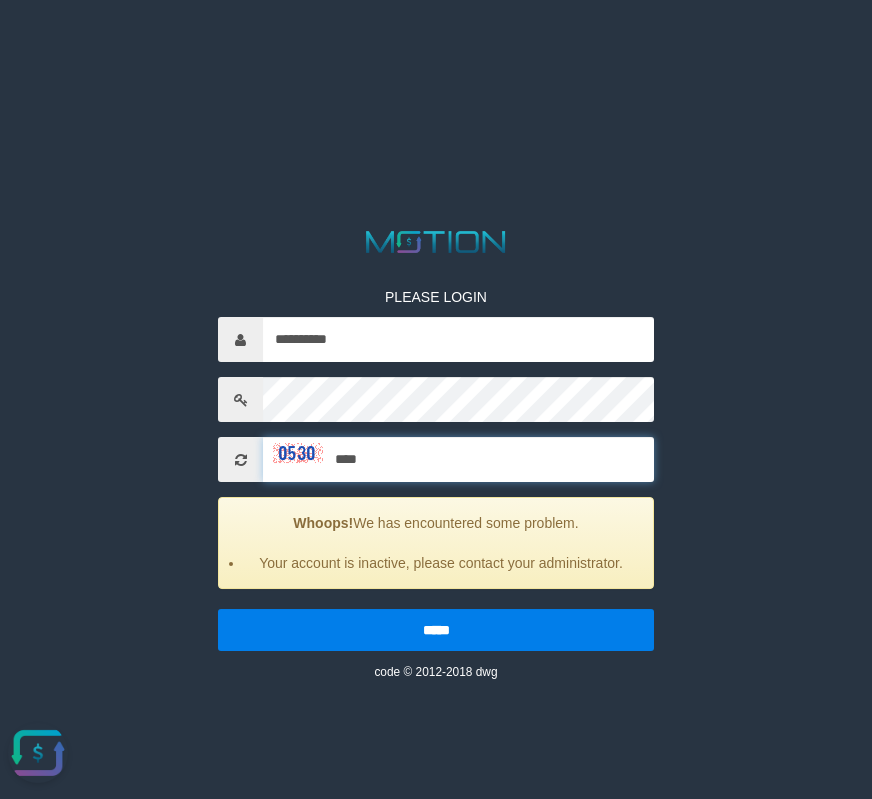 type on "****" 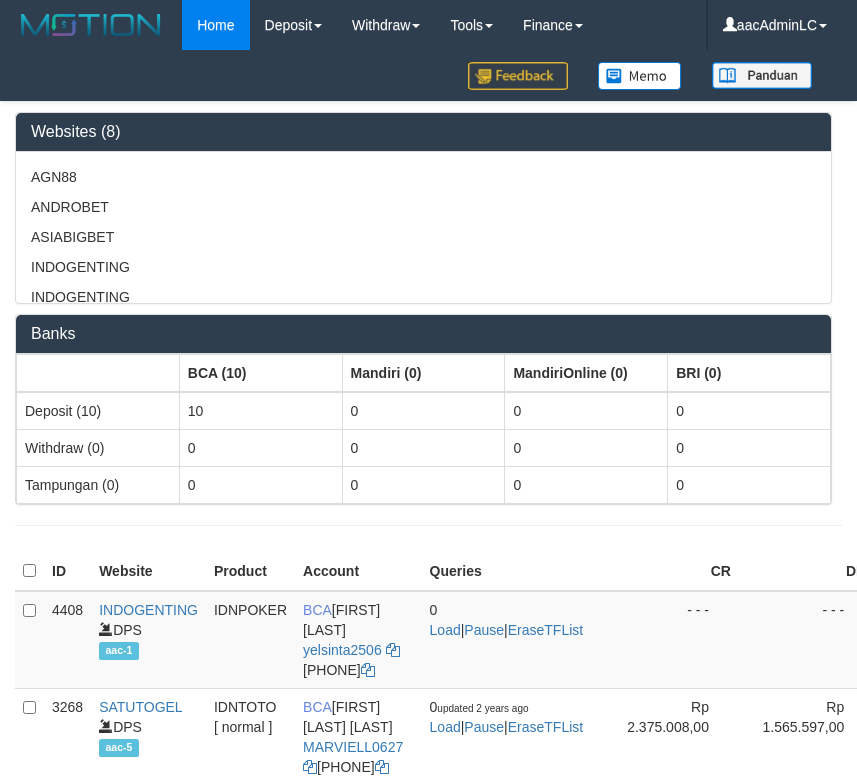 scroll, scrollTop: 0, scrollLeft: 0, axis: both 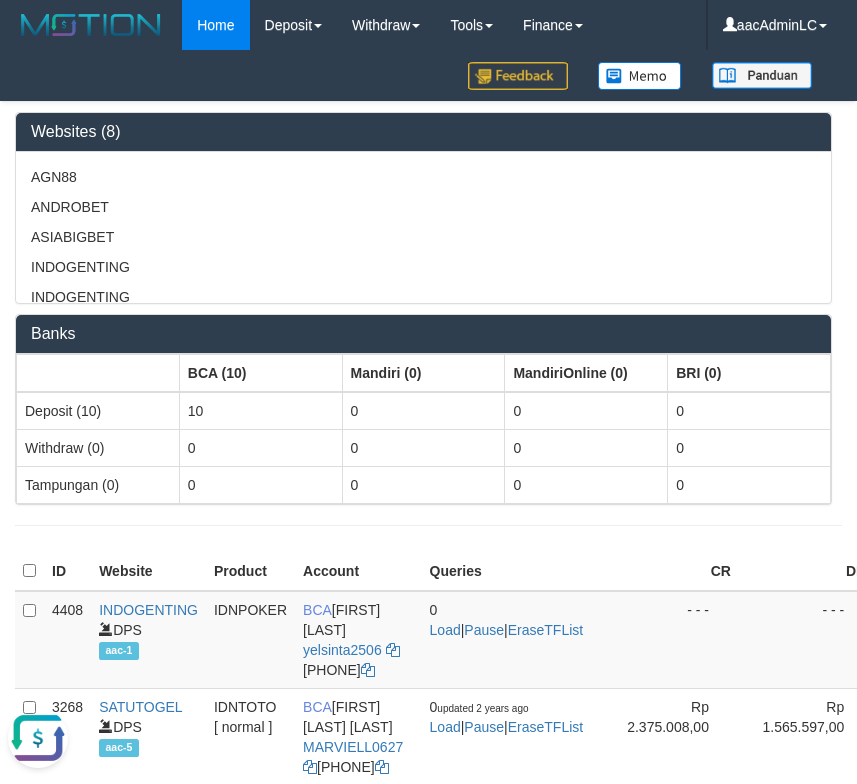 click on "ASIABIGBET" at bounding box center [423, 237] 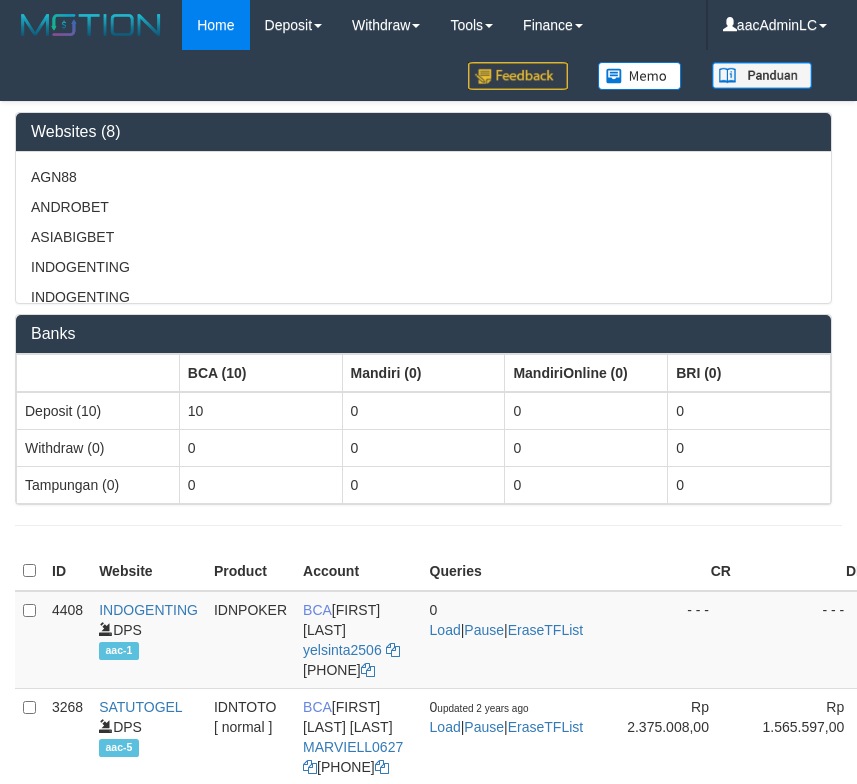 click on "ASIABIGBET" at bounding box center [423, 237] 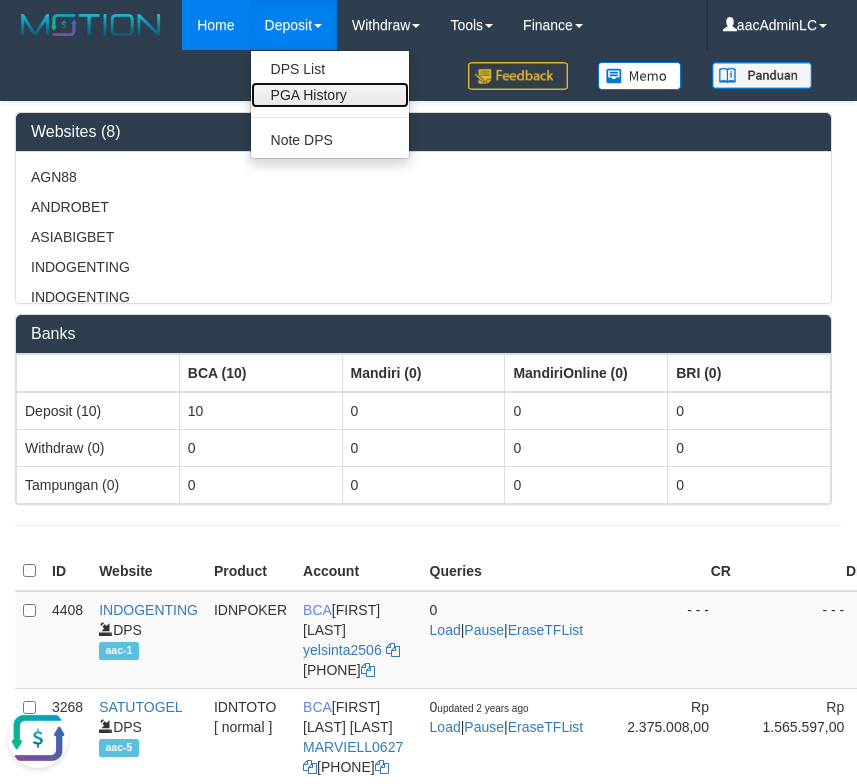 click on "PGA History" at bounding box center [330, 95] 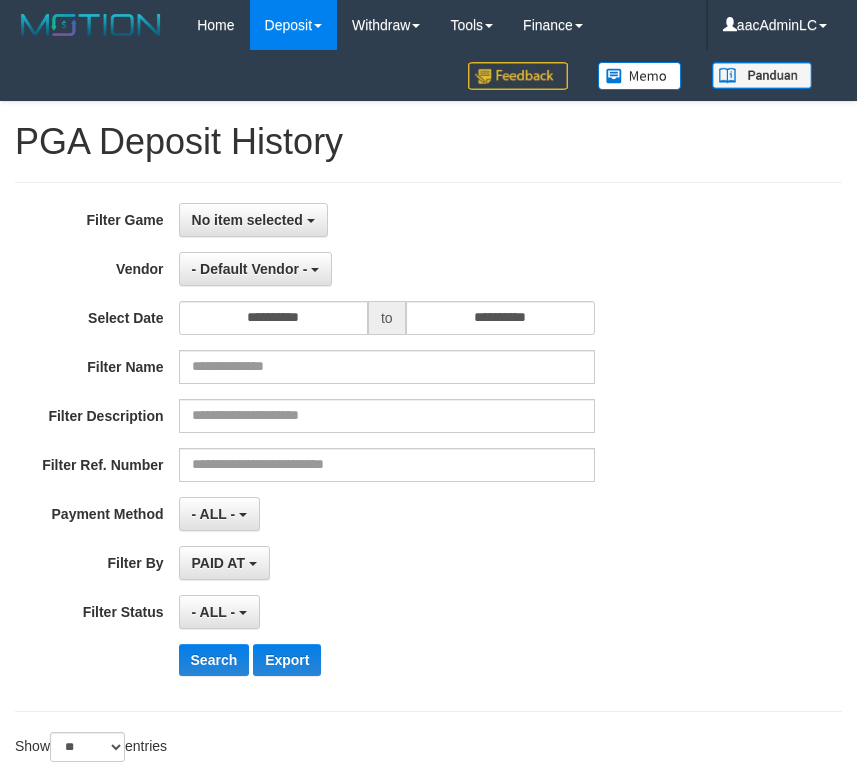 select 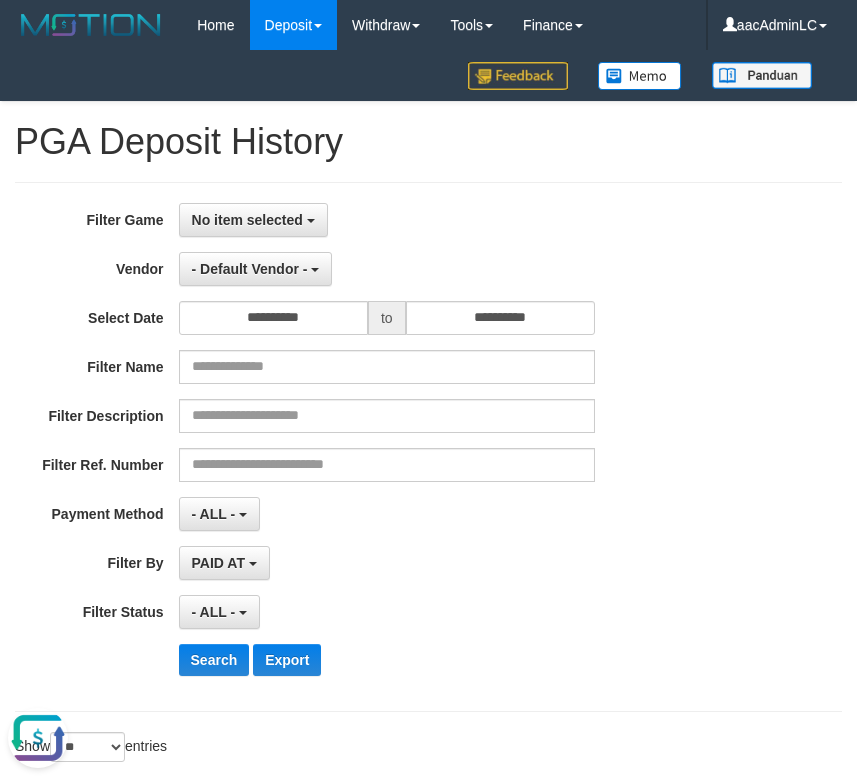 scroll, scrollTop: 0, scrollLeft: 0, axis: both 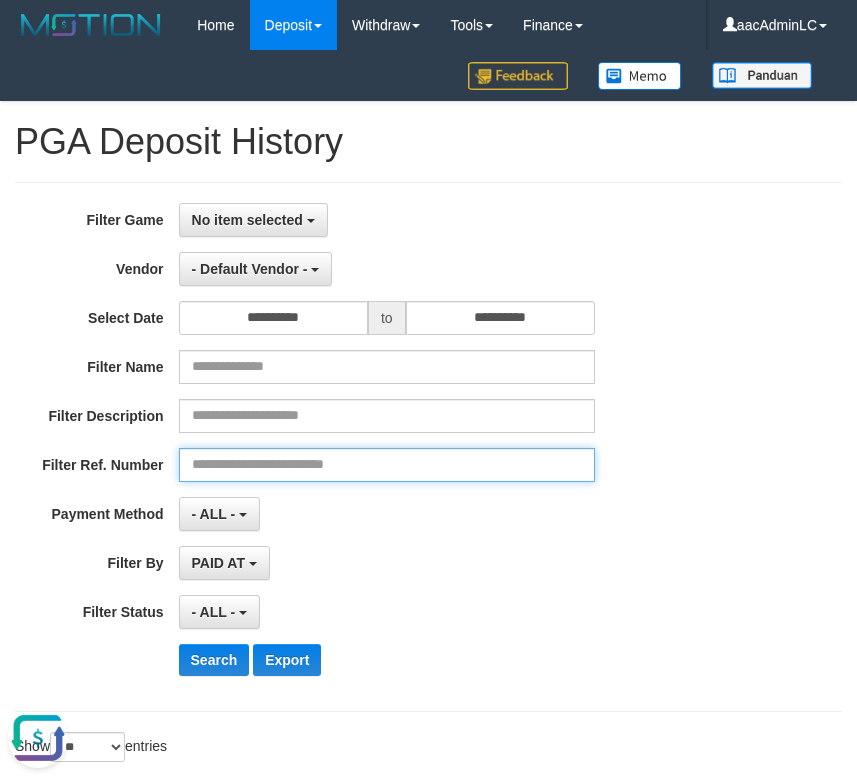 click at bounding box center (387, 465) 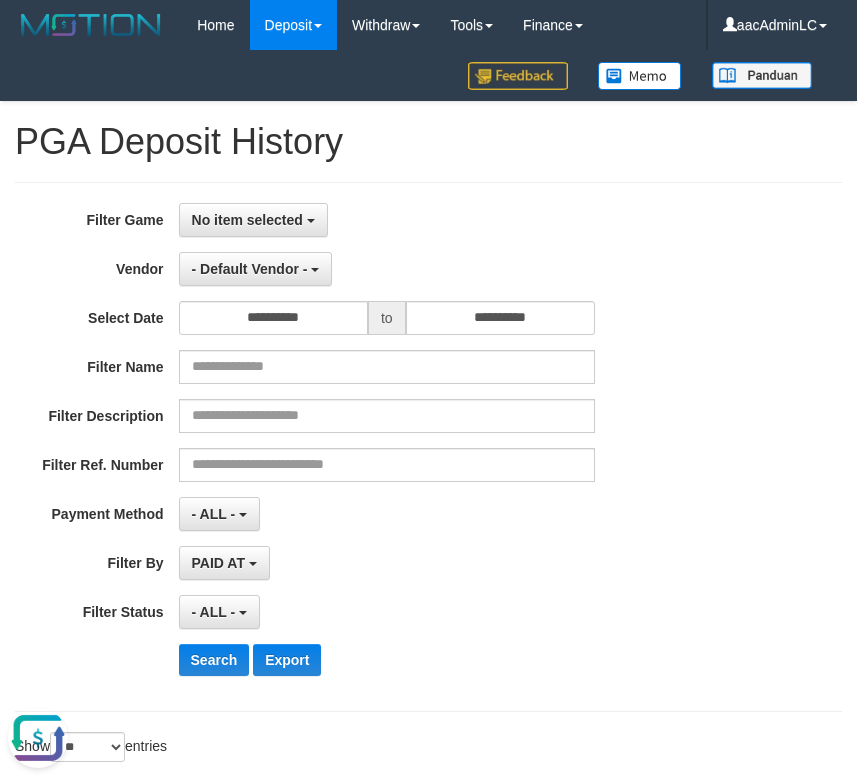 click on "**********" at bounding box center (357, 447) 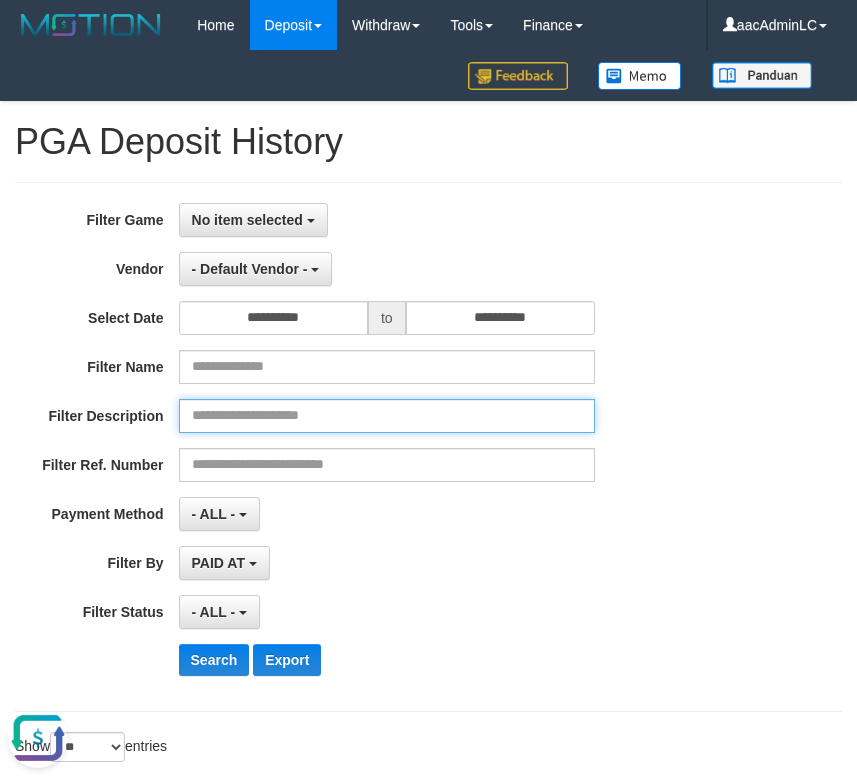 click at bounding box center [387, 416] 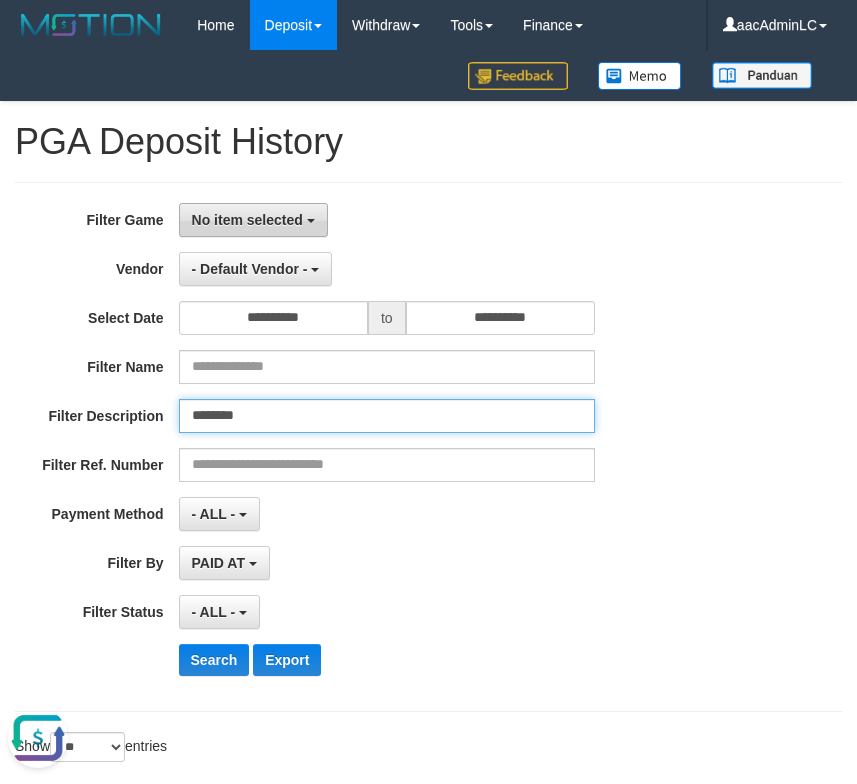 type on "********" 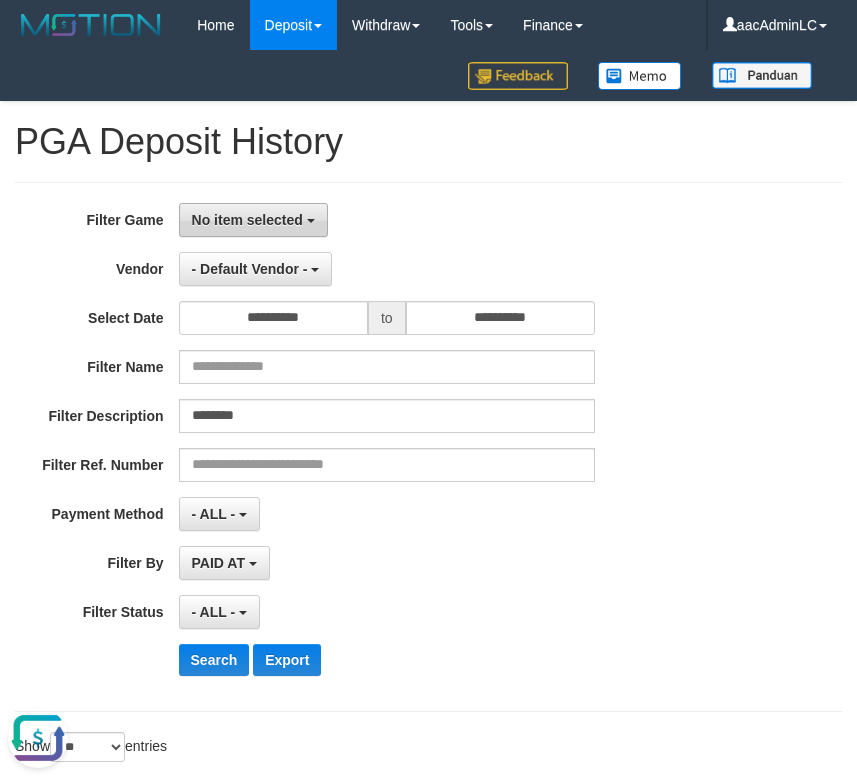 click on "No item selected" at bounding box center (247, 220) 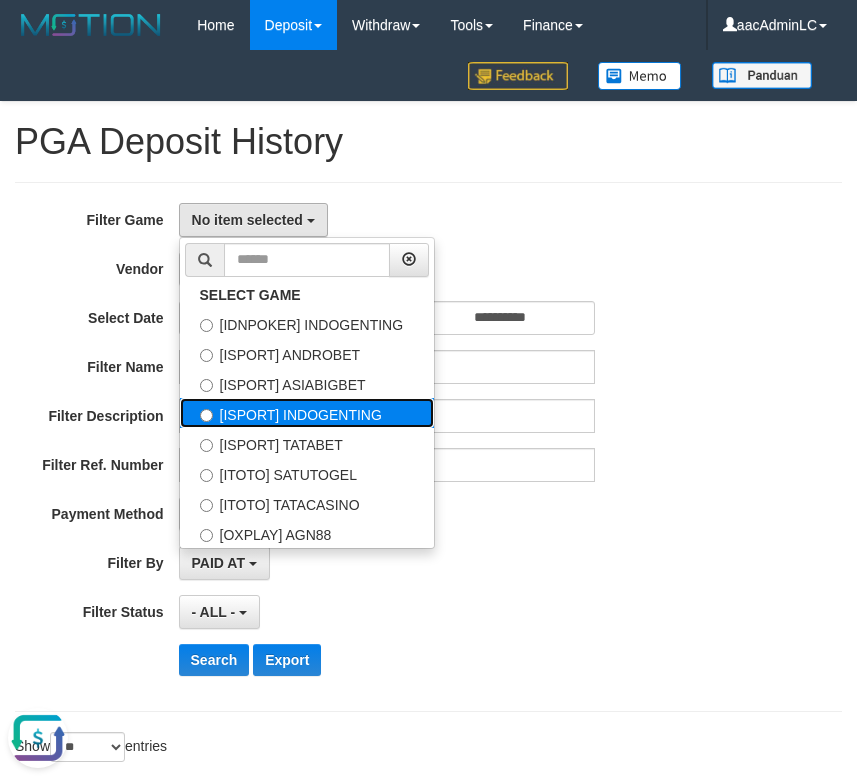 click on "[ISPORT] INDOGENTING" at bounding box center [307, 413] 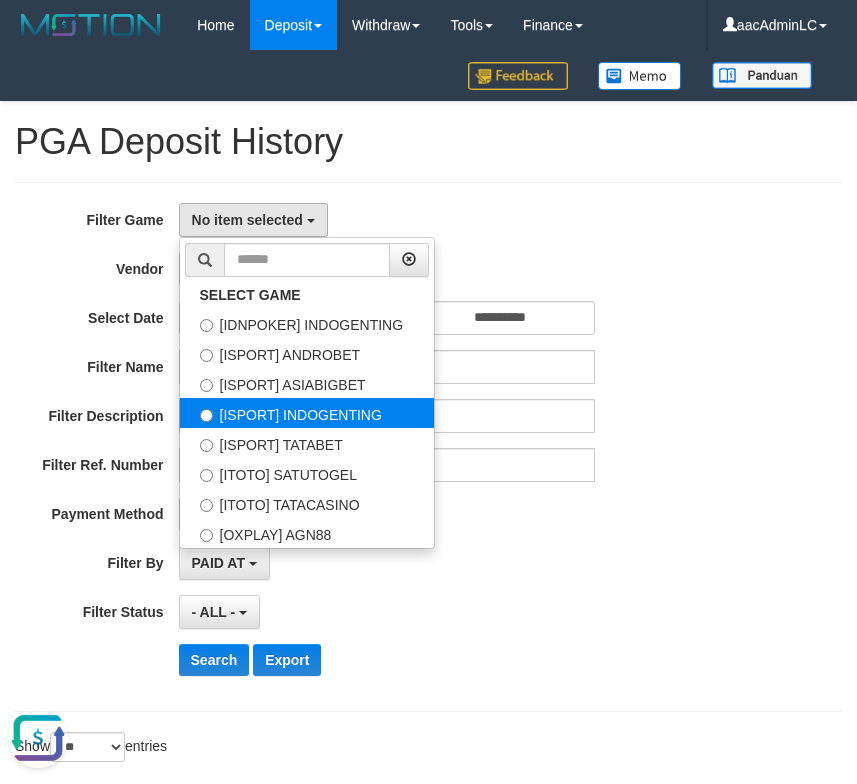 select on "***" 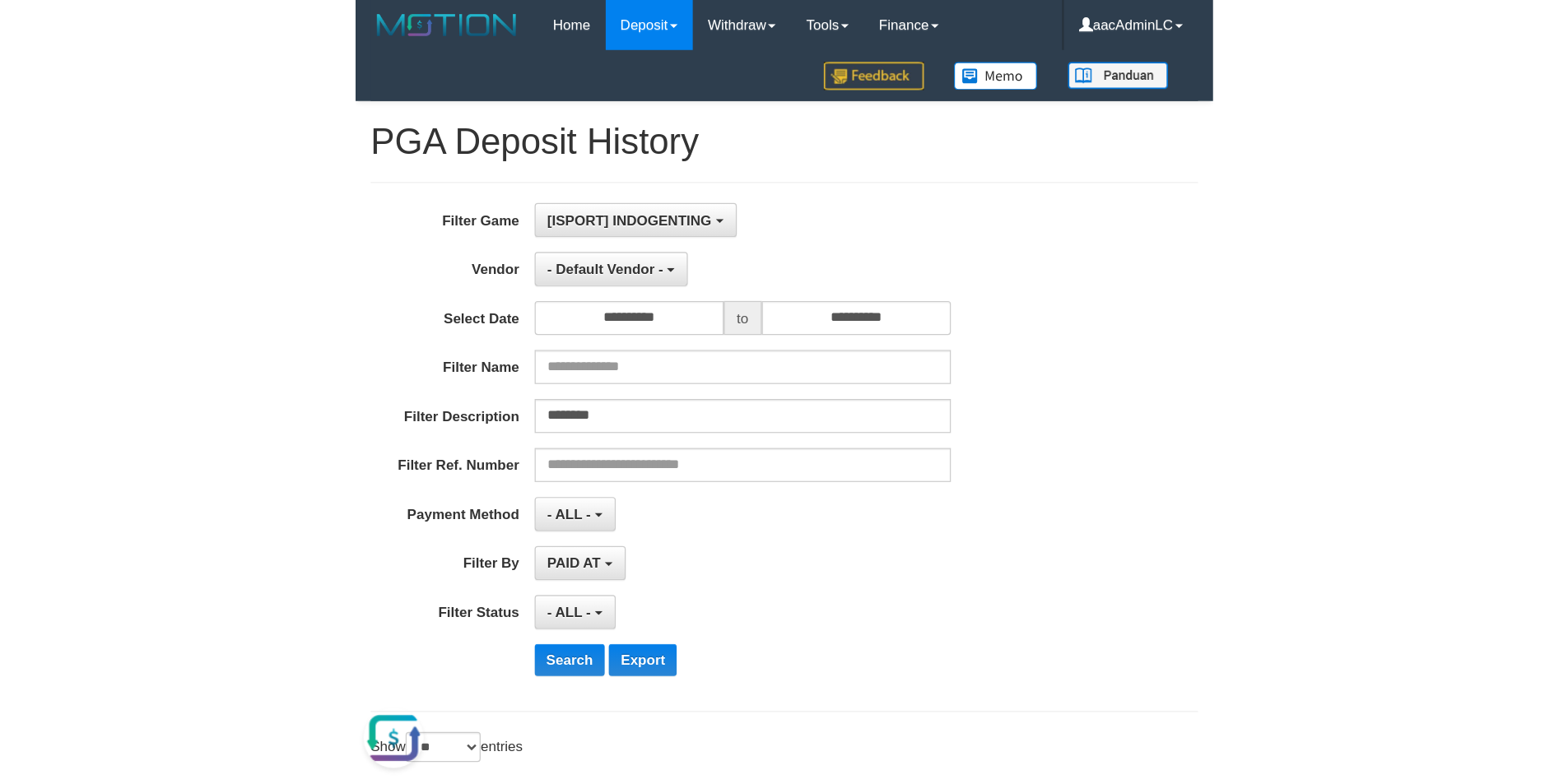 scroll, scrollTop: 57, scrollLeft: 0, axis: vertical 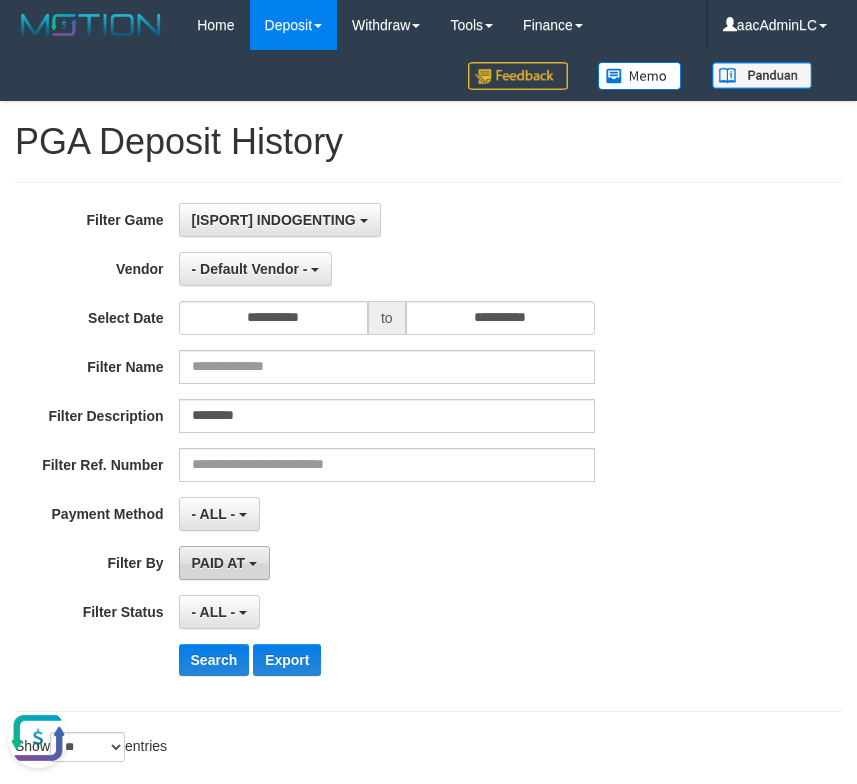 click on "PAID AT" at bounding box center [218, 563] 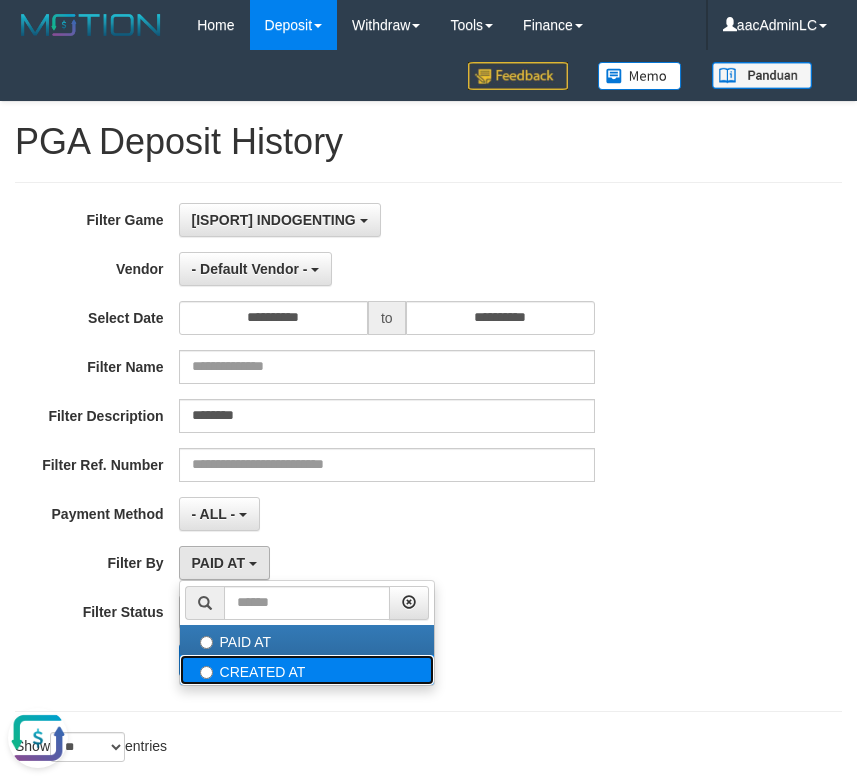 click on "CREATED AT" at bounding box center (307, 670) 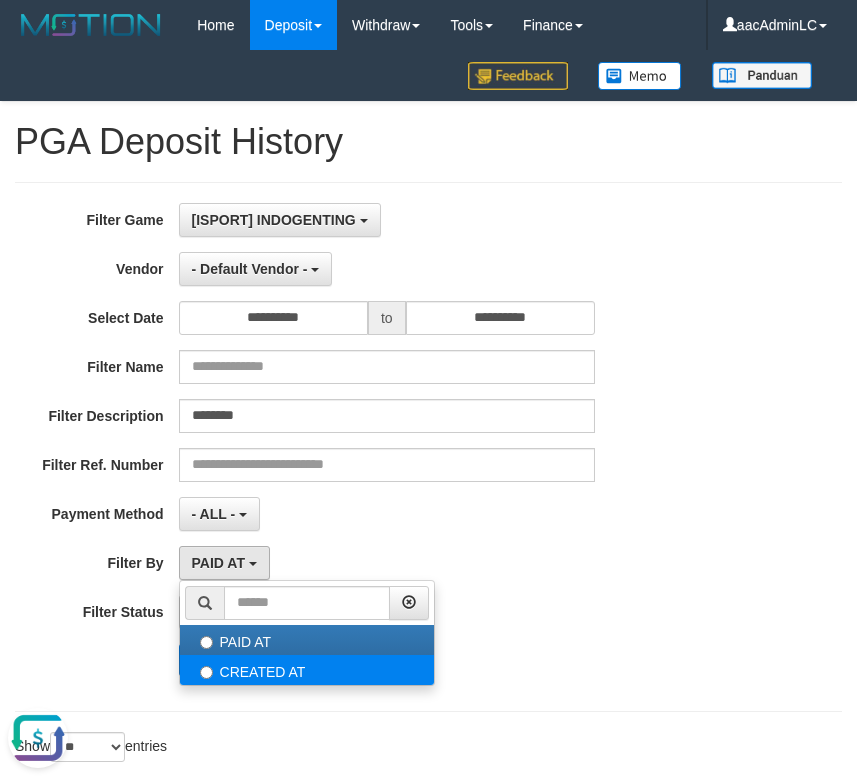 select on "*" 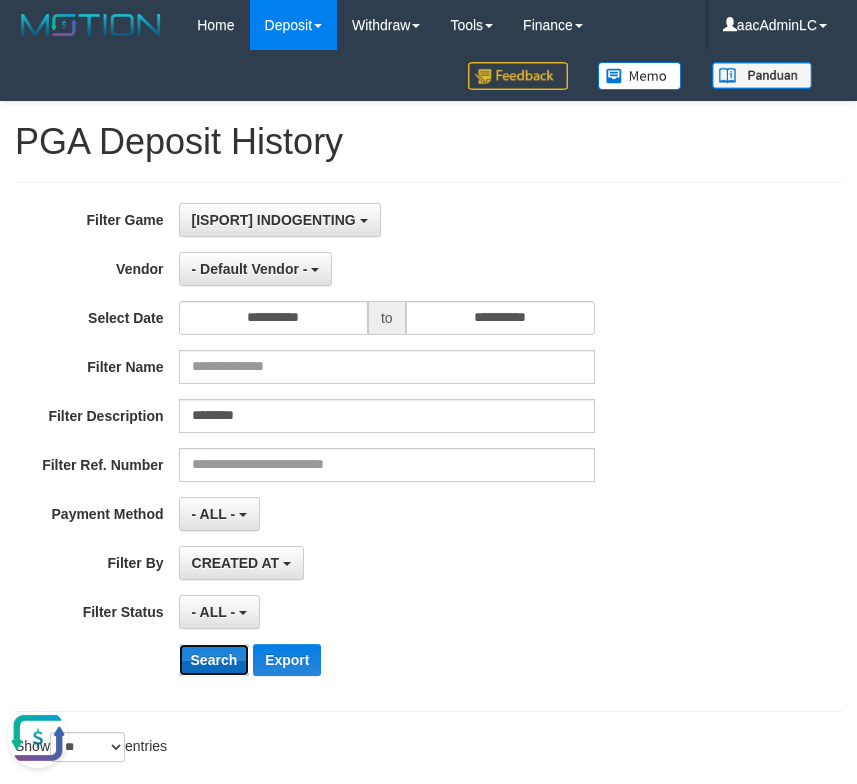 click on "Search" at bounding box center [214, 660] 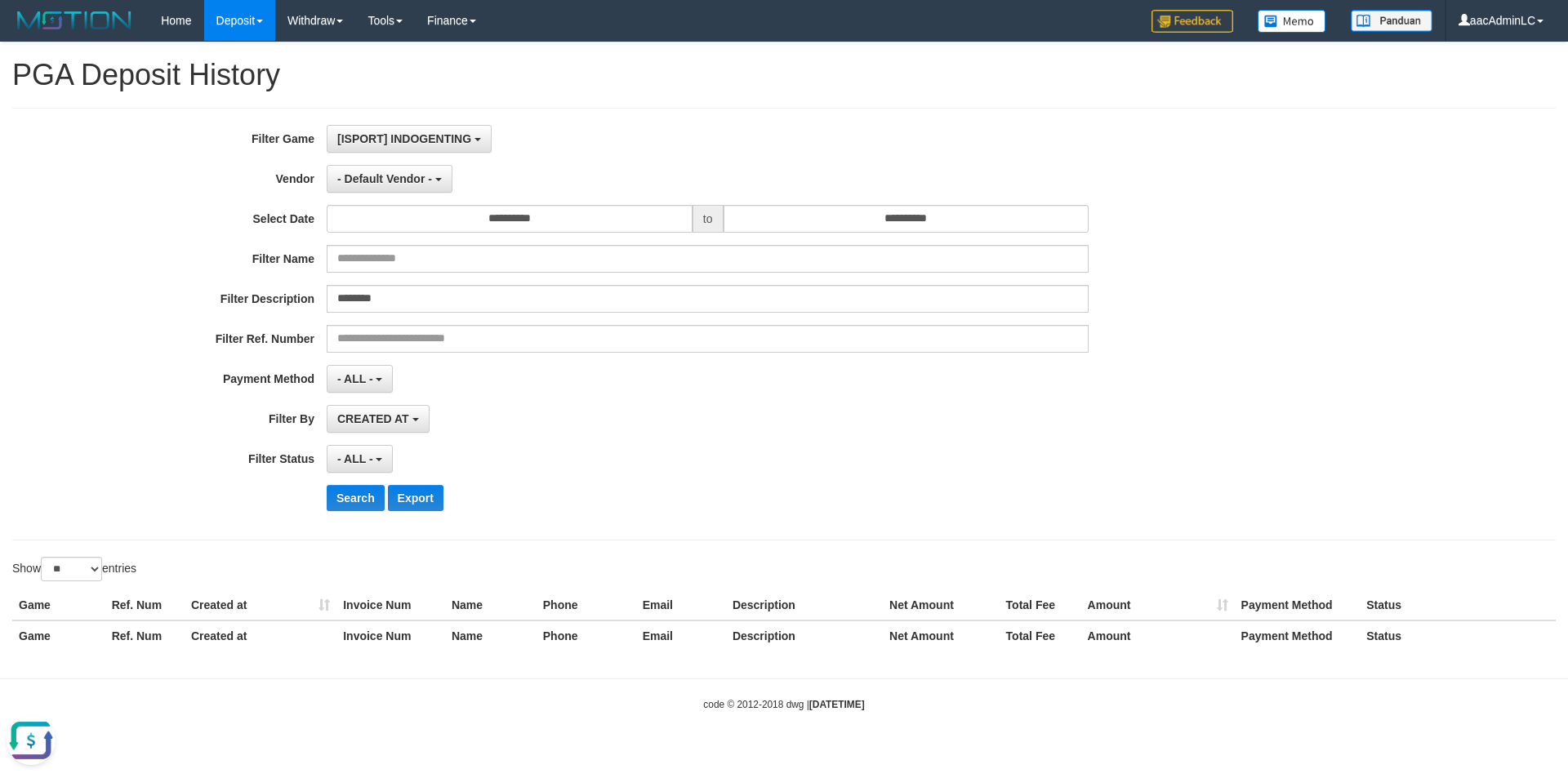 click on "**********" at bounding box center (653, 324) 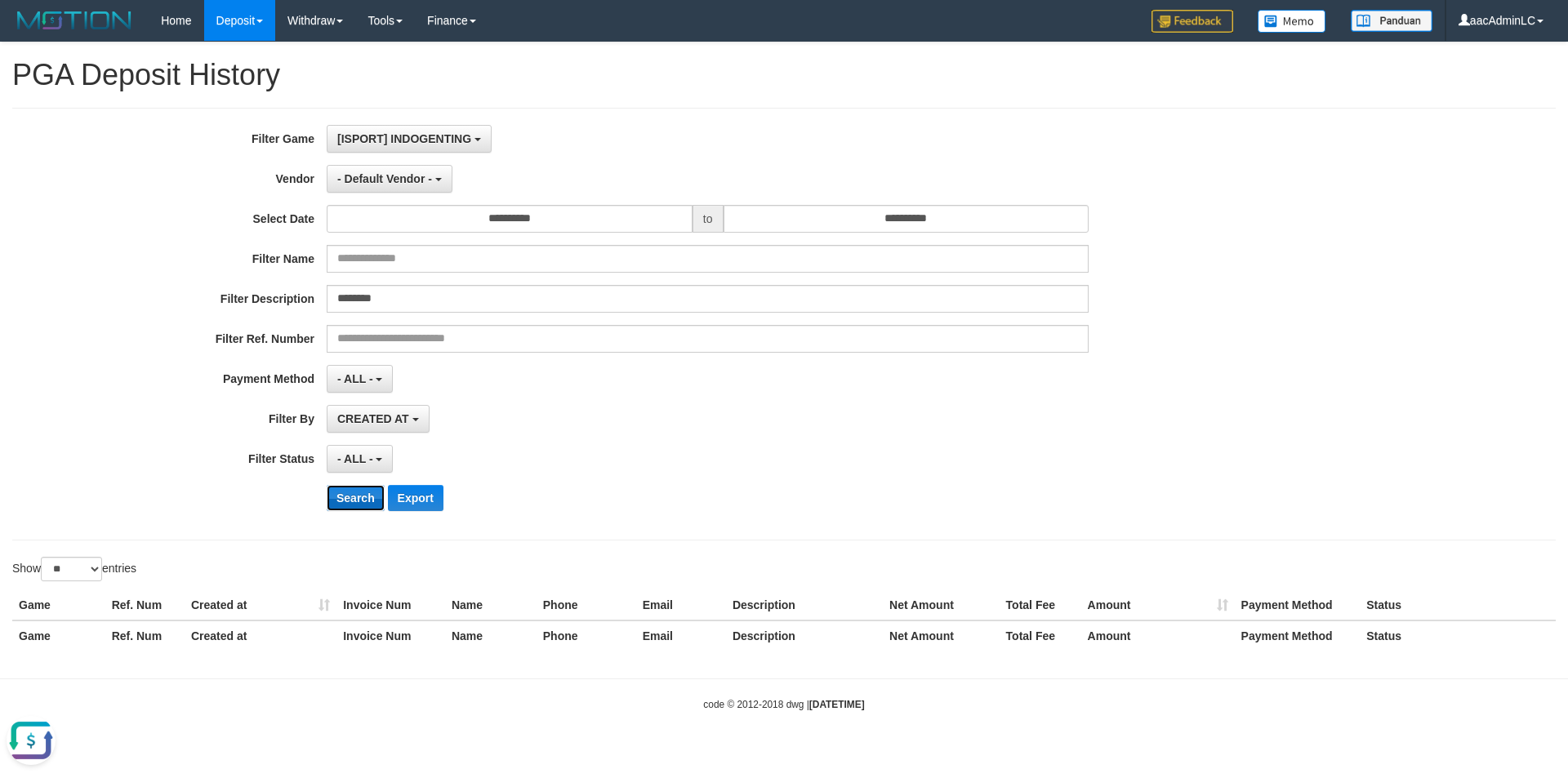 click on "Search" at bounding box center (355, 498) 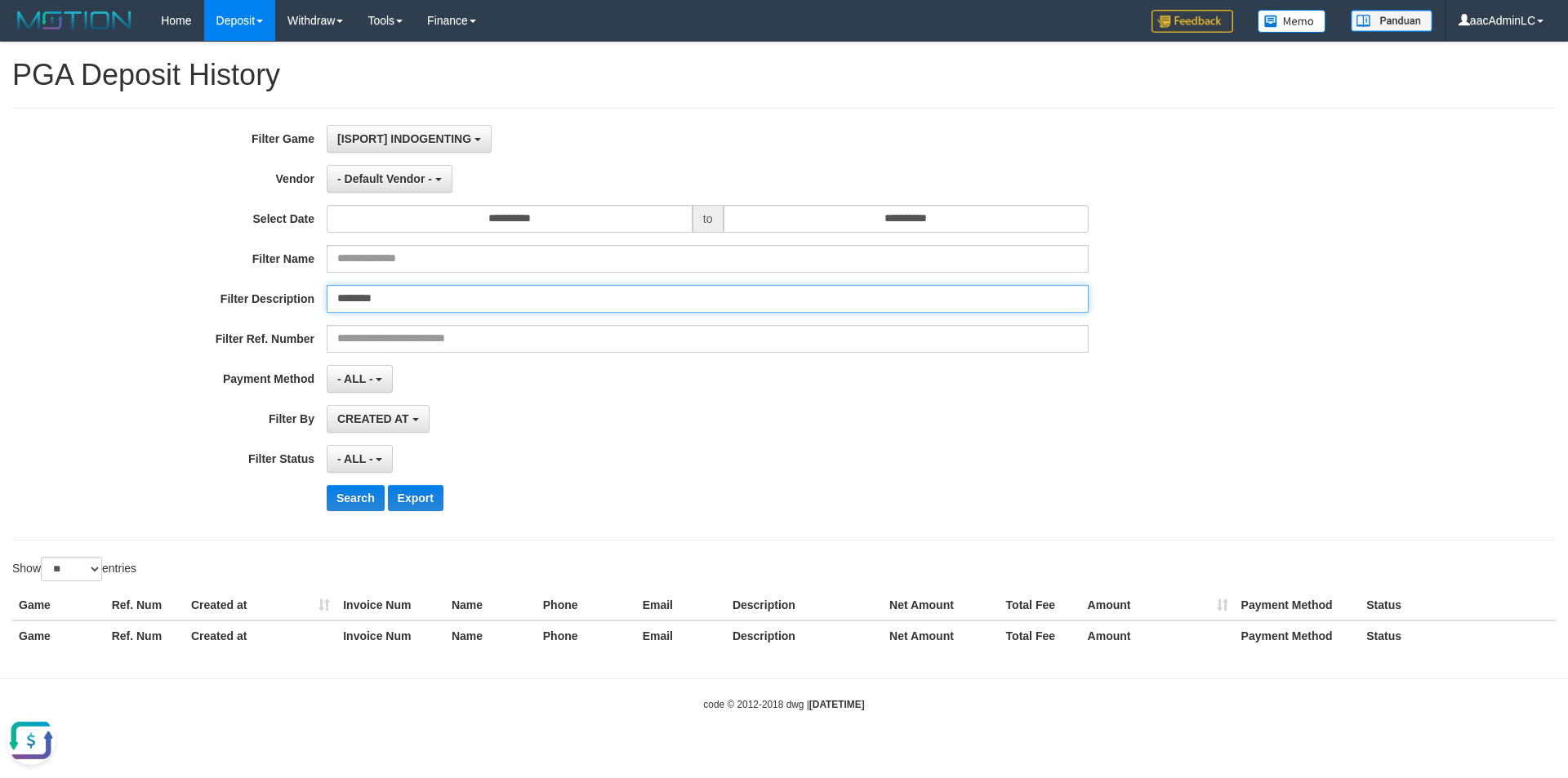 click on "********" at bounding box center (707, 299) 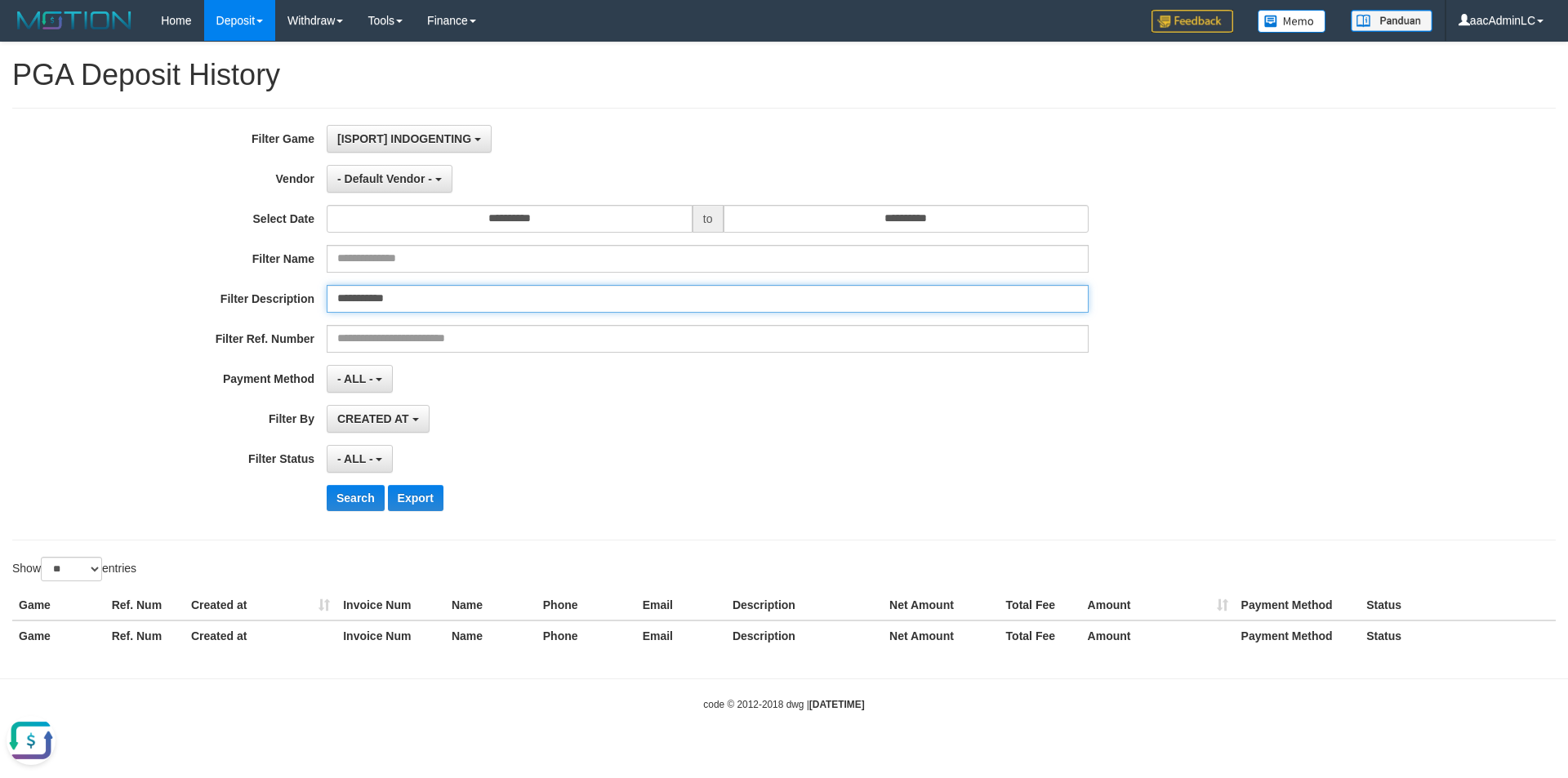 type on "**********" 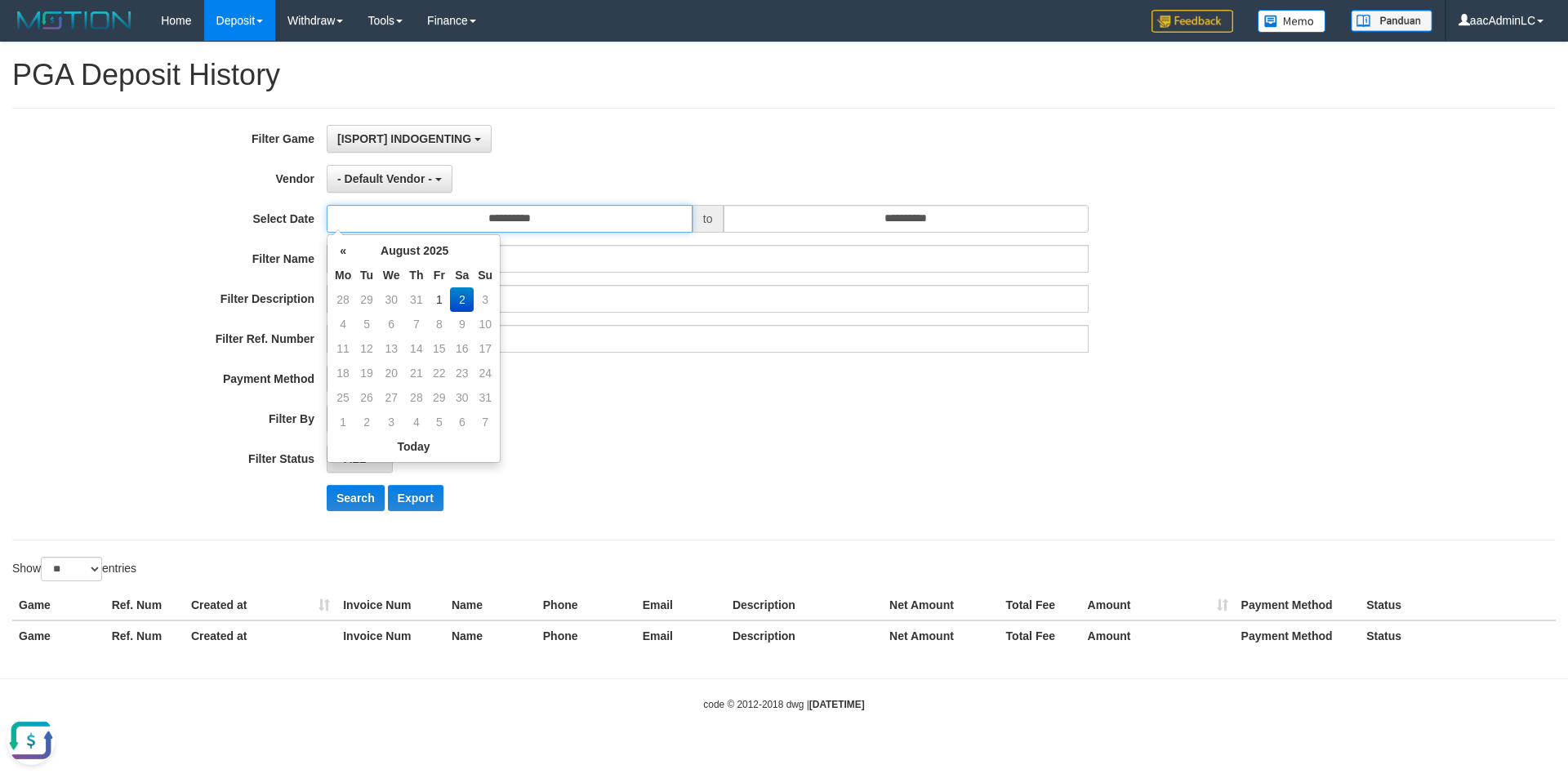 click on "**********" at bounding box center (510, 219) 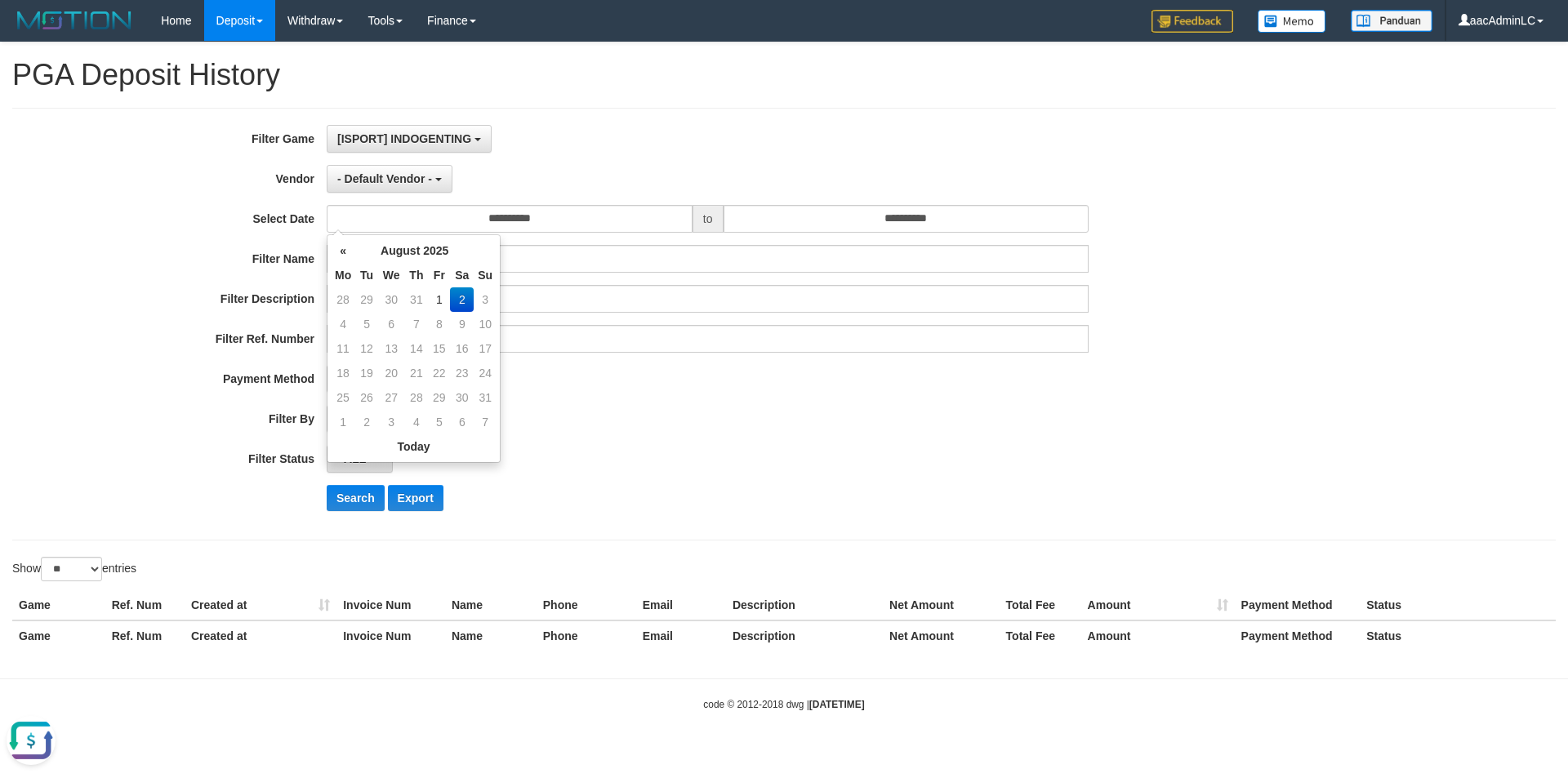 click on "- ALL -    SELECT ALL  - ALL -  SELECT STATUS
PENDING/UNPAID
PAID
CANCELED
EXPIRED" at bounding box center [707, 459] 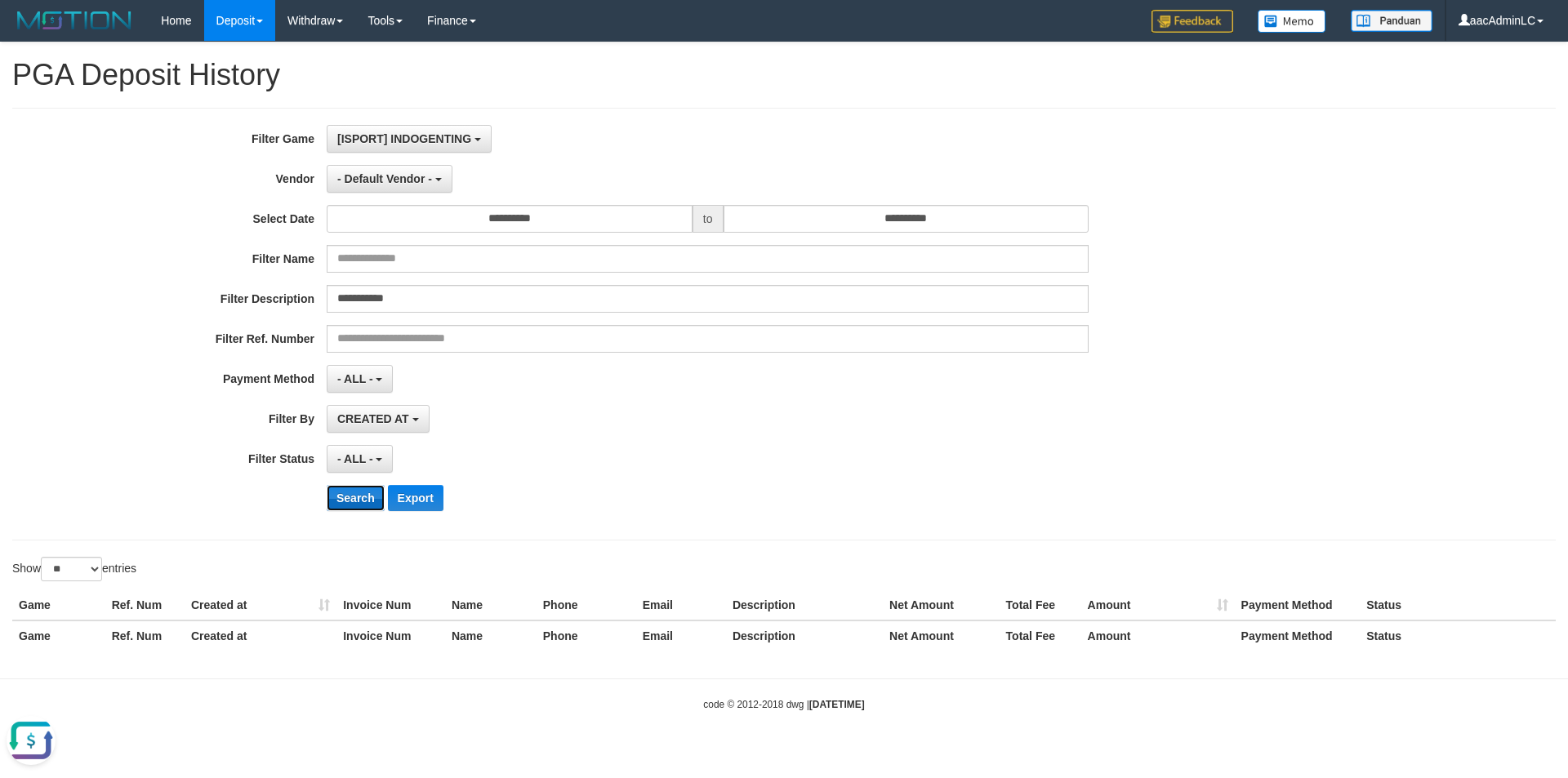 click on "Search" at bounding box center (355, 498) 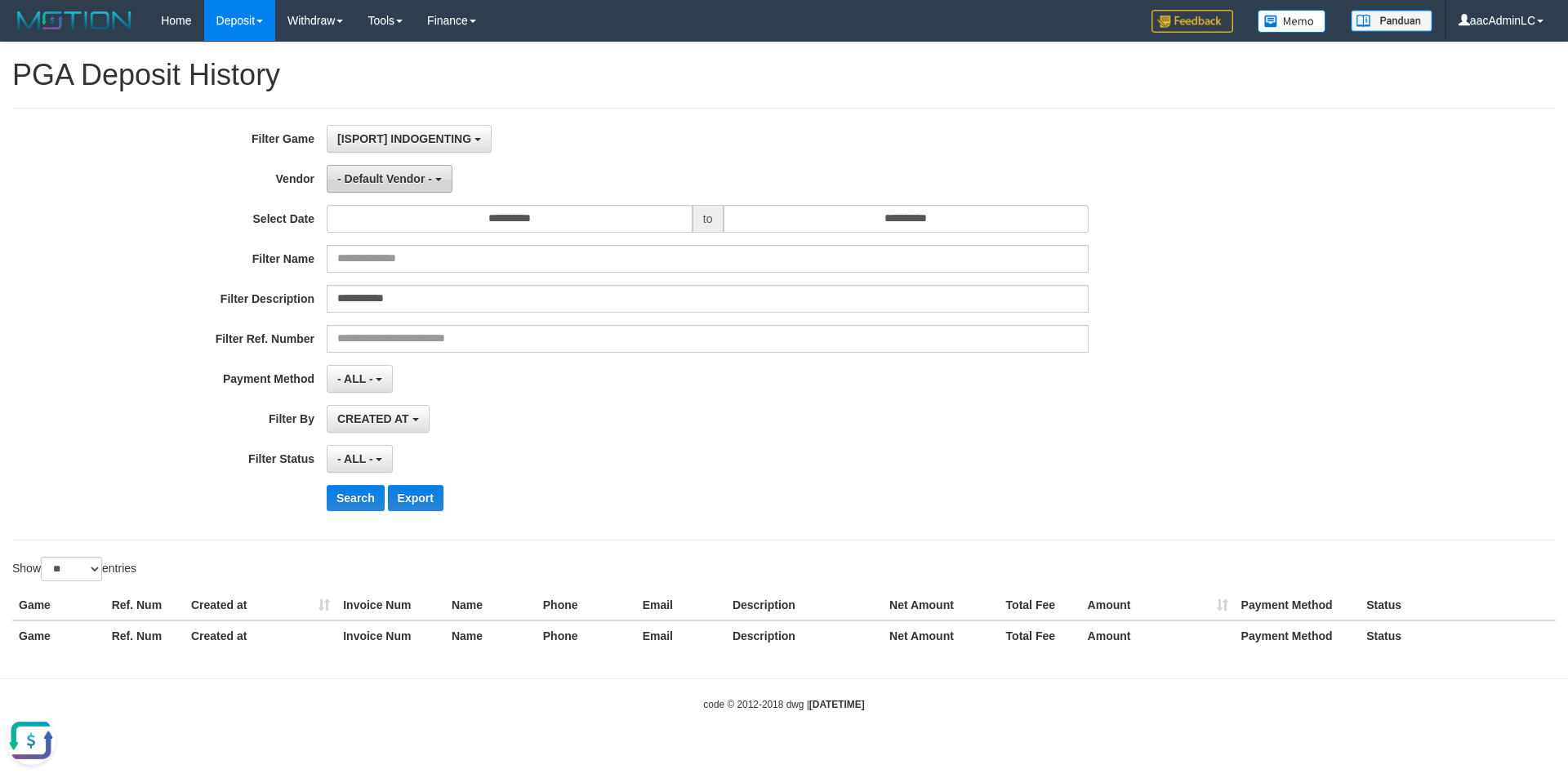 click on "- Default Vendor -" at bounding box center [390, 179] 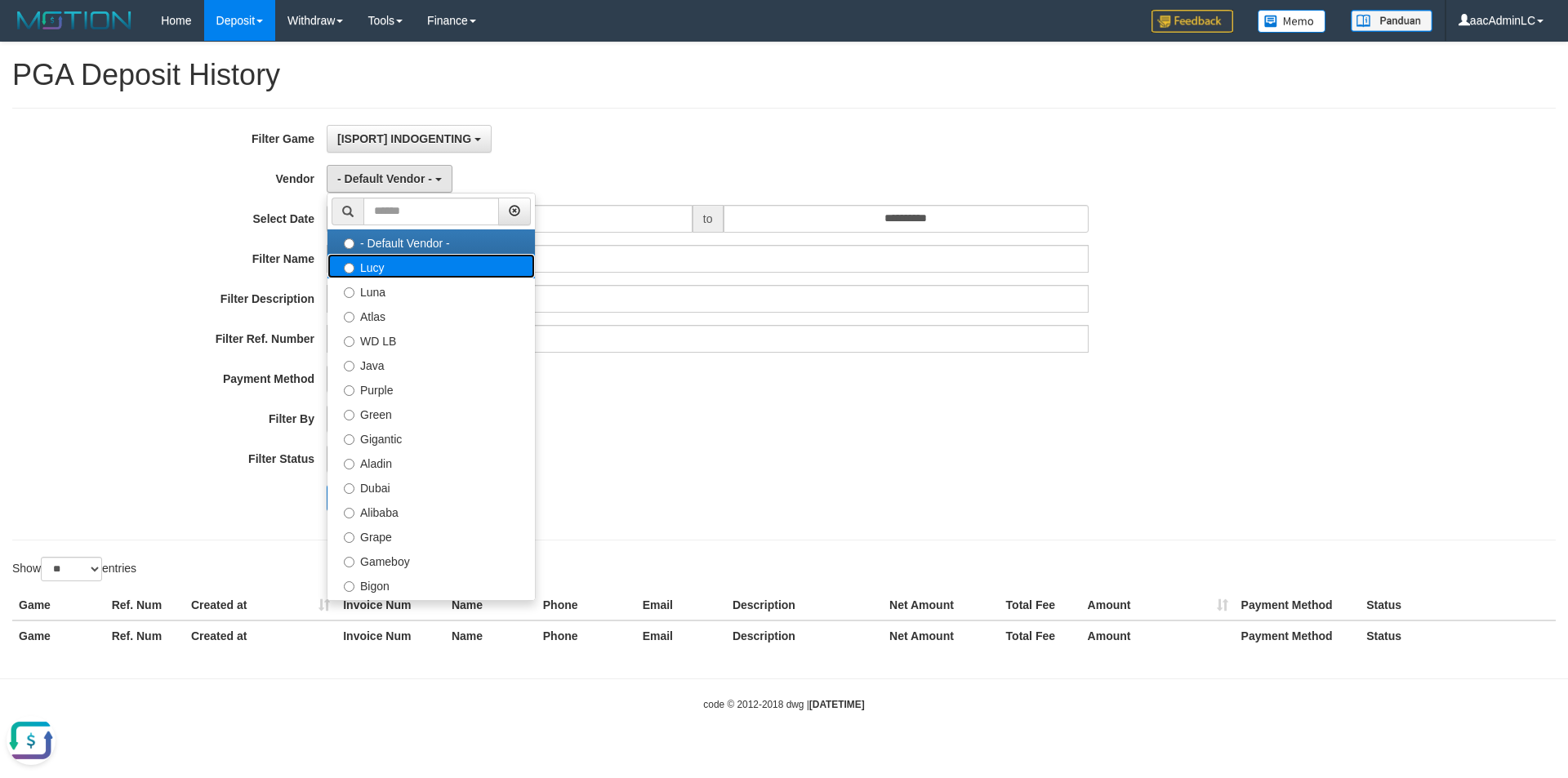 click on "Lucy" at bounding box center [431, 266] 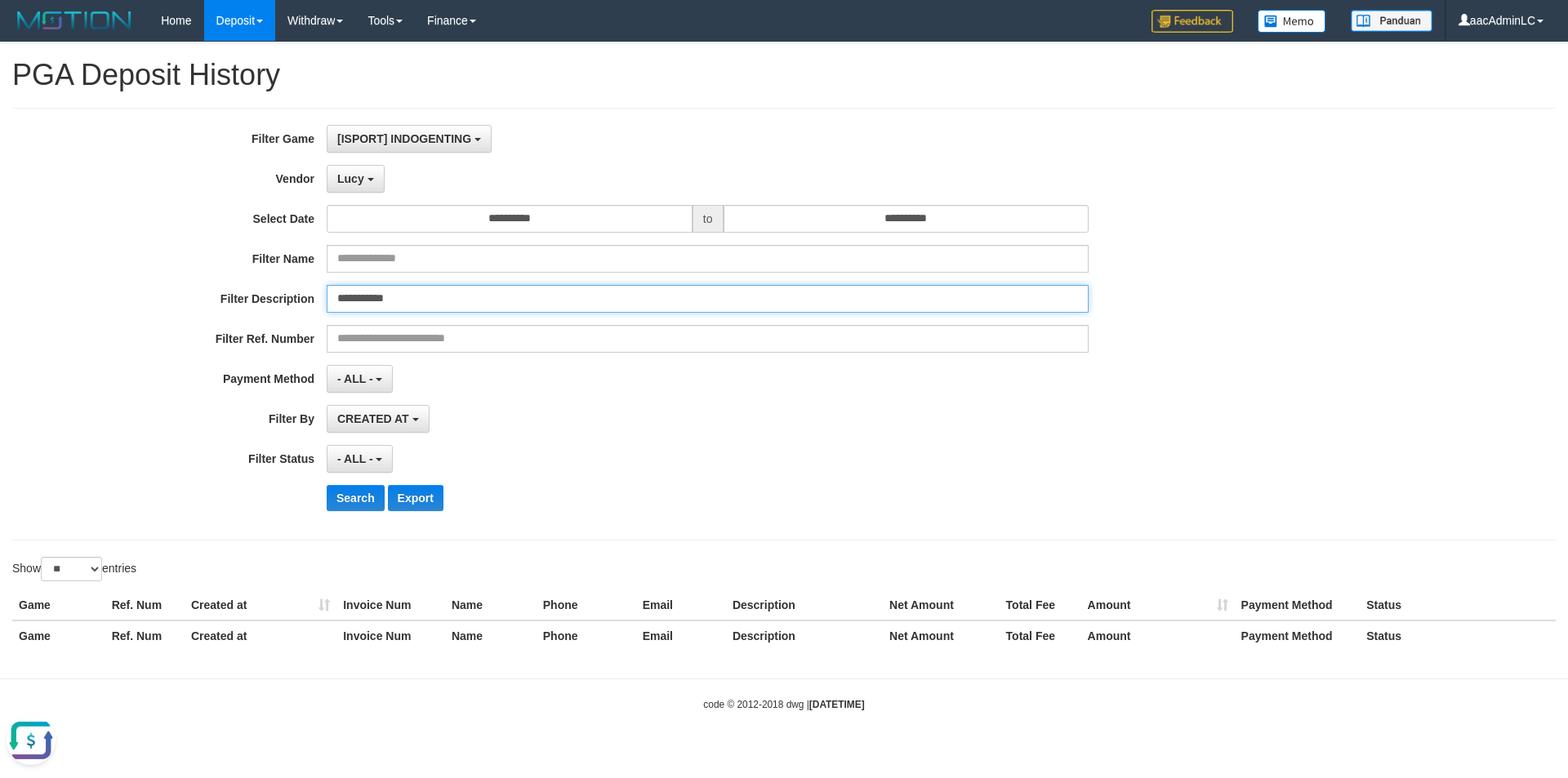 click on "**********" at bounding box center (707, 299) 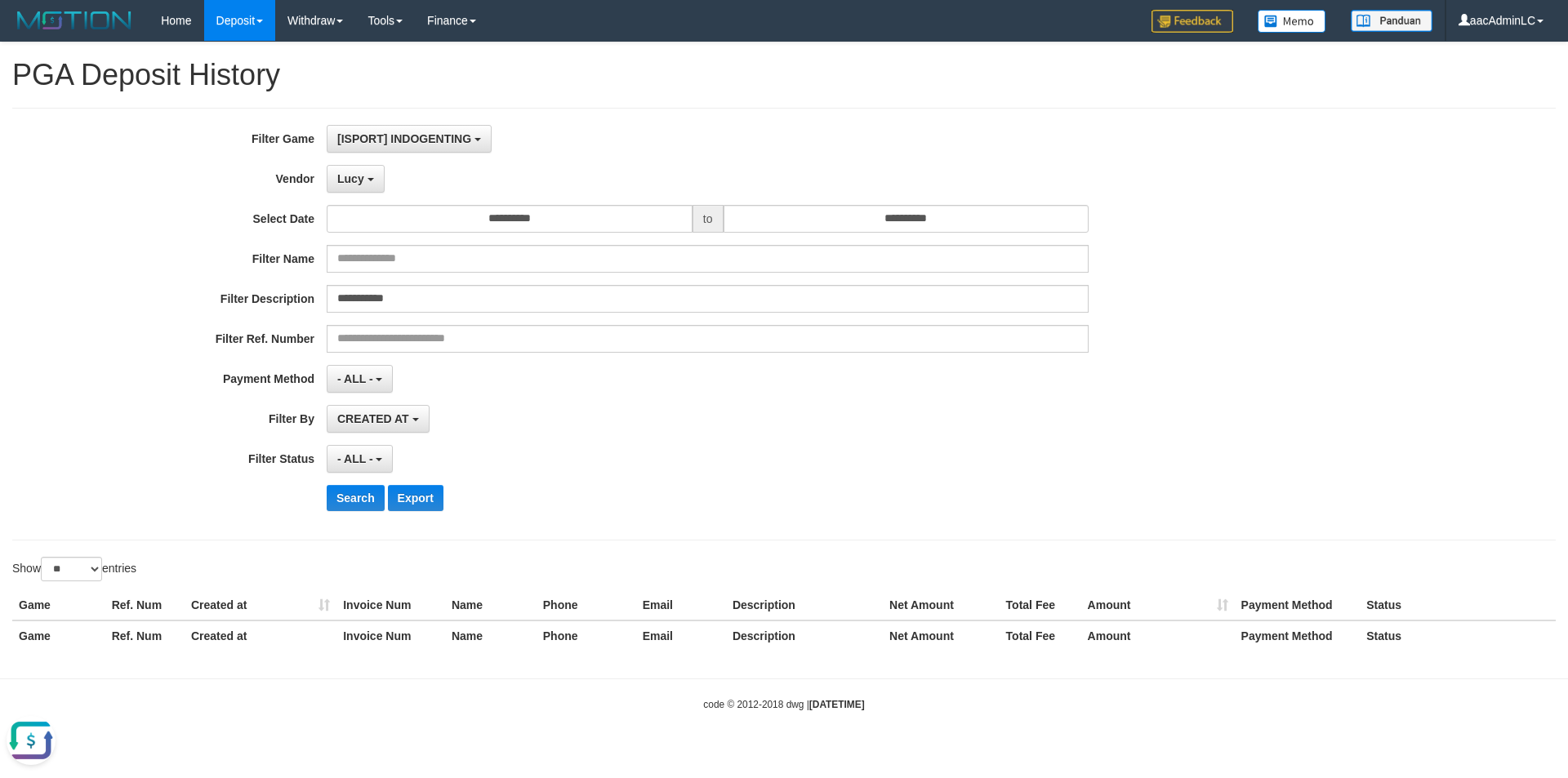 click on "CREATED AT
PAID AT
CREATED AT" at bounding box center [707, 419] 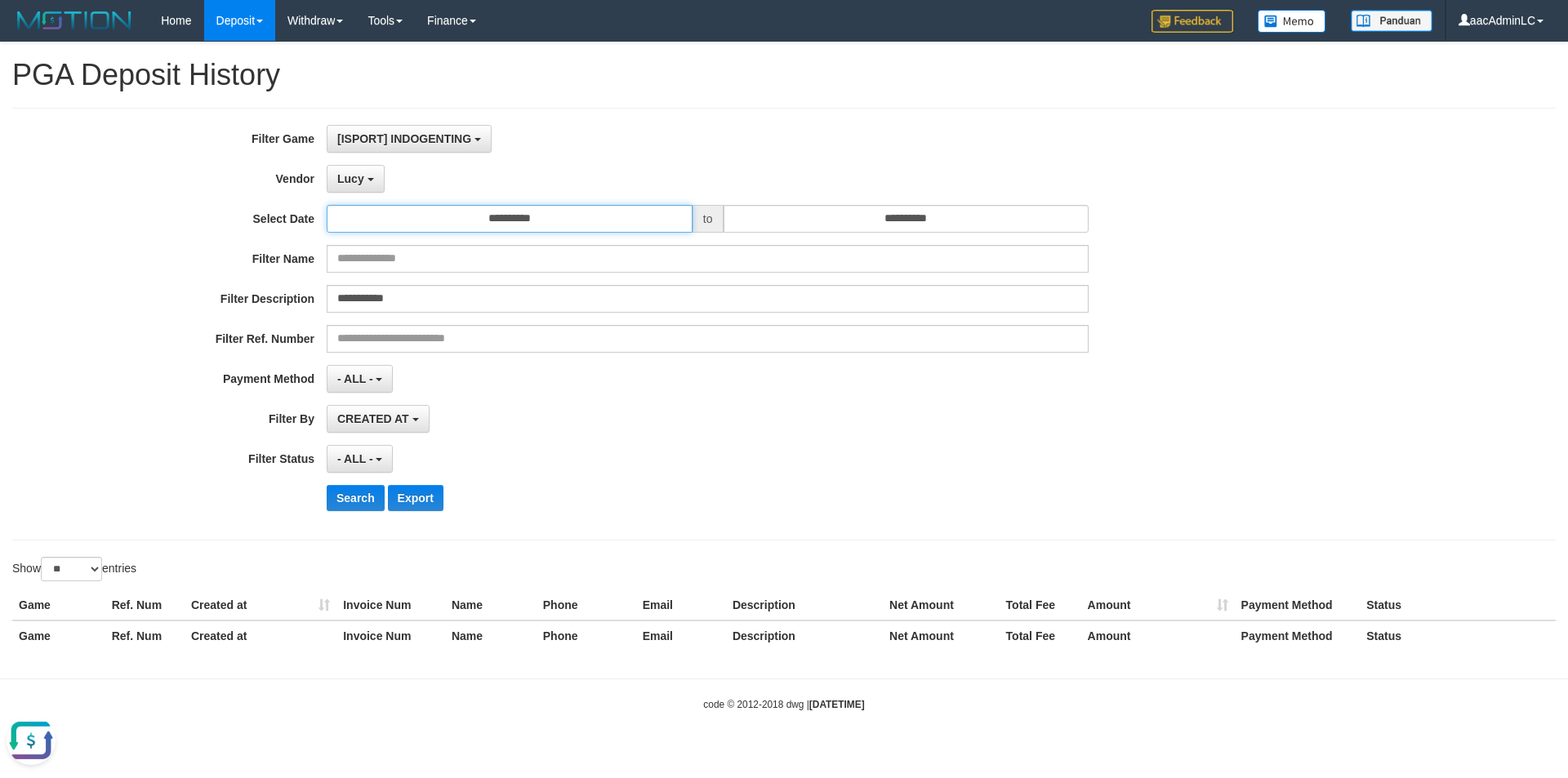 click on "**********" at bounding box center (510, 219) 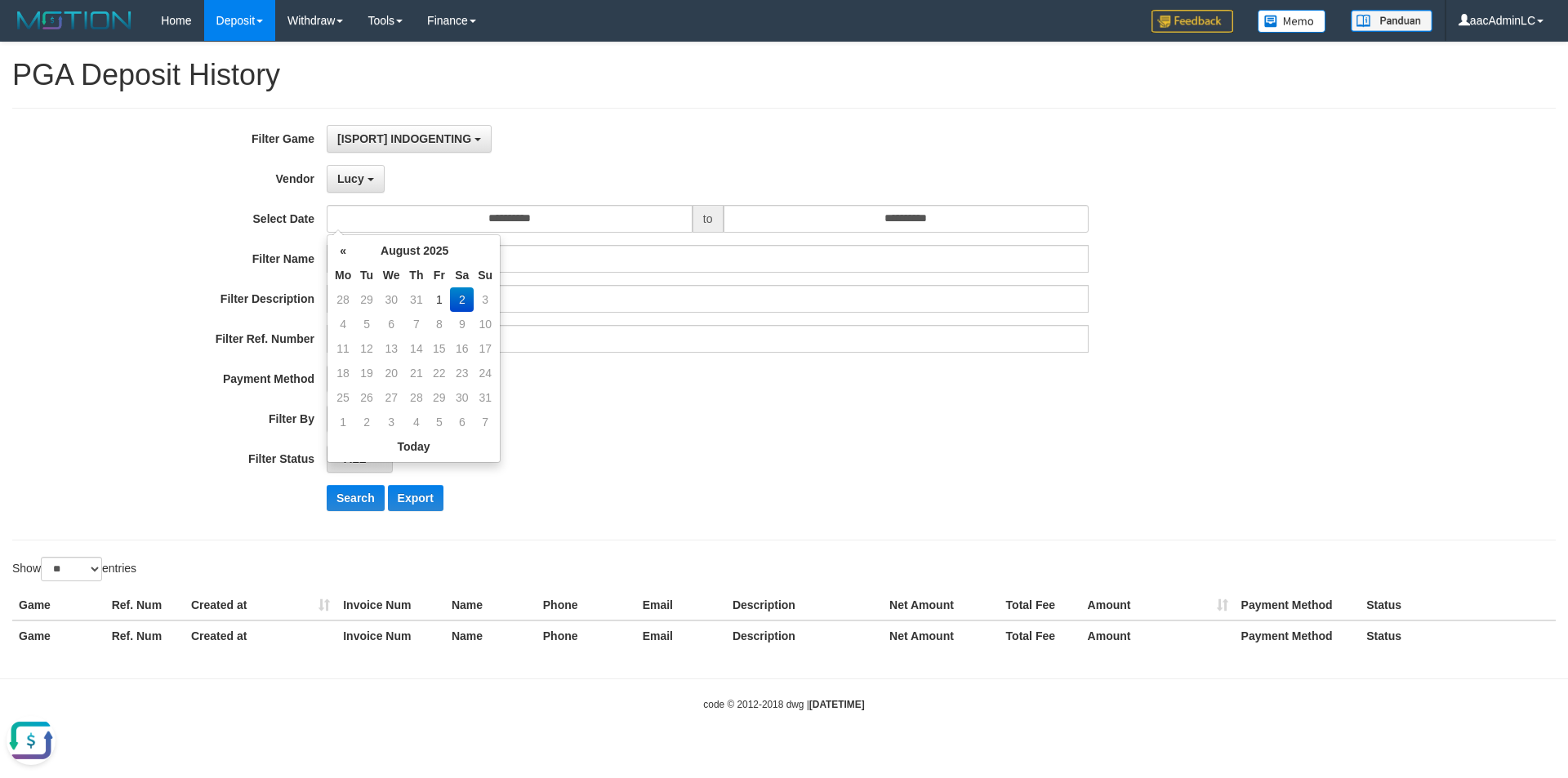 click on "2" at bounding box center [461, 300] 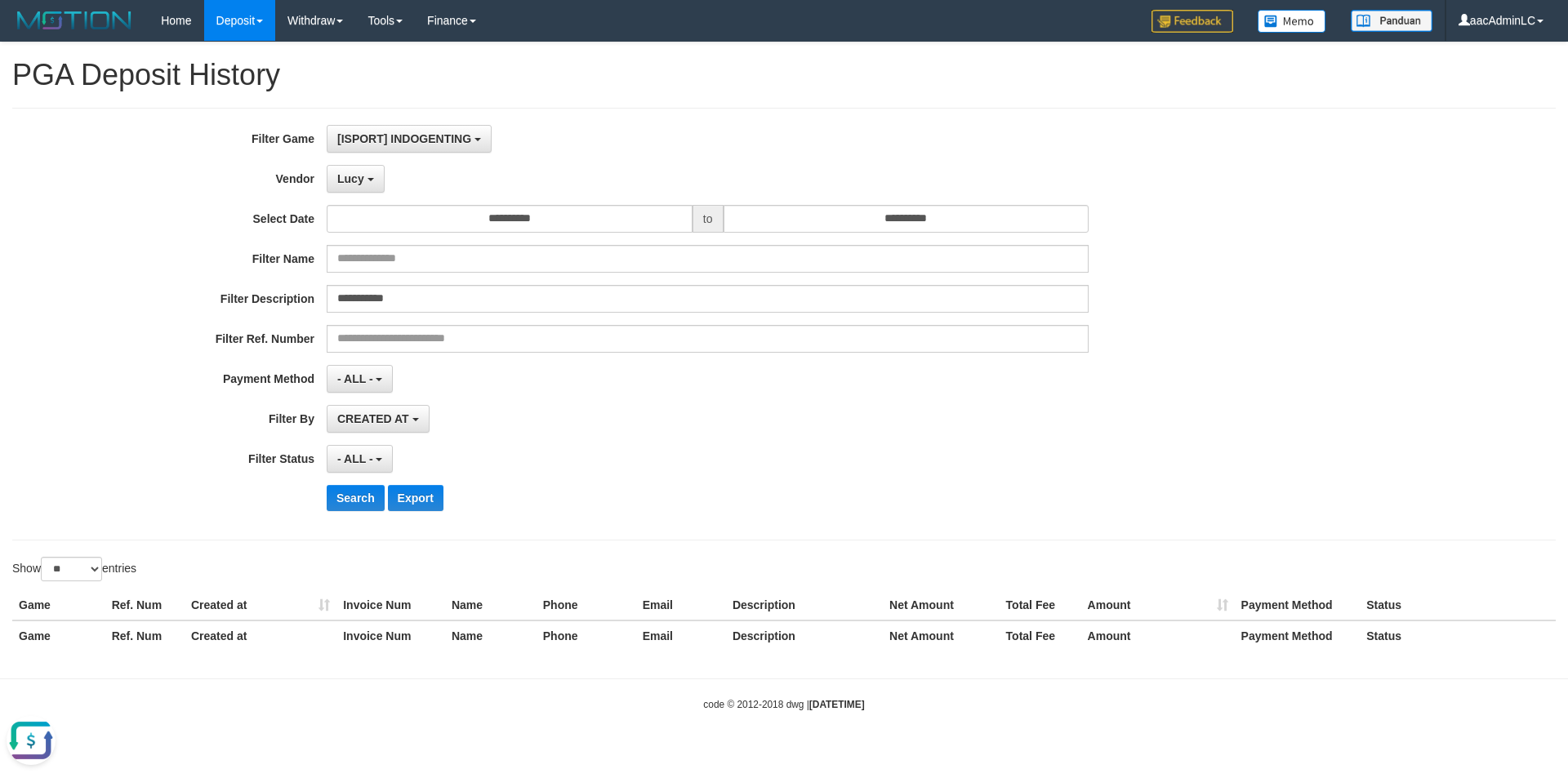click on "CREATED AT
PAID AT
CREATED AT" at bounding box center [707, 419] 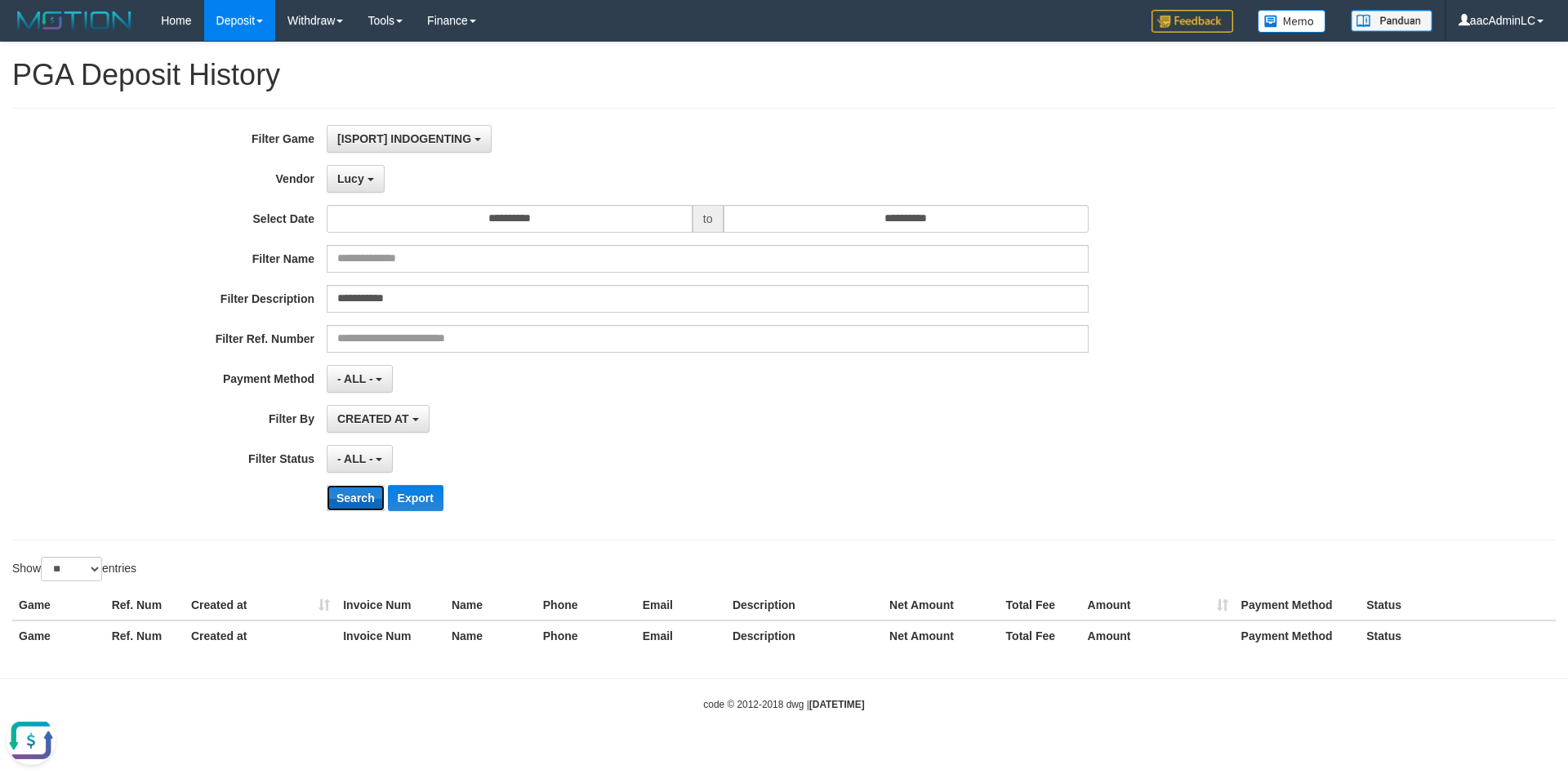 click on "Search" at bounding box center (355, 498) 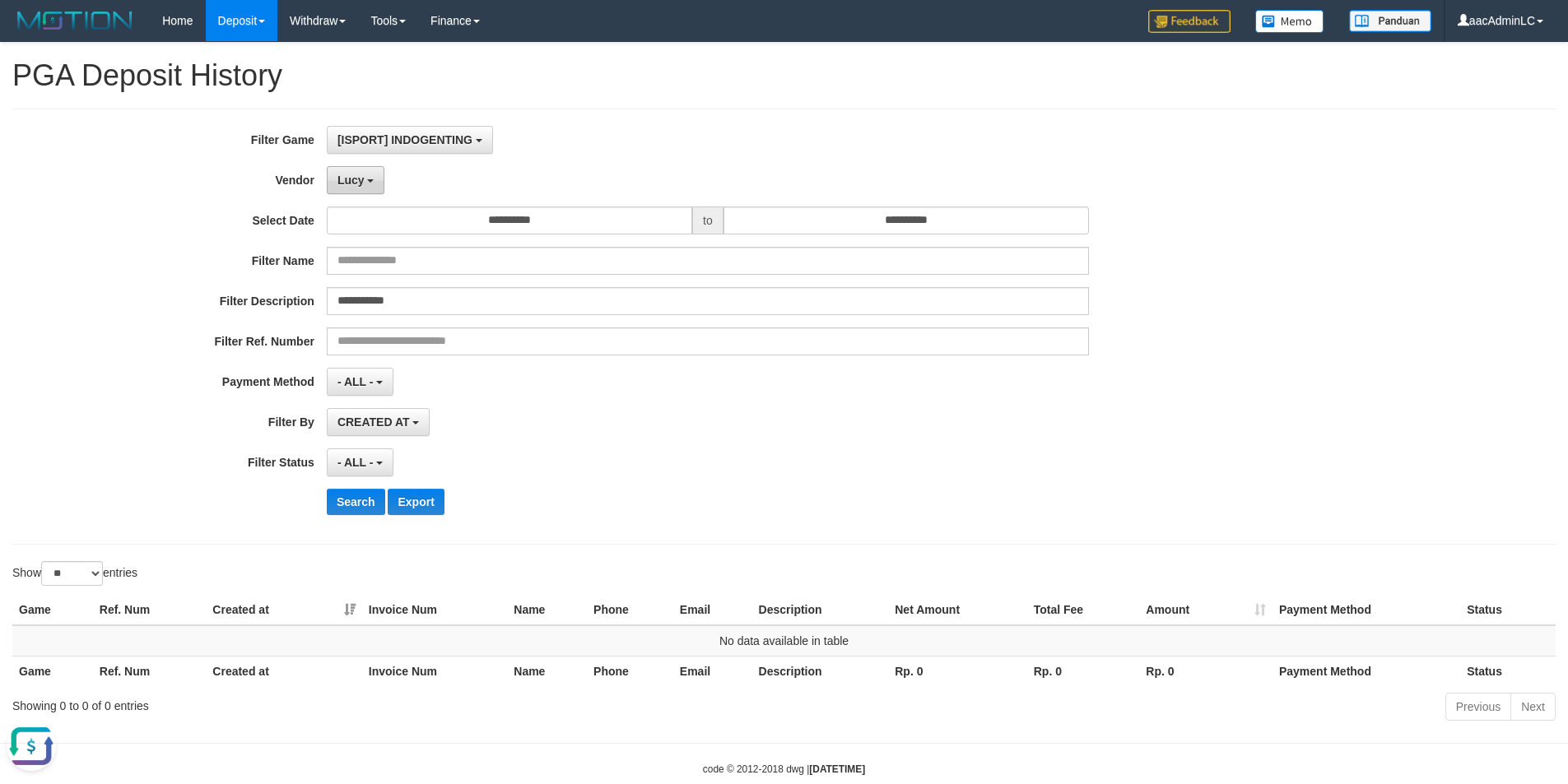 click on "Lucy" at bounding box center [351, 180] 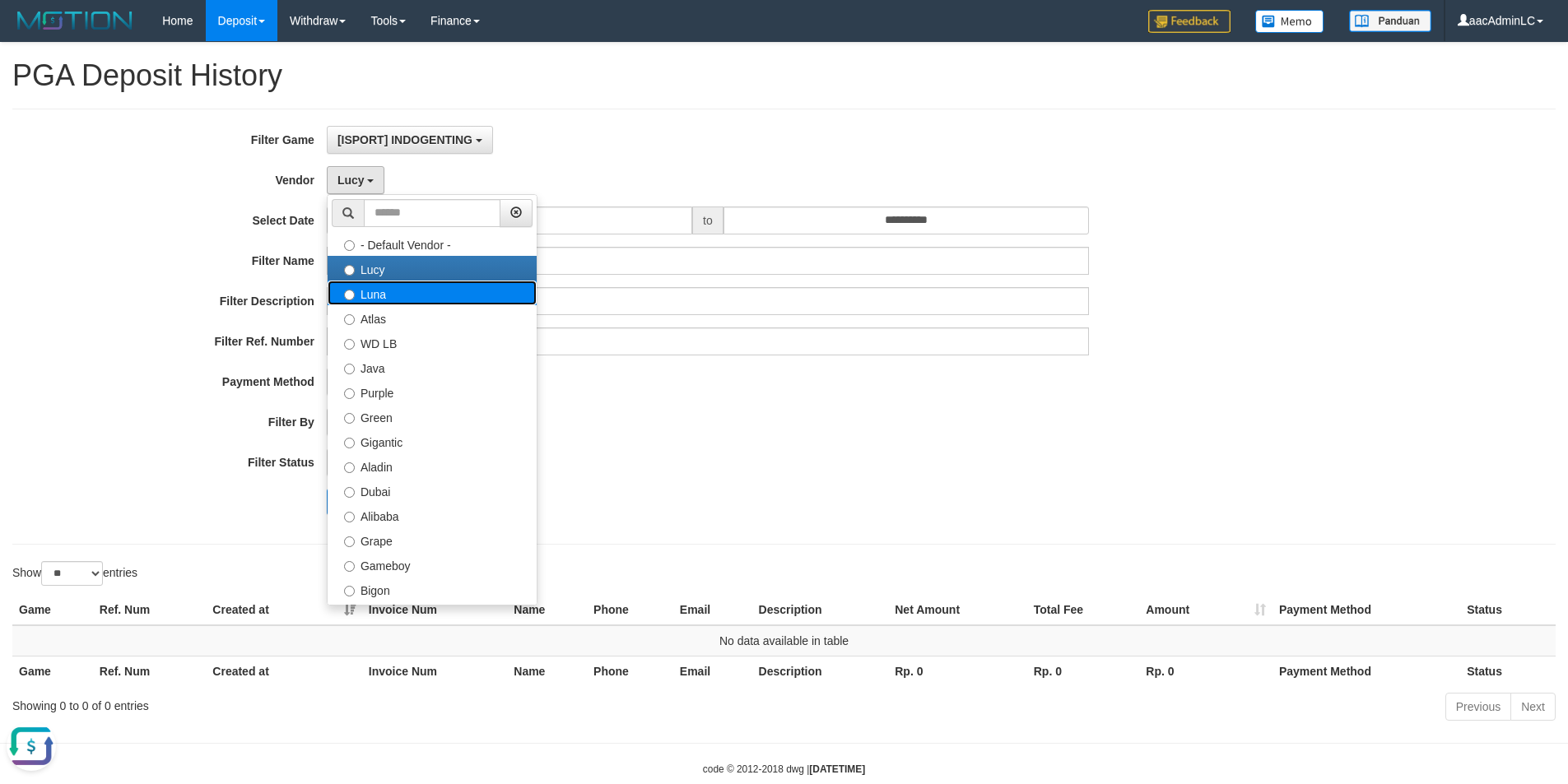 click on "Luna" at bounding box center (432, 293) 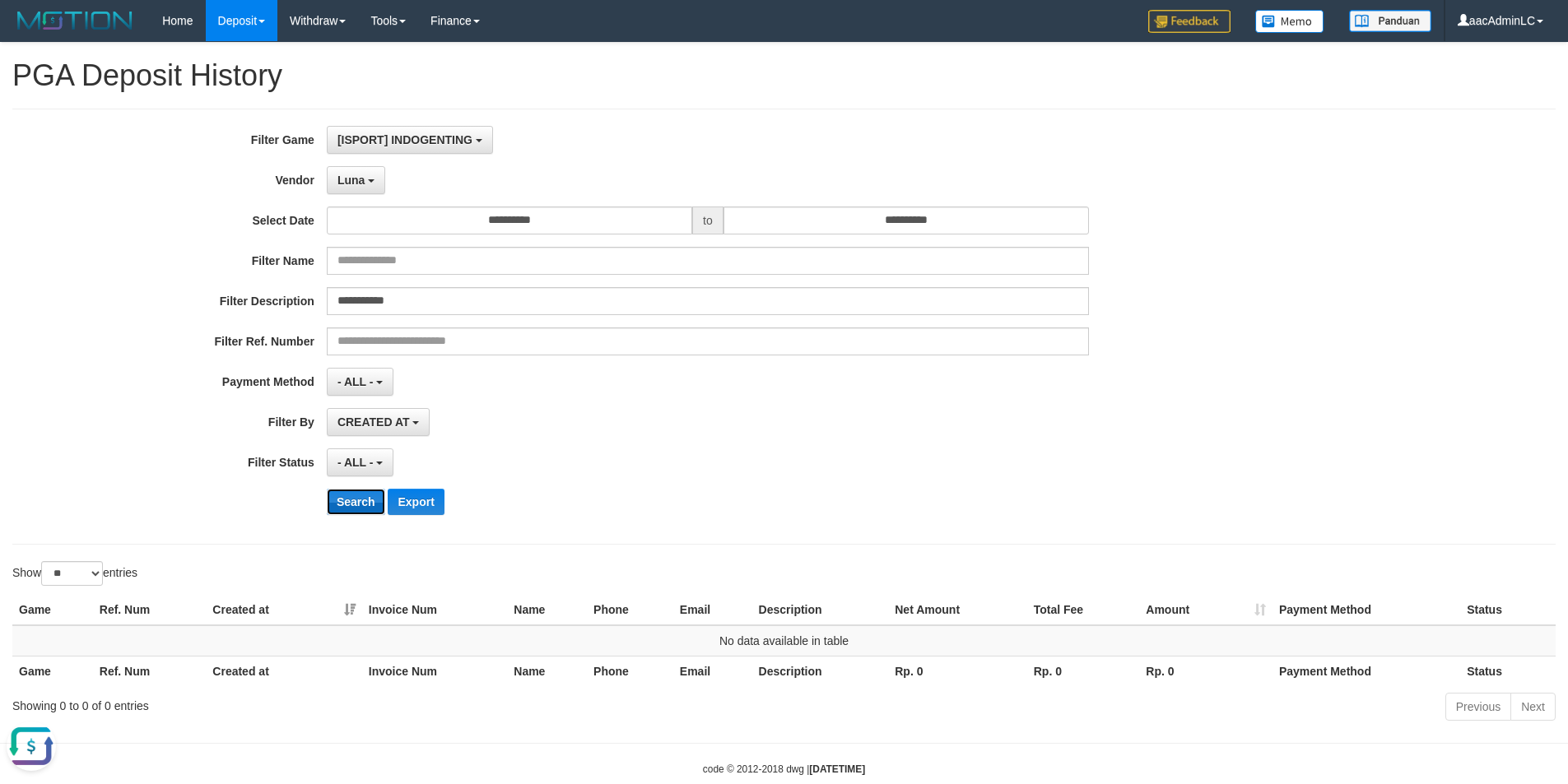 click on "Search" at bounding box center (356, 502) 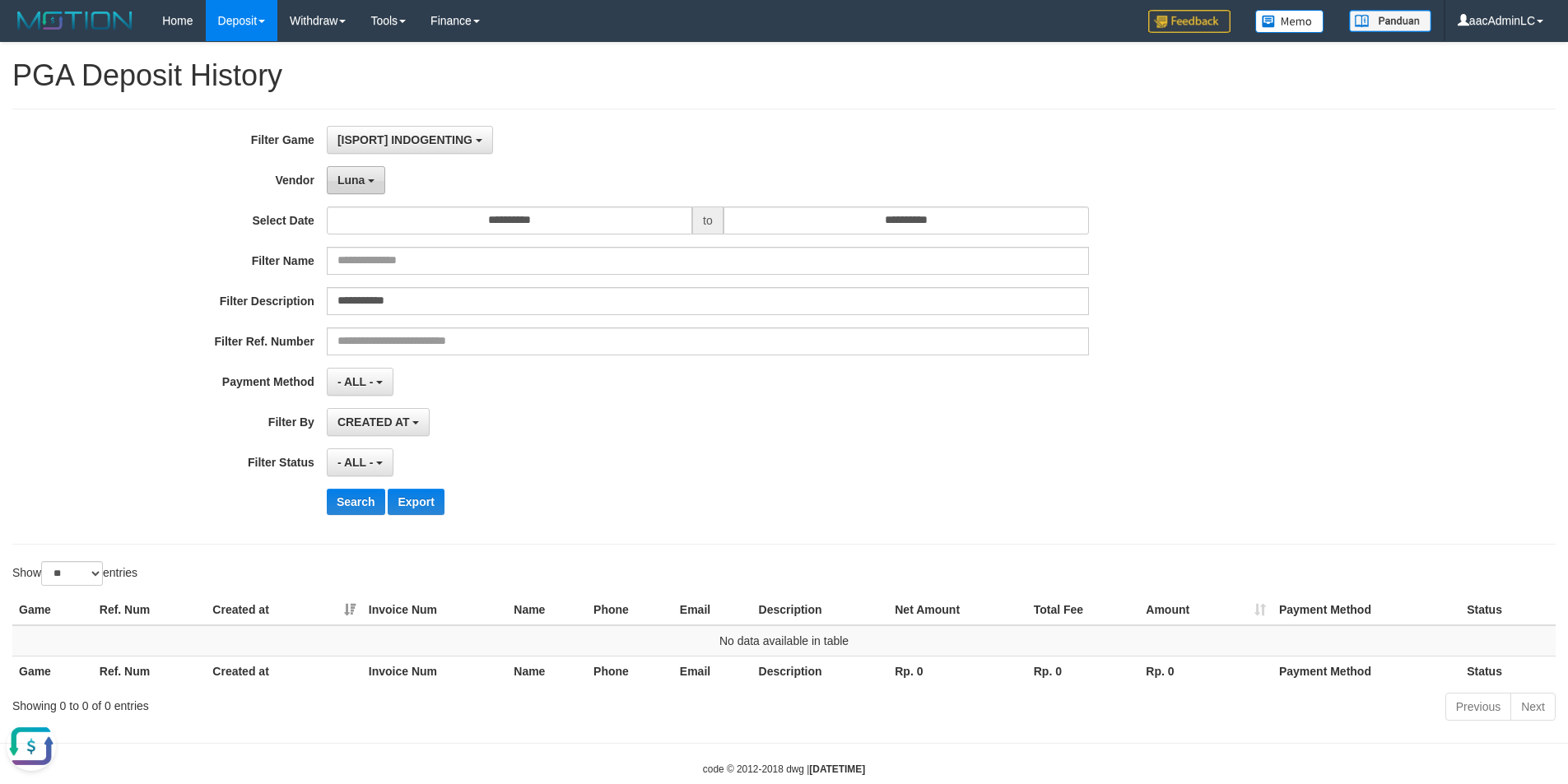 click on "Luna" at bounding box center (356, 180) 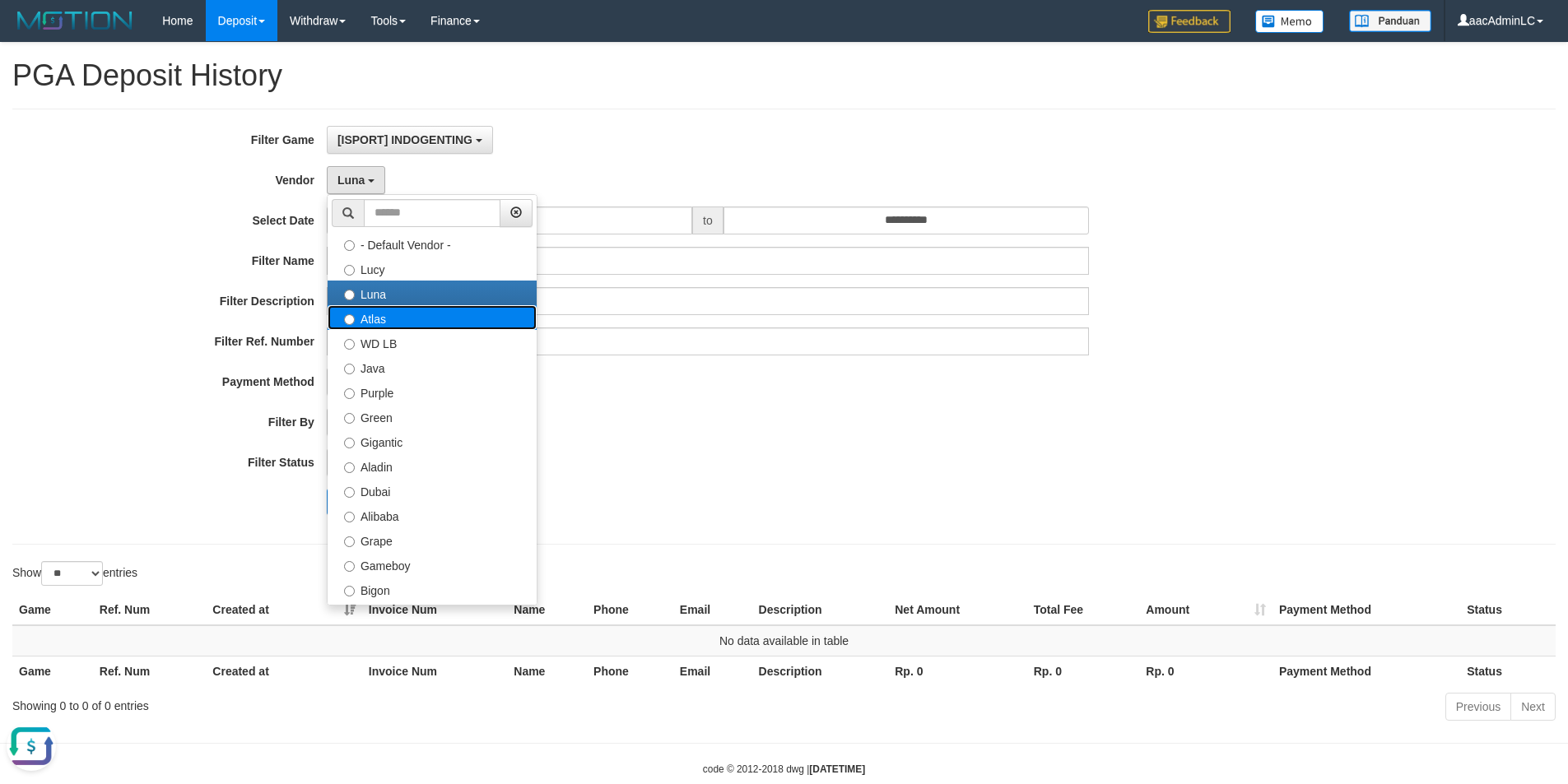 click on "Atlas" at bounding box center [432, 318] 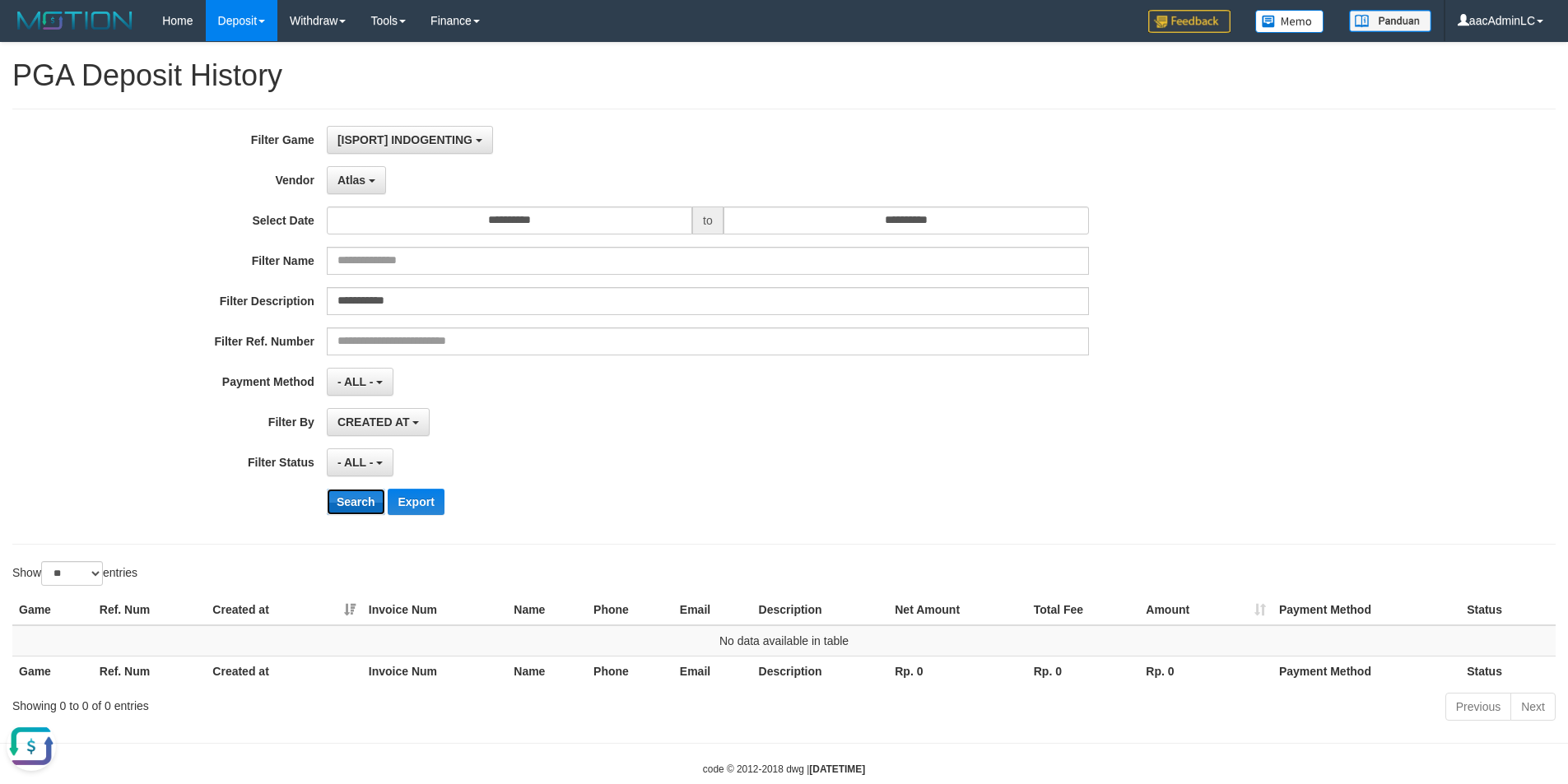 click on "Search" at bounding box center (356, 502) 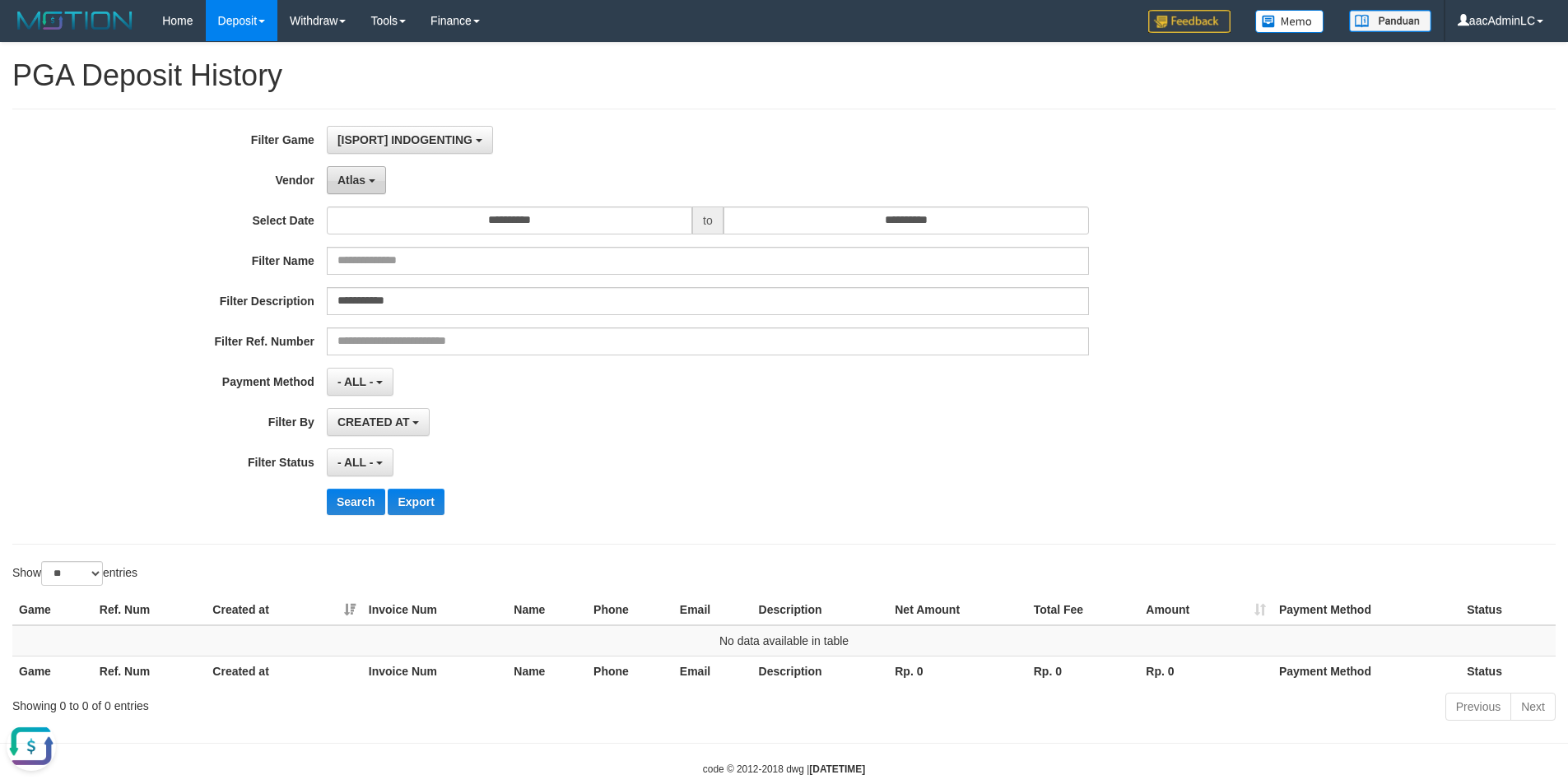 click on "Atlas" at bounding box center [356, 180] 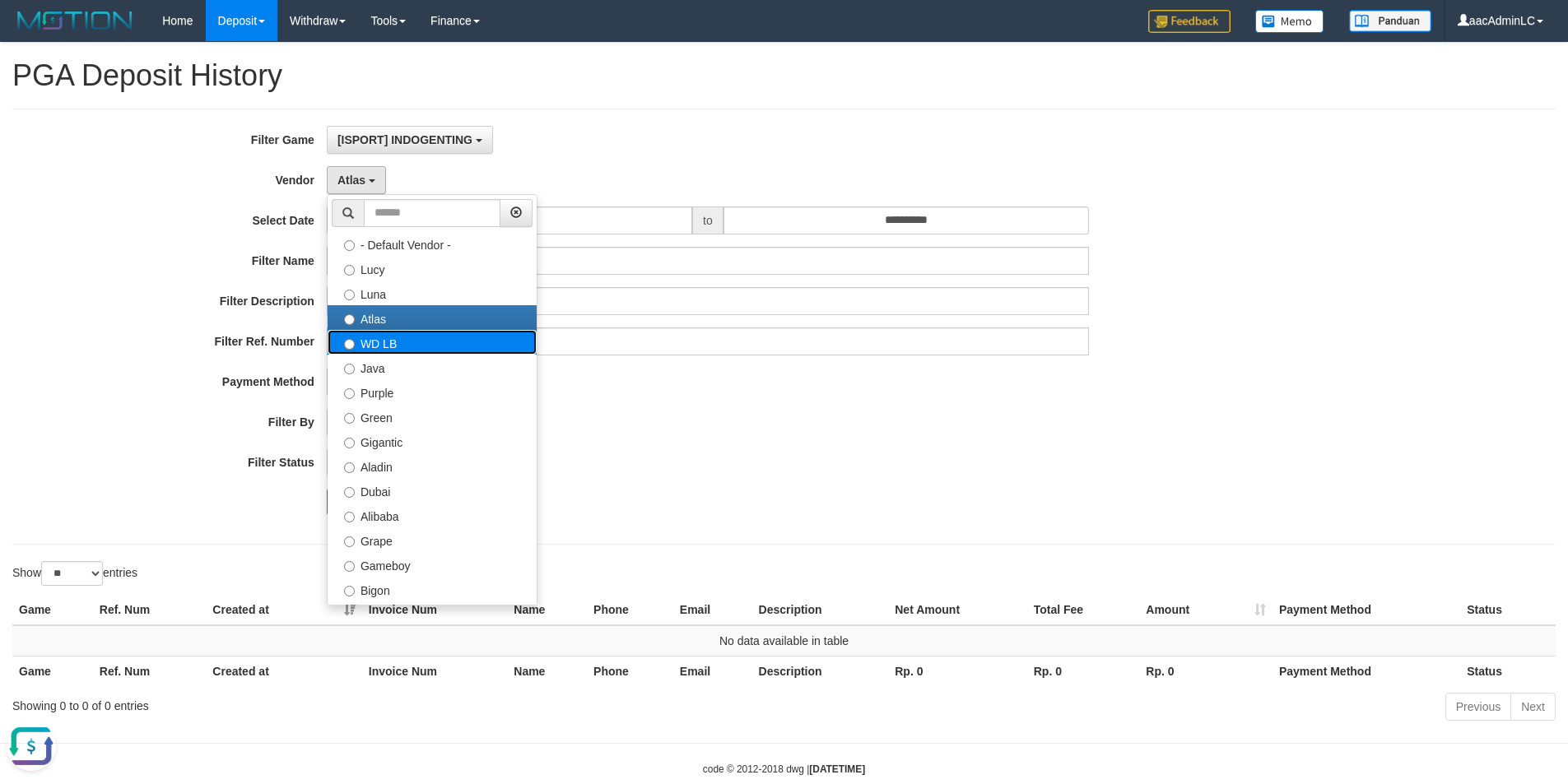 click on "WD LB" at bounding box center (432, 342) 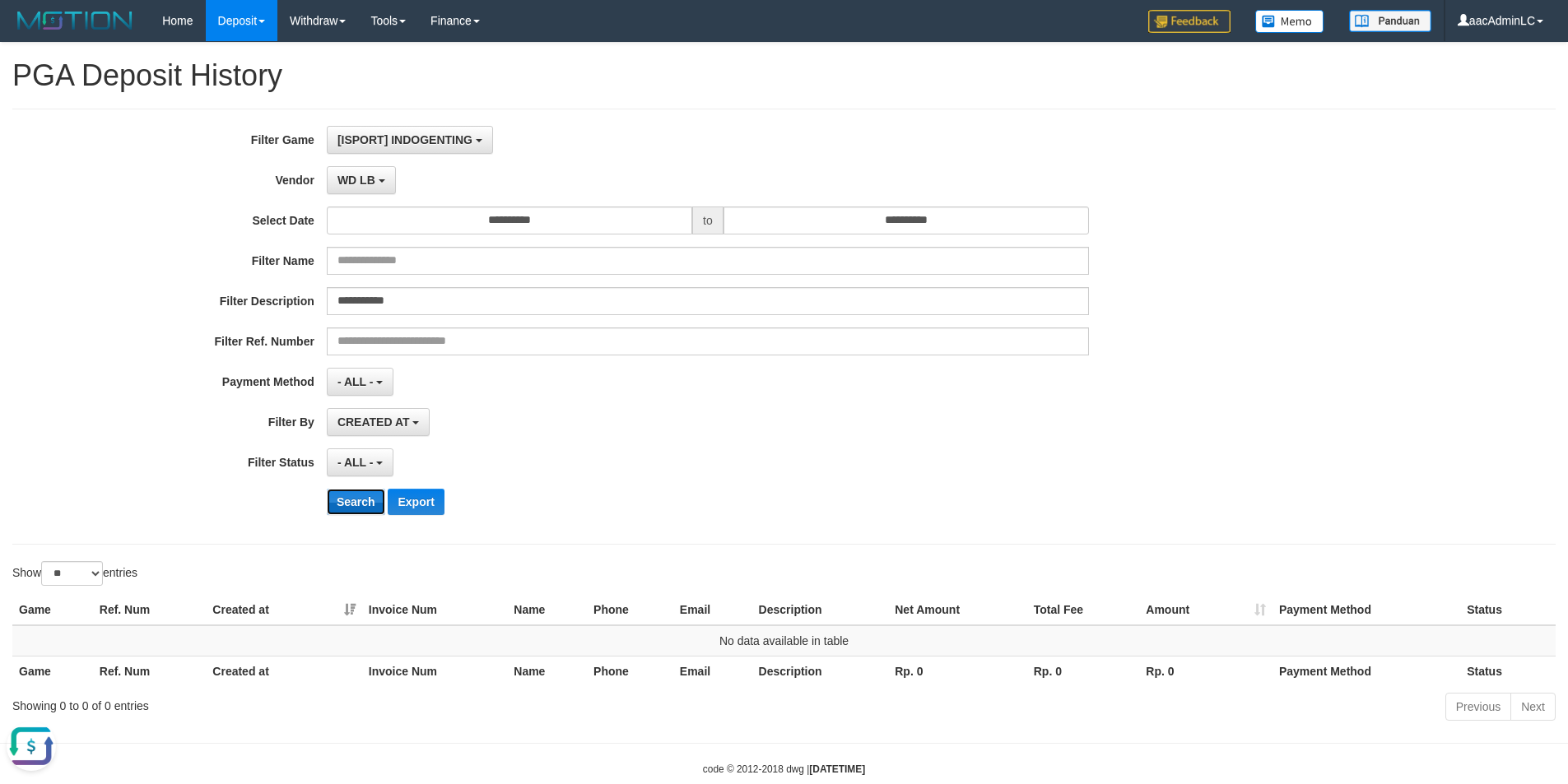 click on "Search" at bounding box center (356, 502) 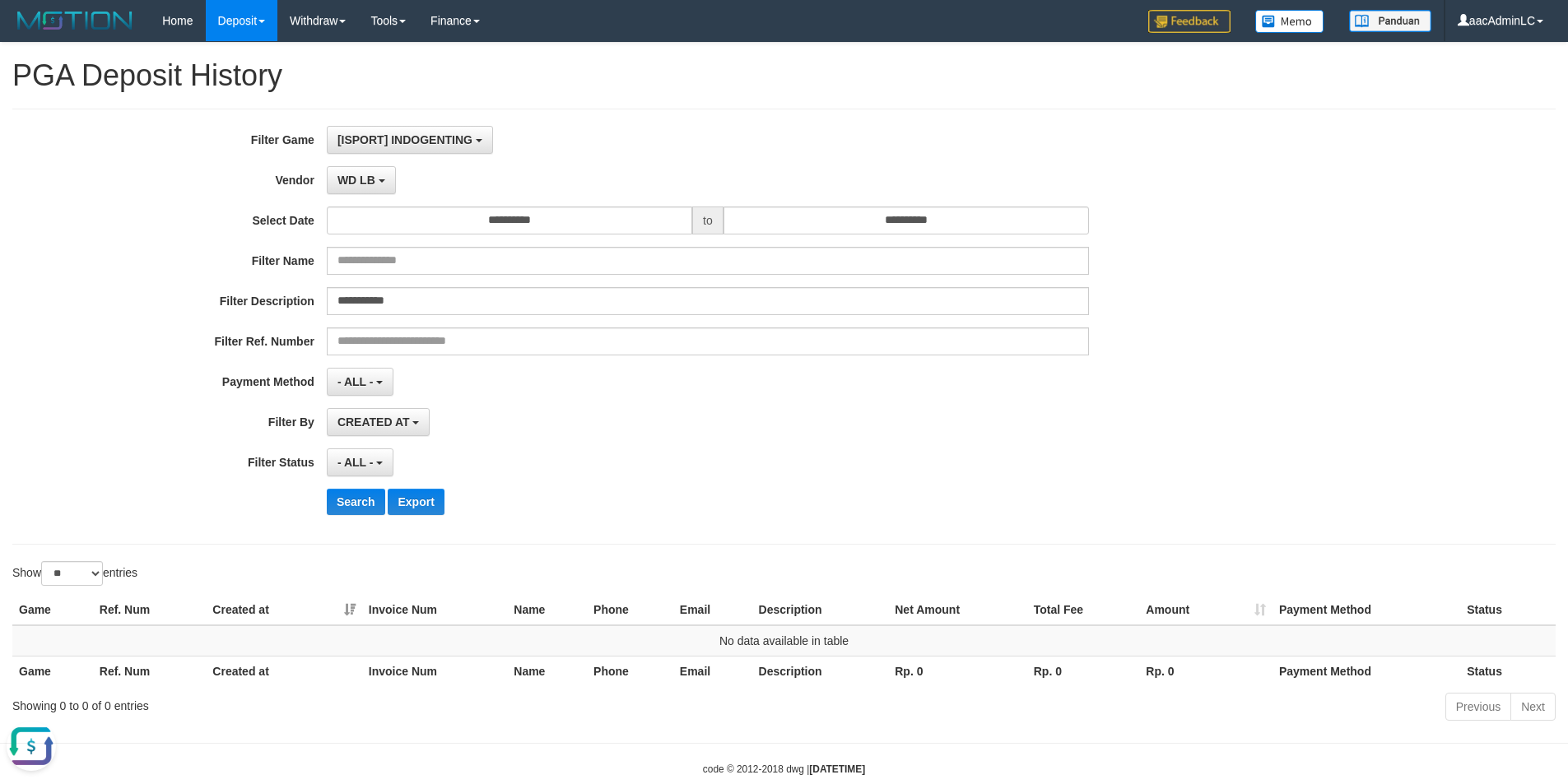 click on "WD LB - Default Vendor - [FIRST] [LAST] Atlas WD LB Java Purple Green Gigantic Alibaba Grape Gameboy Bigon Allstar Xtr Gama IBX11 Borde Indahjualpulsa Lemavo Gogogoy Itudo Yuwanatopup Sidikgame Voucher100 Awalpulsa Lambda Combo IBX3 NUANSATOPUP IBX3 Pusatjualpulsa IBX3 Itemgame IBX3 SILAKSA IBX3 Makmurvoucher IBX3 MAKMURTOPUP IBX3 Pilihvoucher" at bounding box center [708, 180] 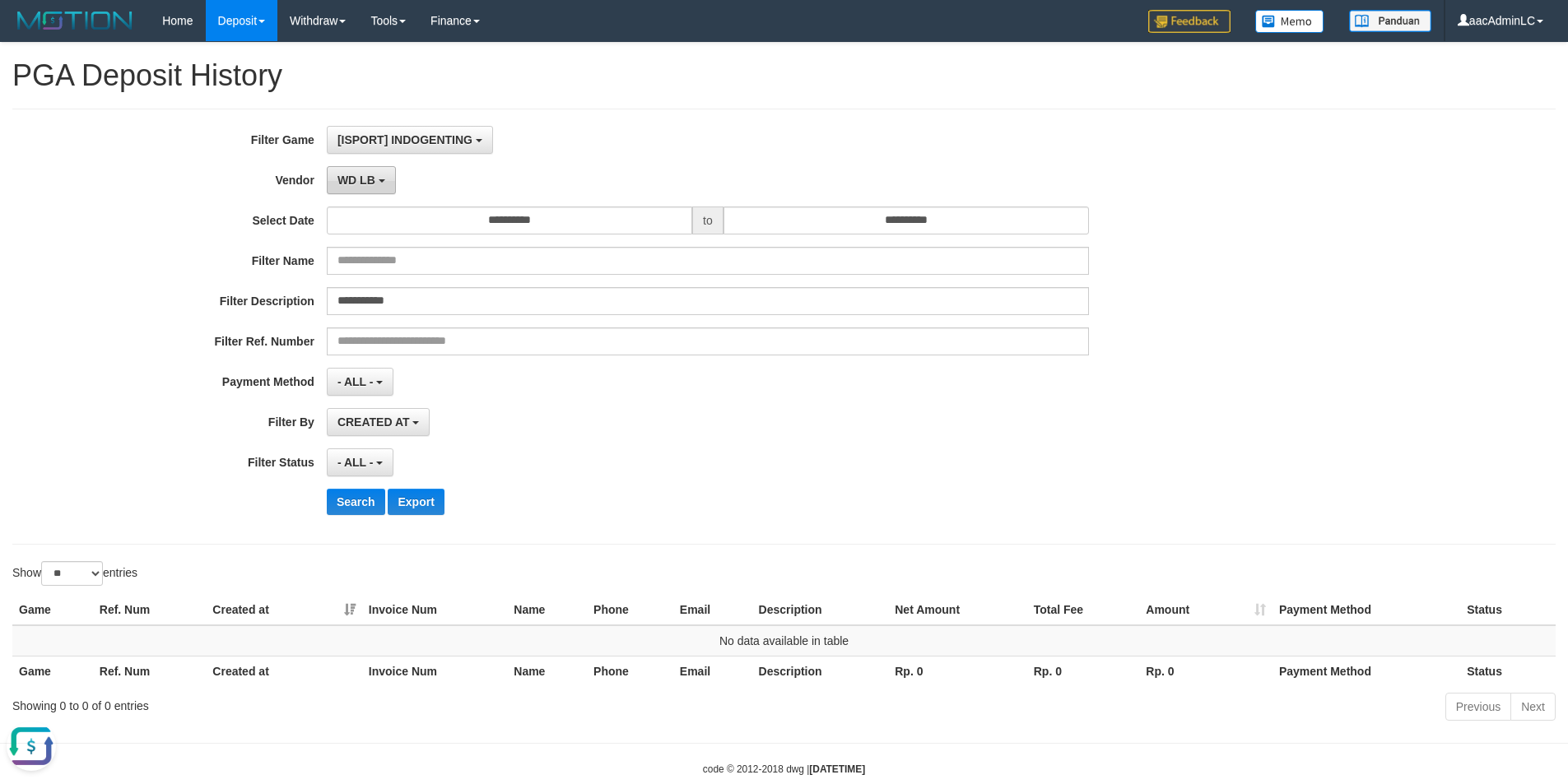 click on "WD LB" at bounding box center (361, 180) 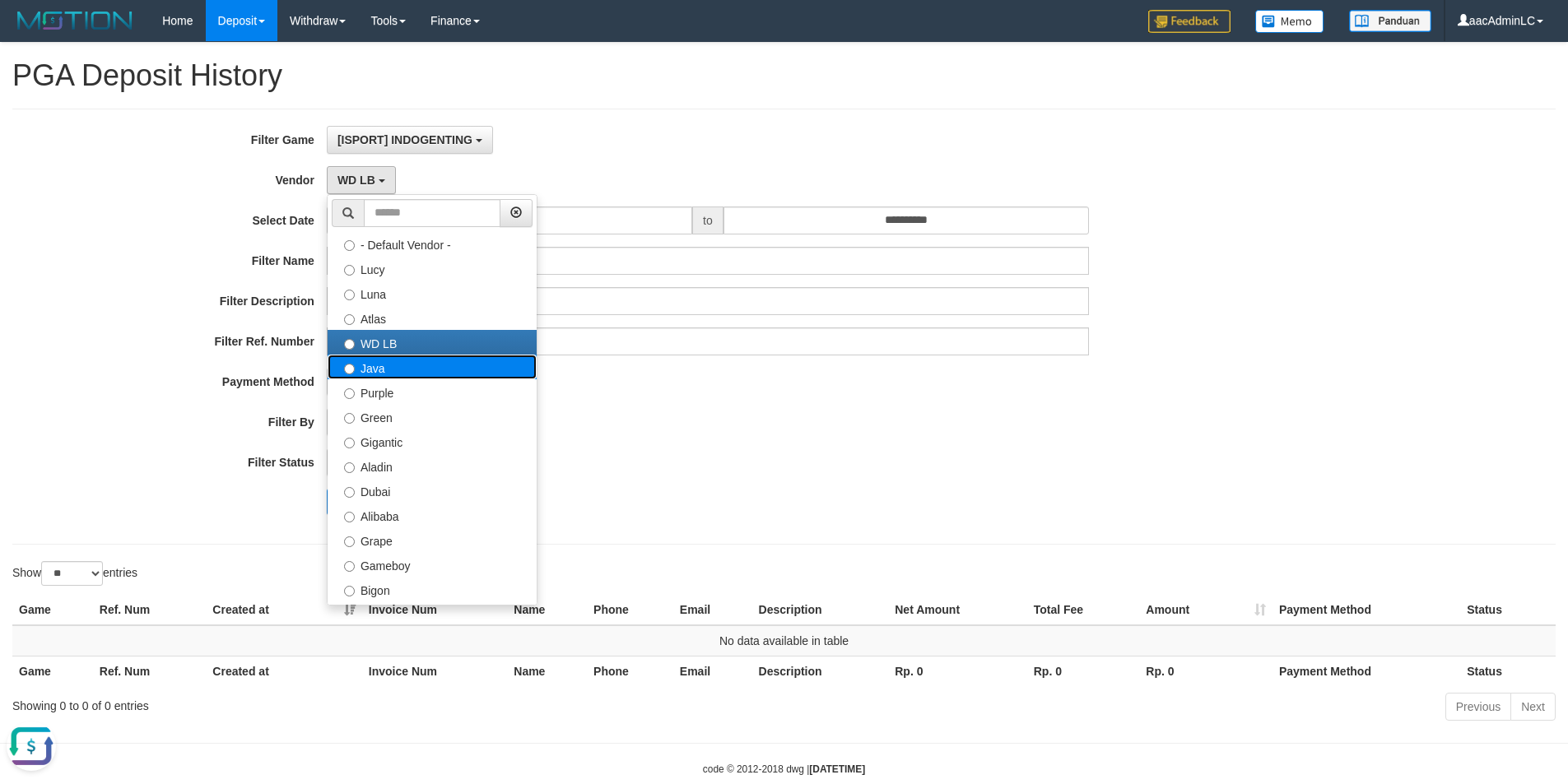 click on "Java" at bounding box center [432, 367] 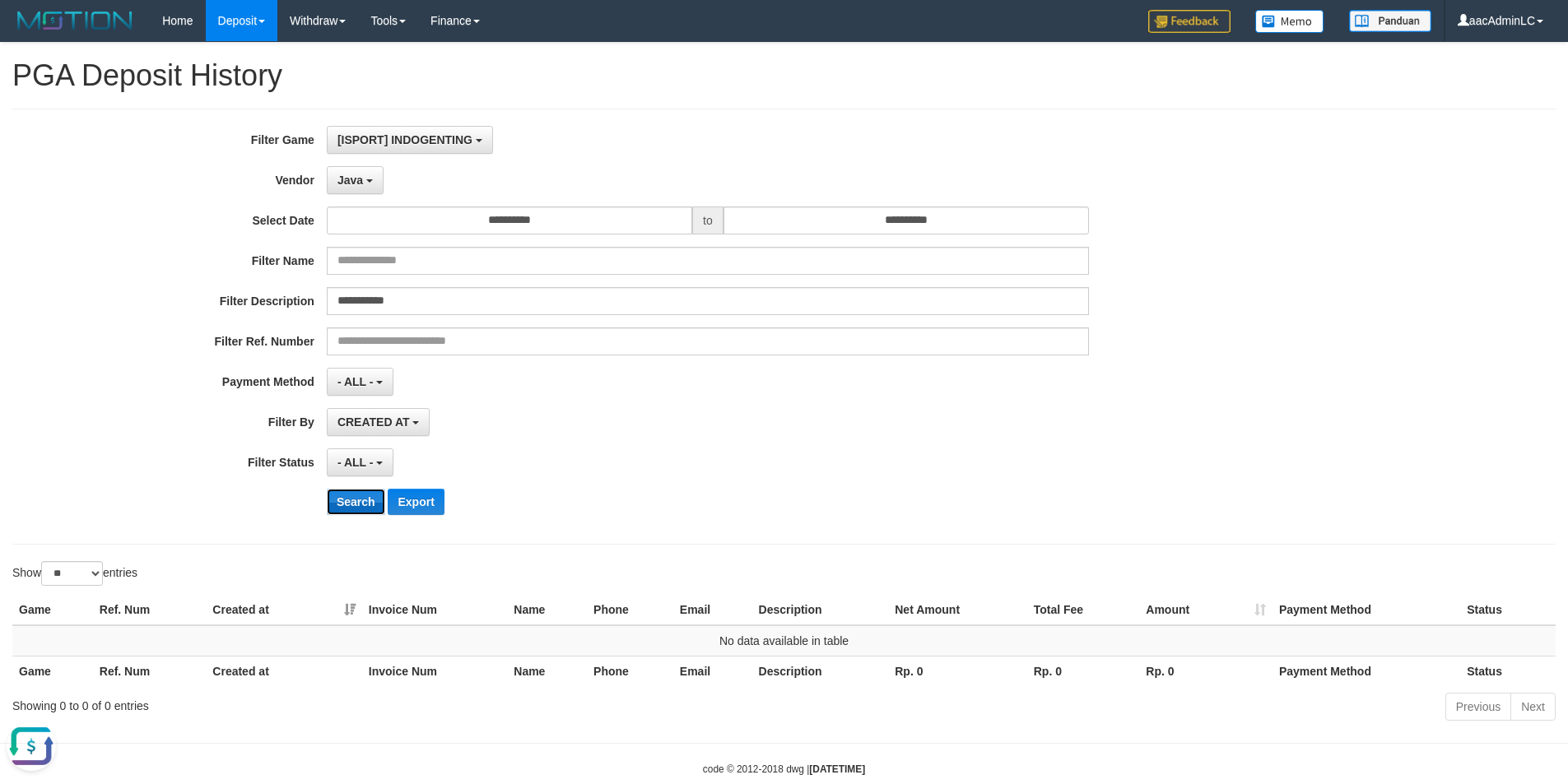 click on "Search" at bounding box center [356, 502] 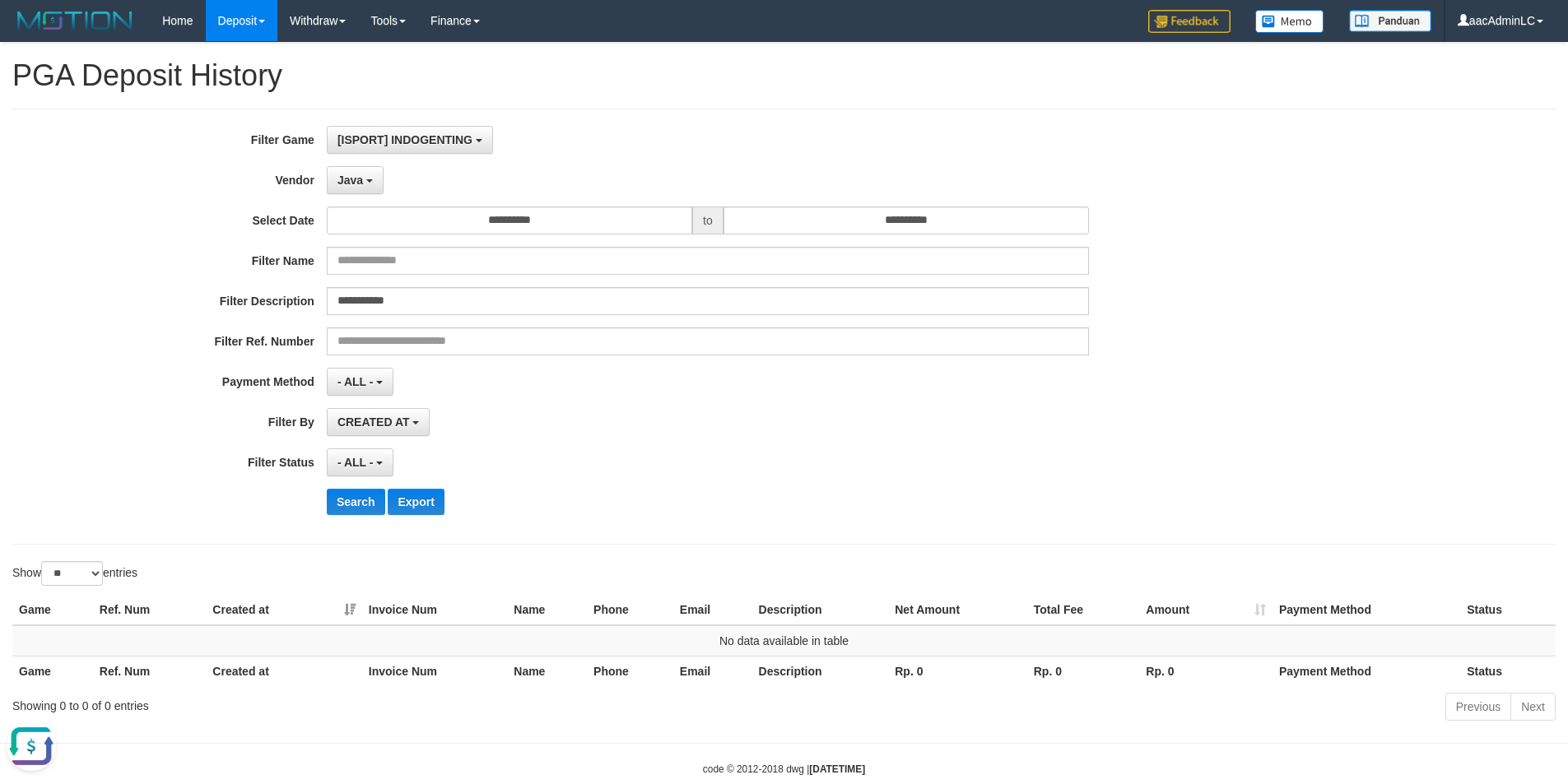 click on "**********" at bounding box center [654, 327] 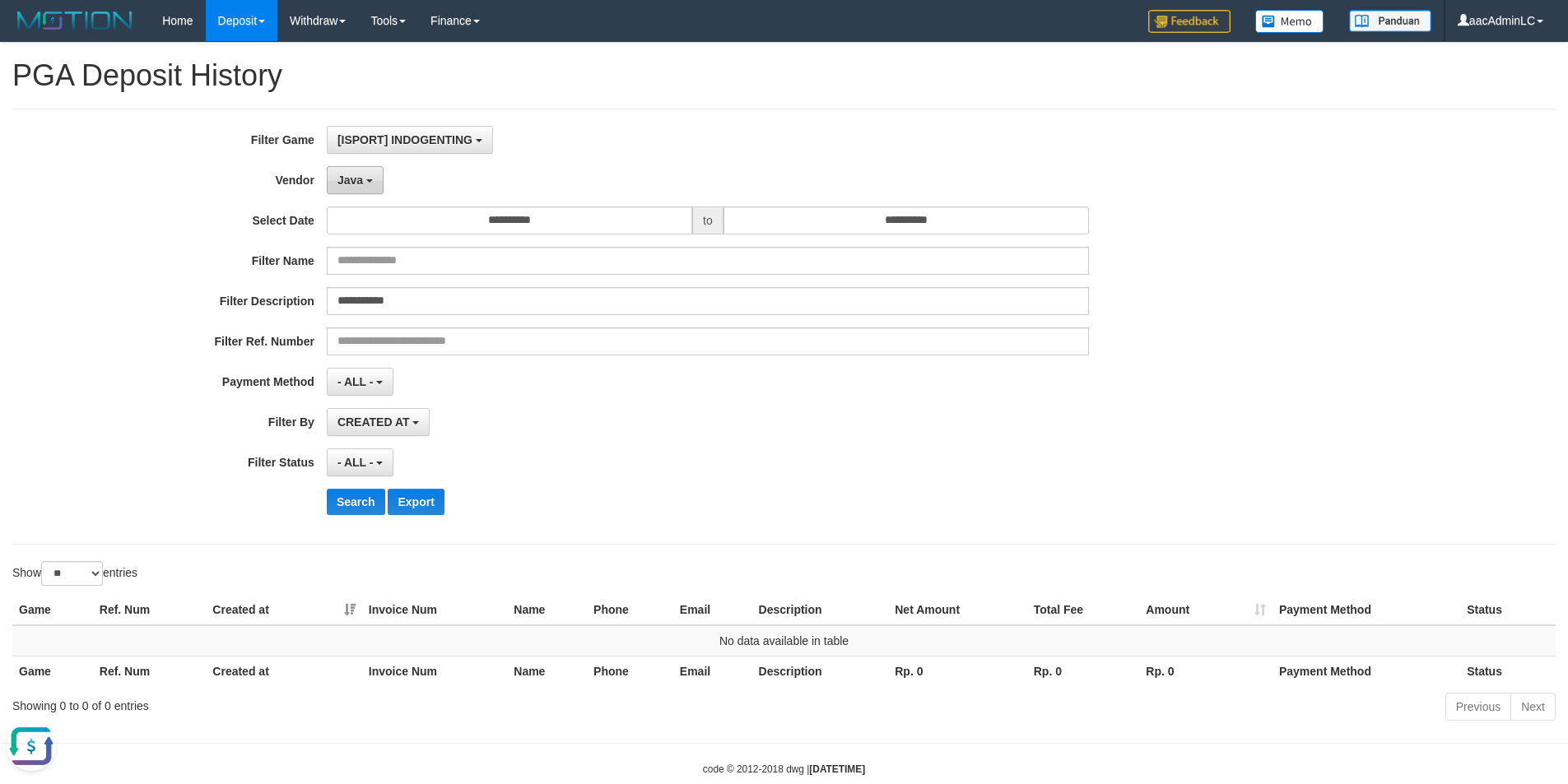 click on "Java" at bounding box center (355, 180) 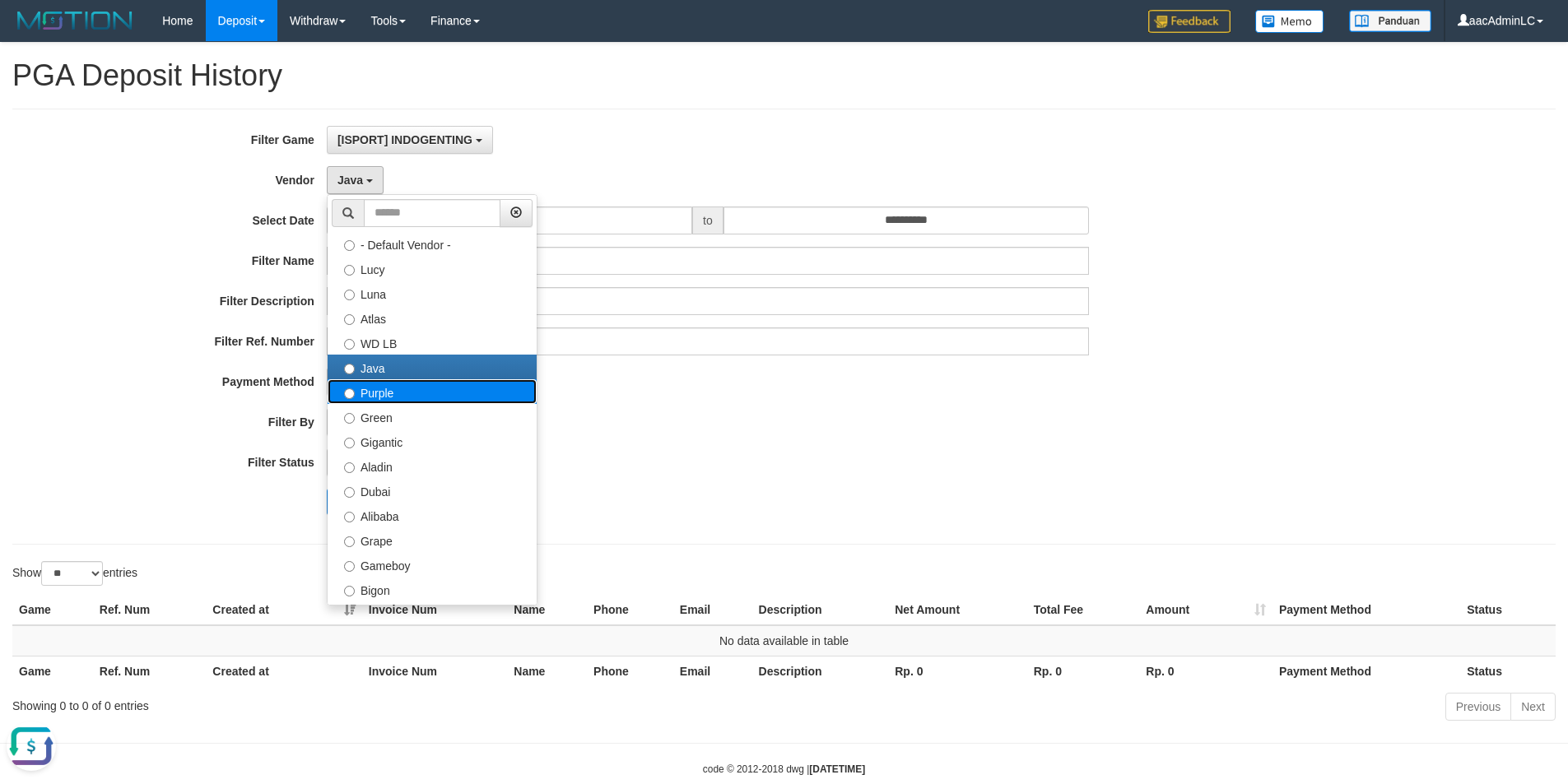 click on "Purple" at bounding box center (432, 392) 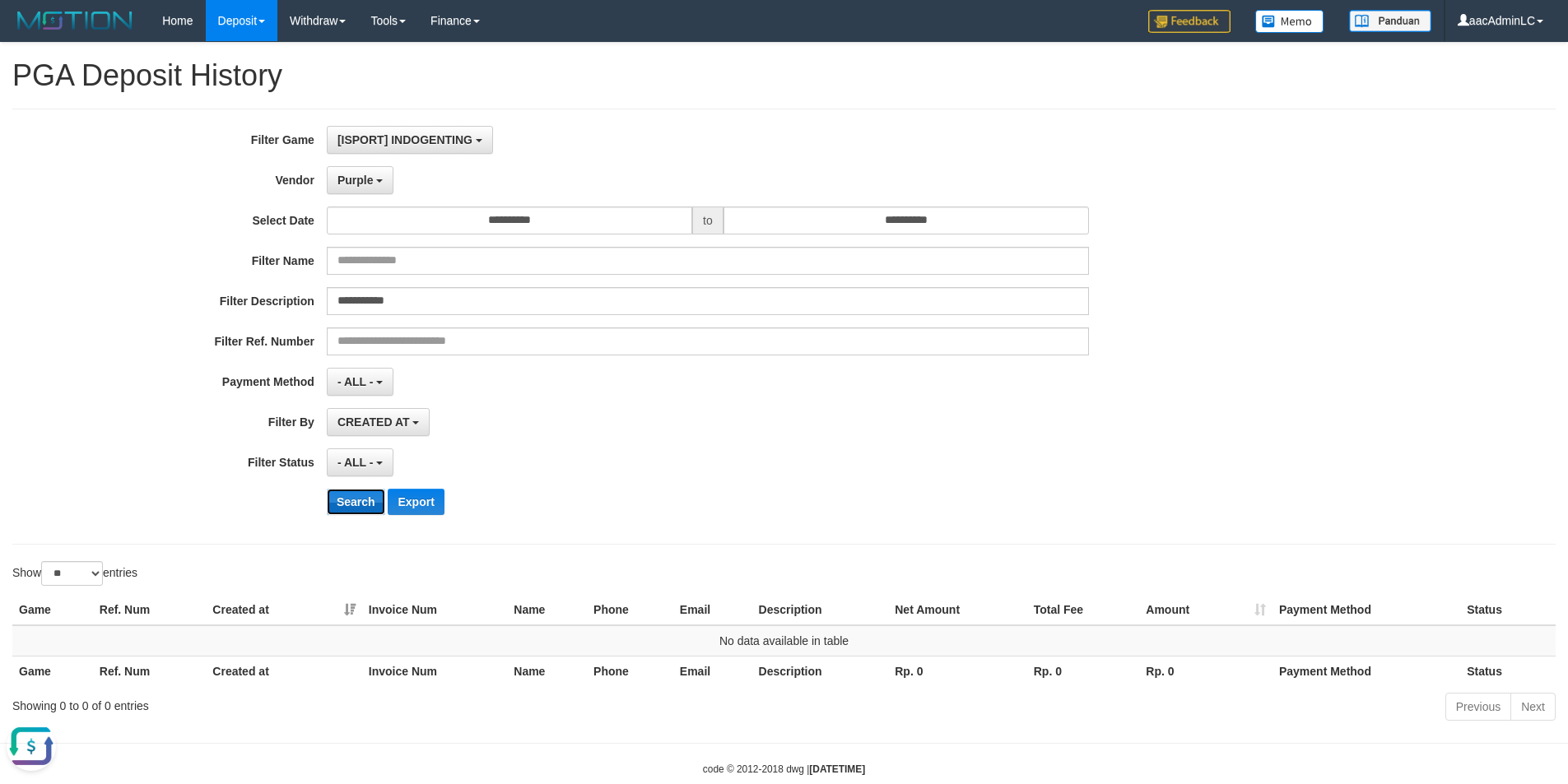 click on "Search" at bounding box center (356, 502) 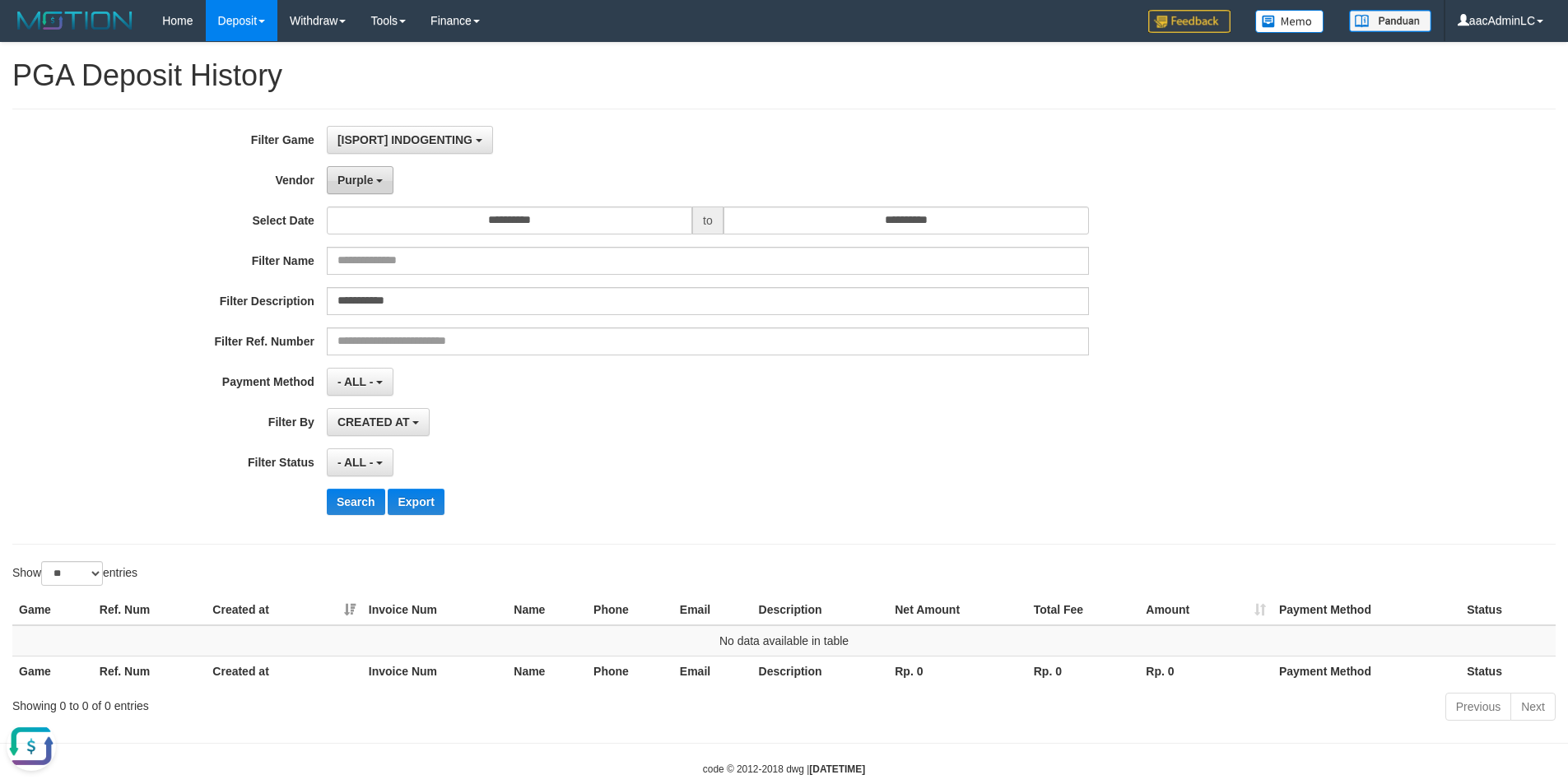 click on "Purple" at bounding box center (356, 180) 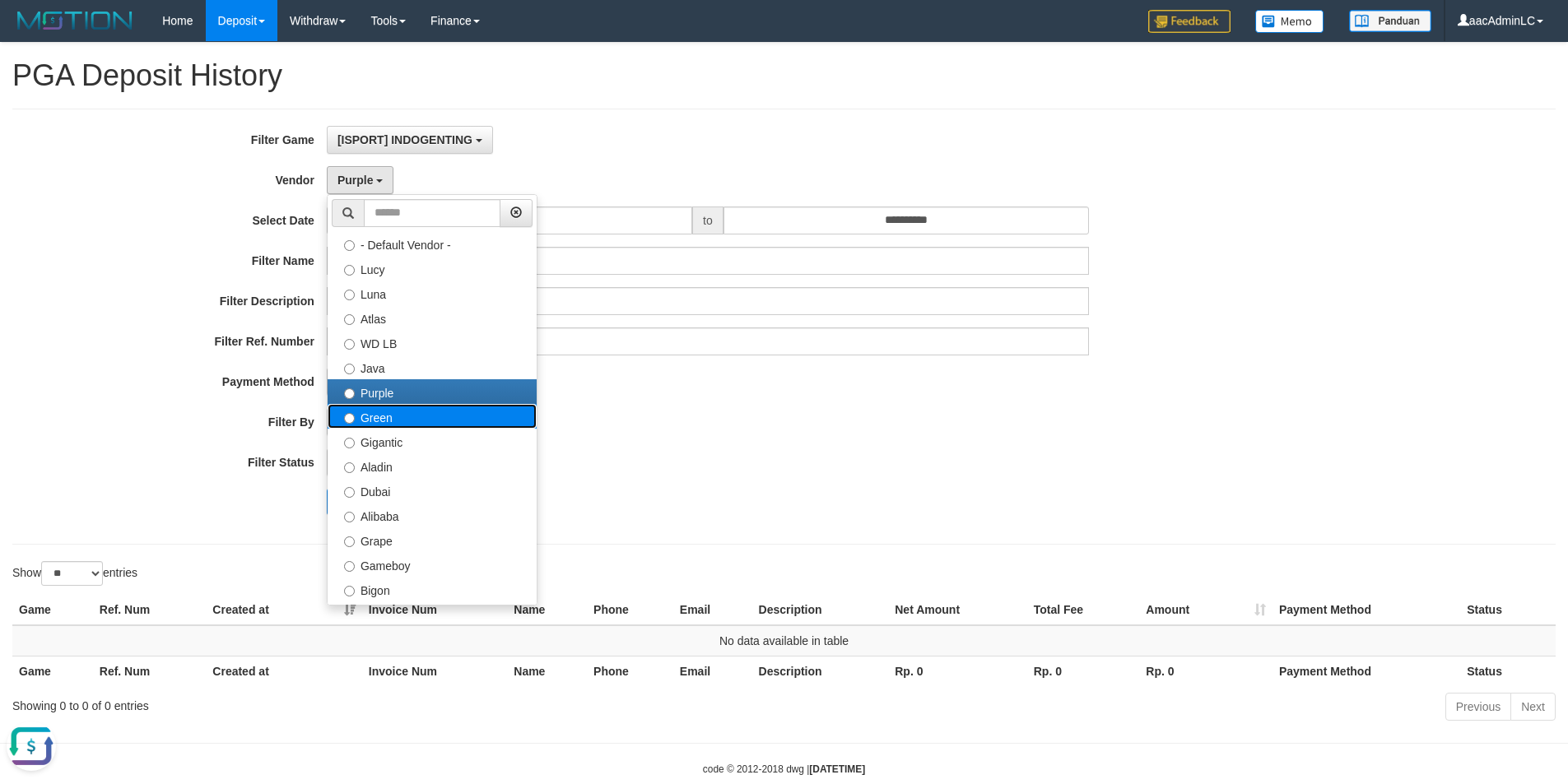 click on "Green" at bounding box center [432, 416] 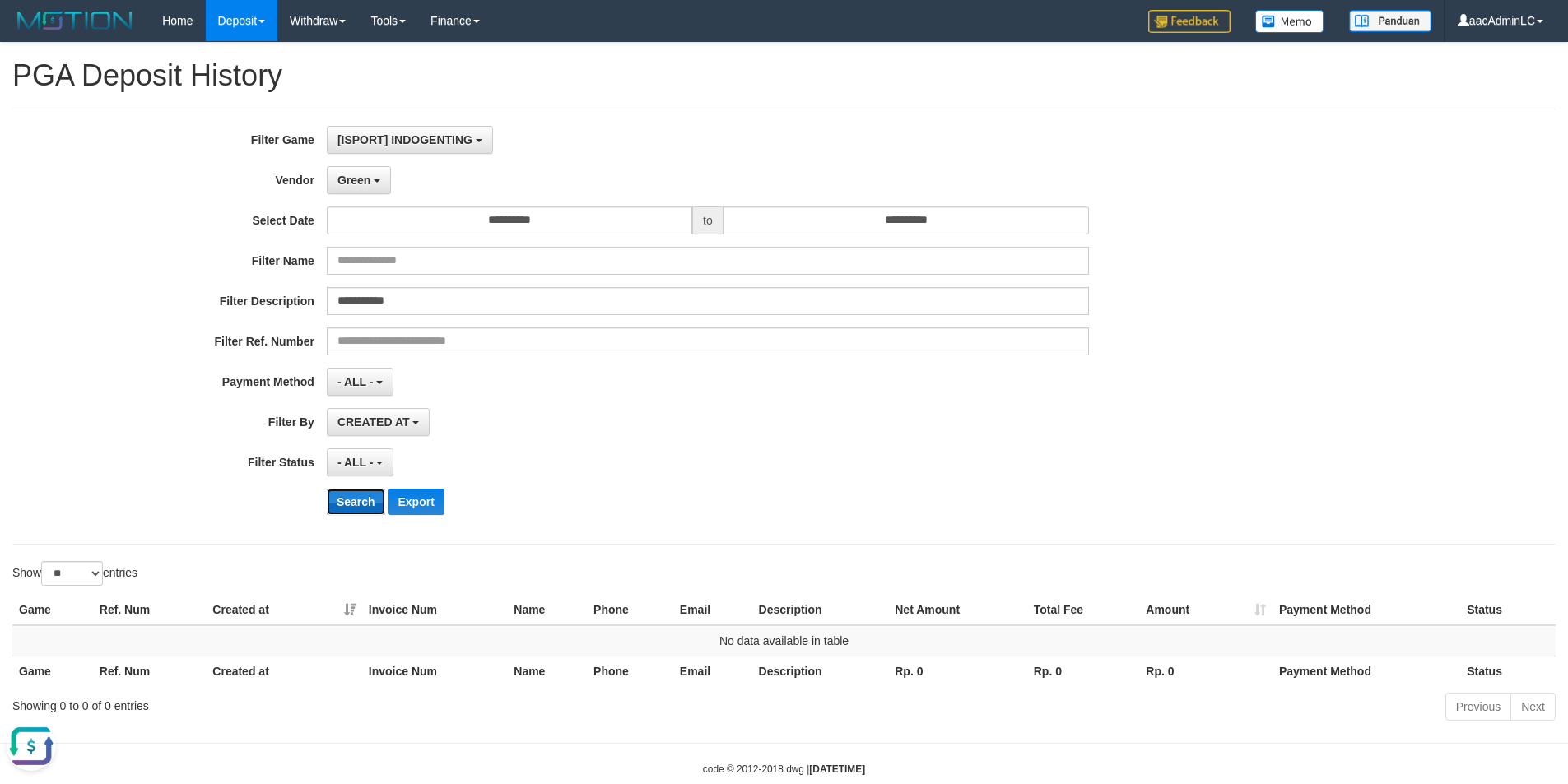 click on "Search" at bounding box center [356, 502] 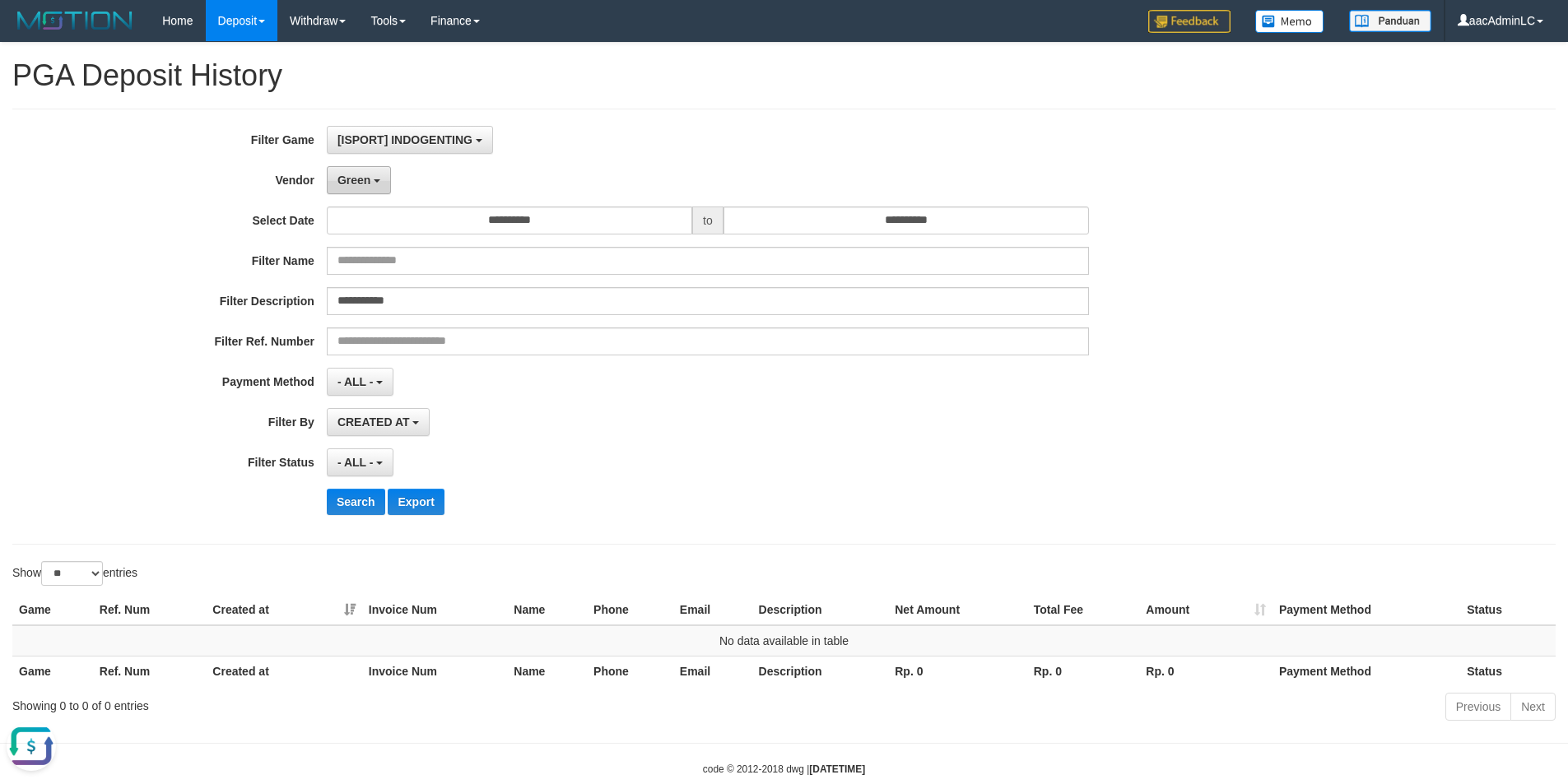 click on "Green" at bounding box center (354, 180) 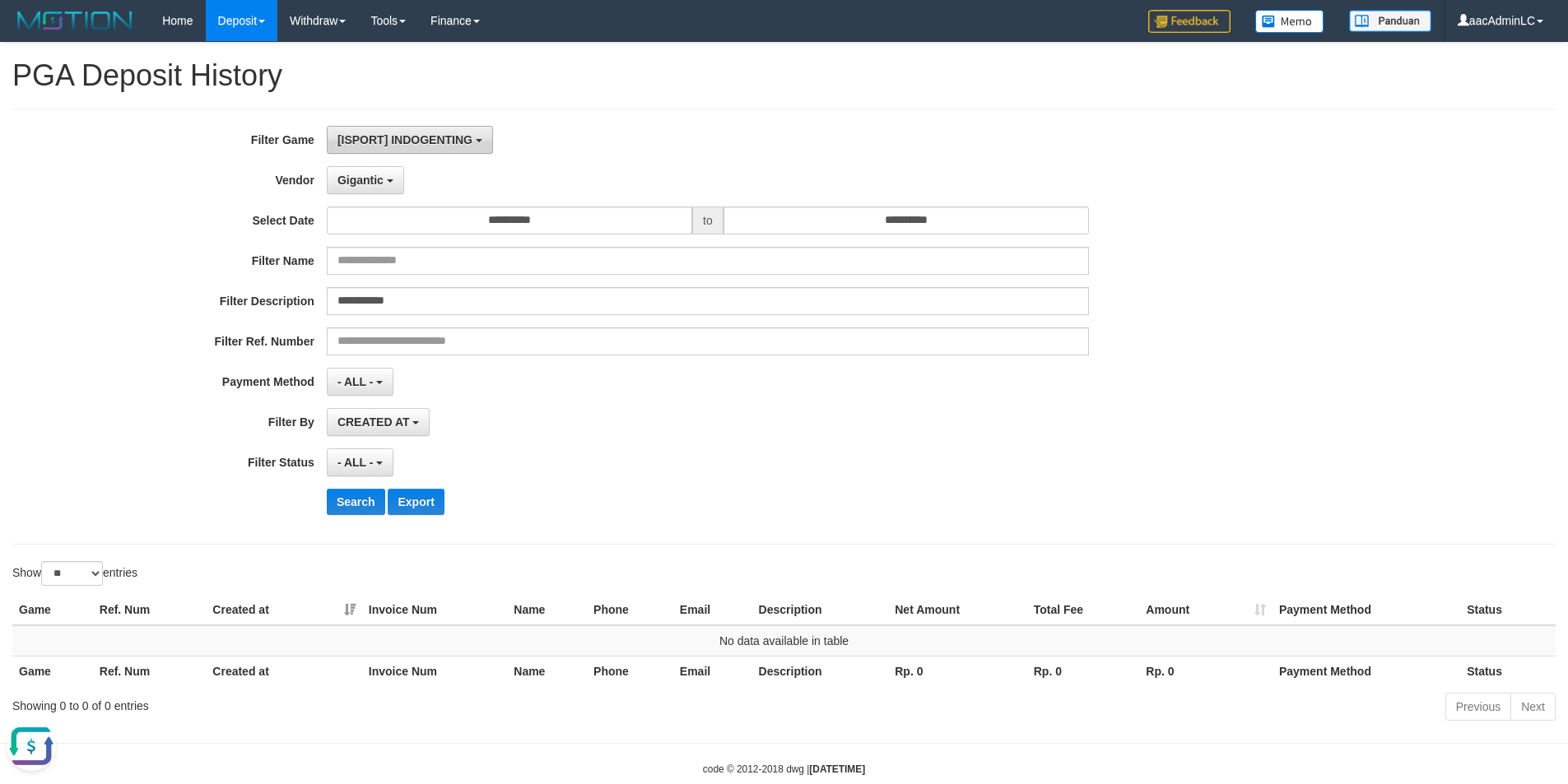 click on "[ISPORT] INDOGENTING" at bounding box center (405, 140) 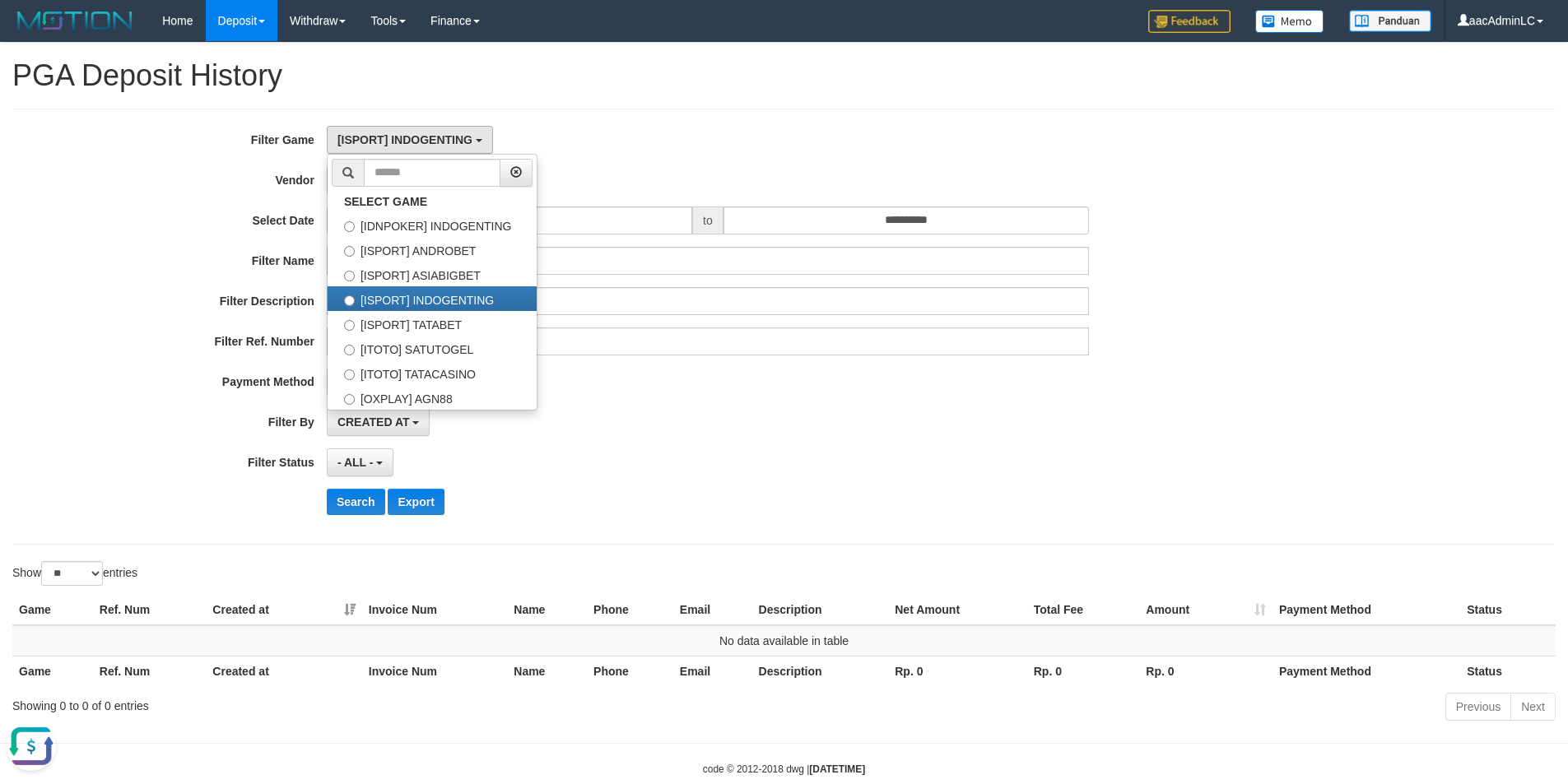 click on "Search
Export" at bounding box center [817, 502] 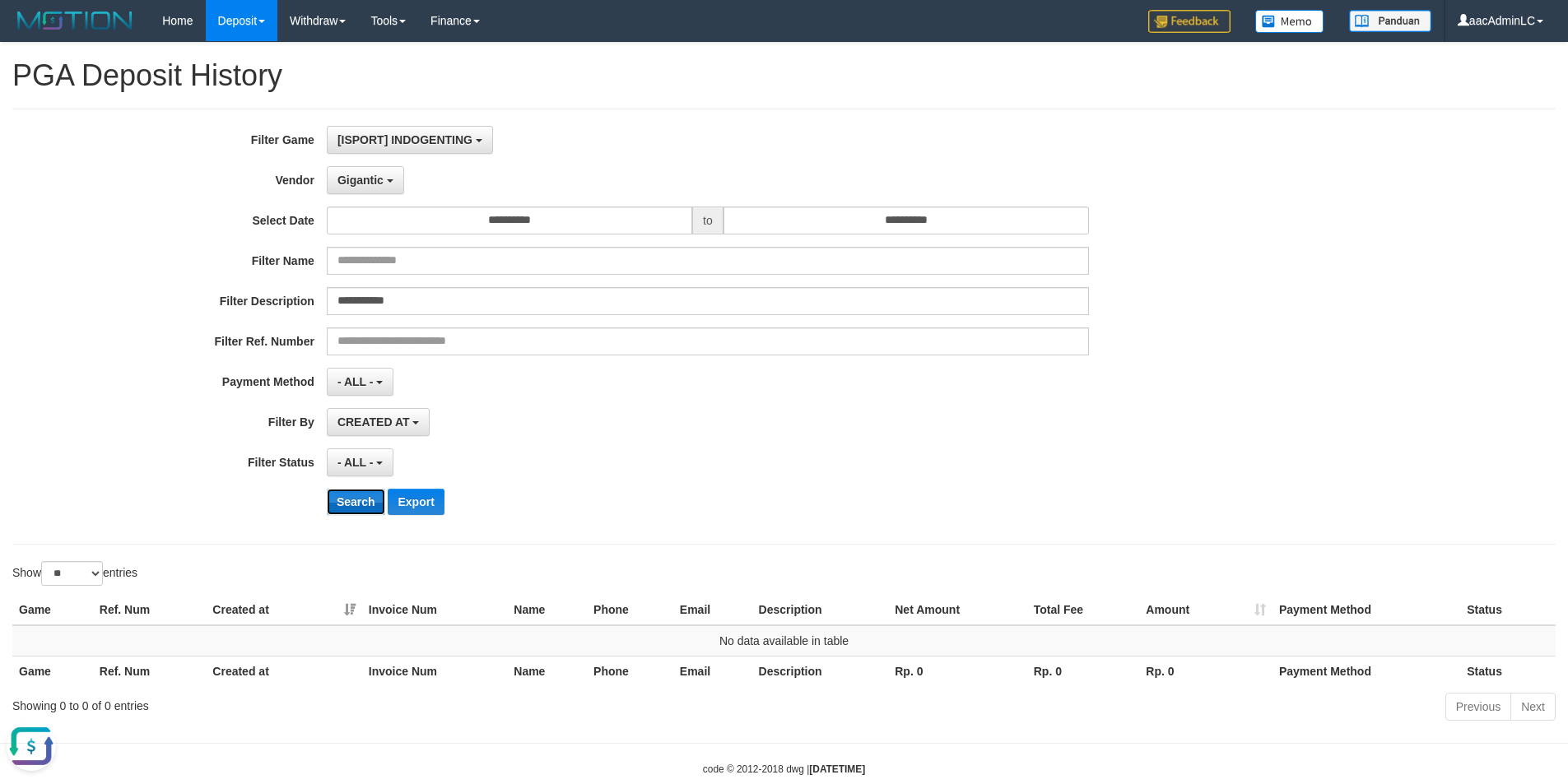 click on "Search" at bounding box center (356, 502) 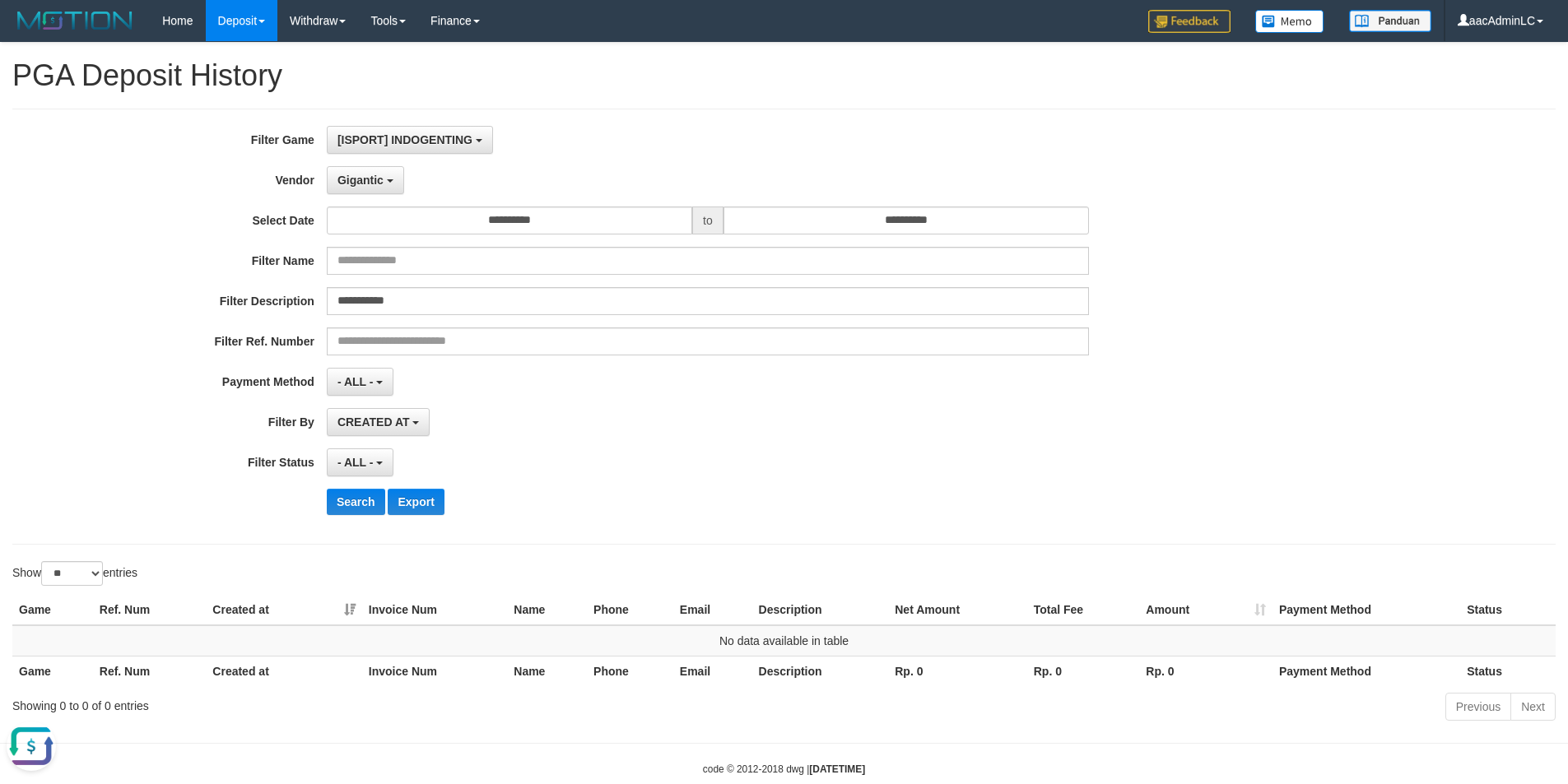 click on "**********" at bounding box center [654, 327] 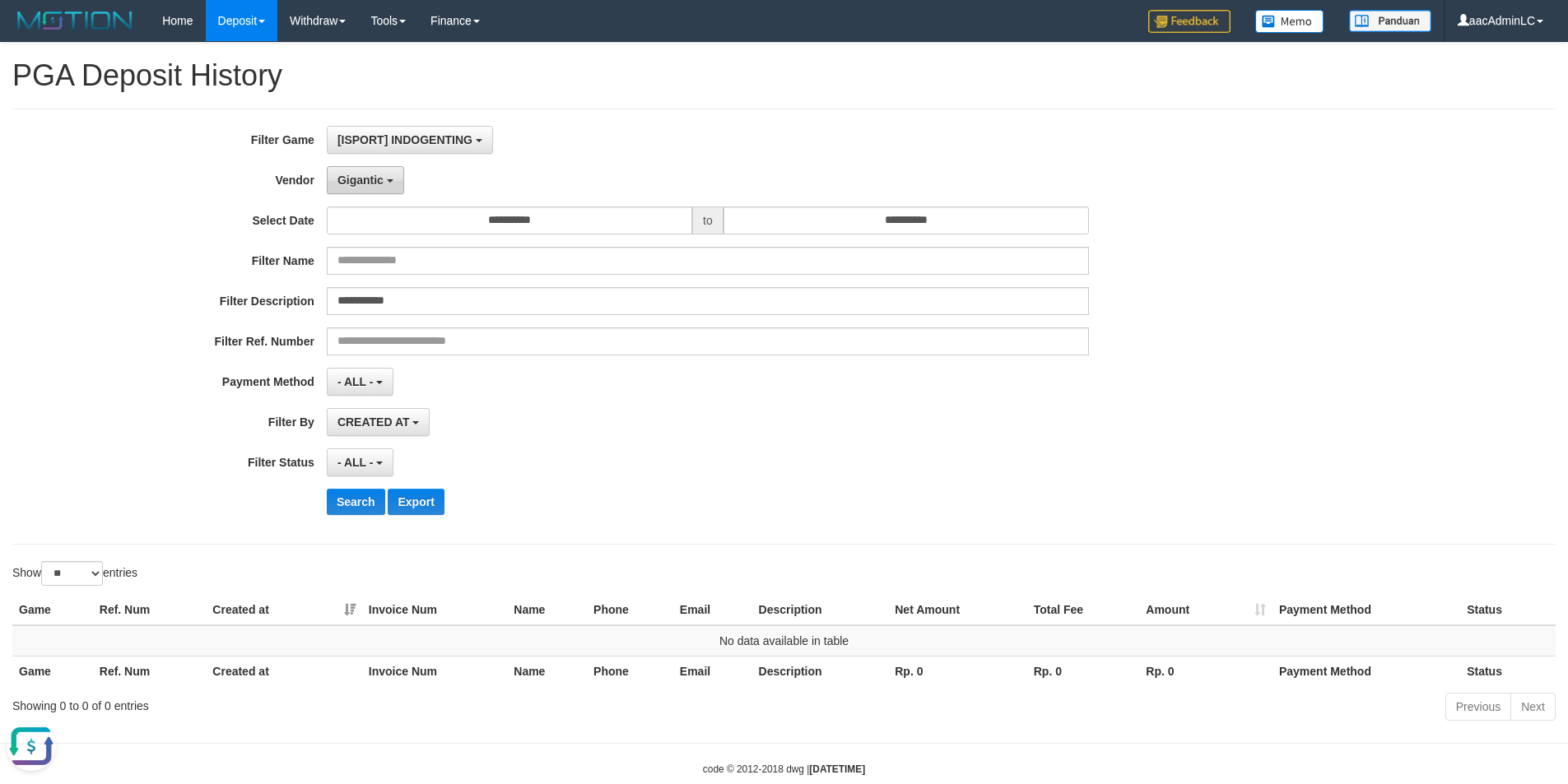 click on "Gigantic" at bounding box center (361, 180) 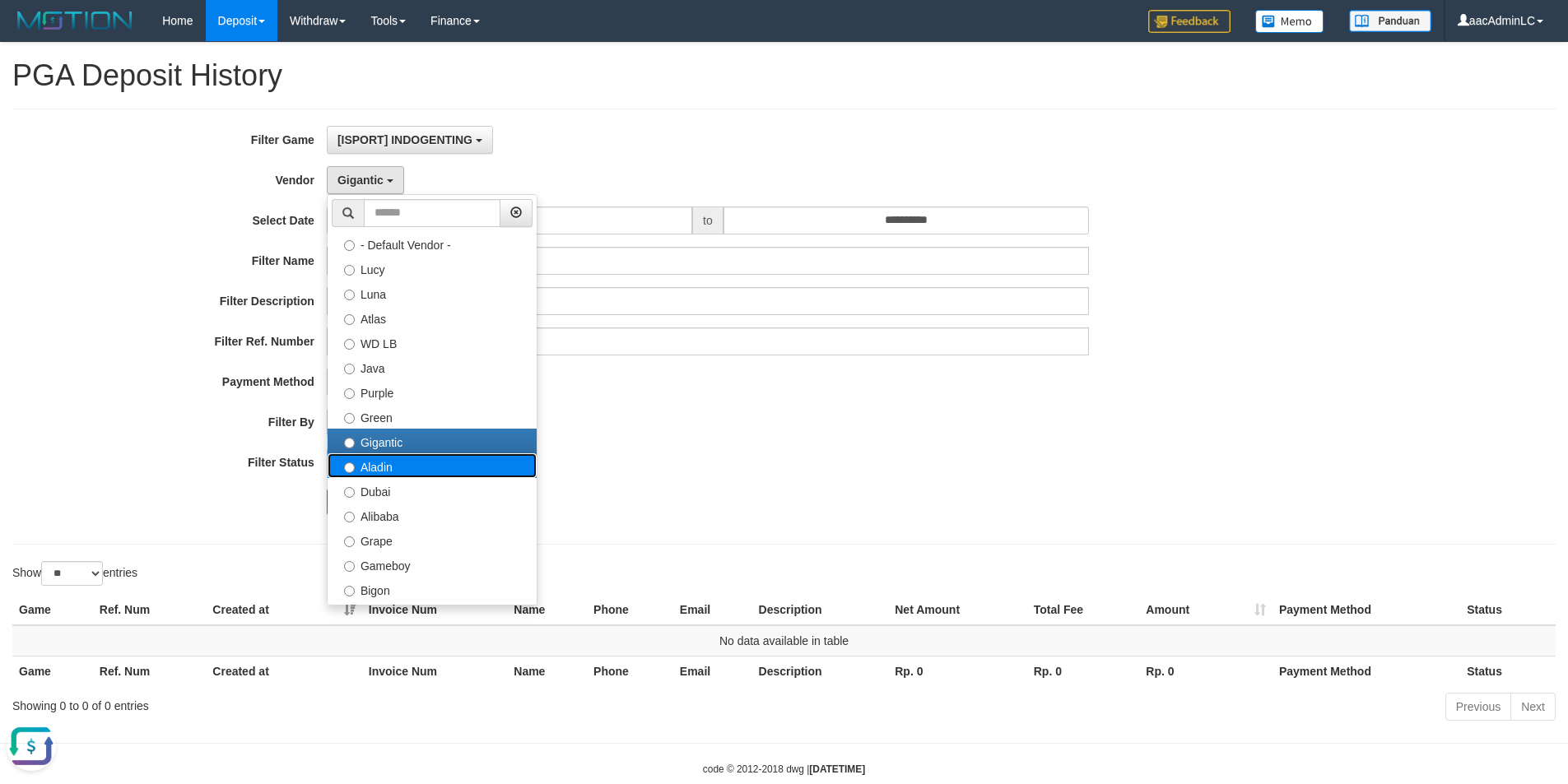 click on "Aladin" at bounding box center (432, 466) 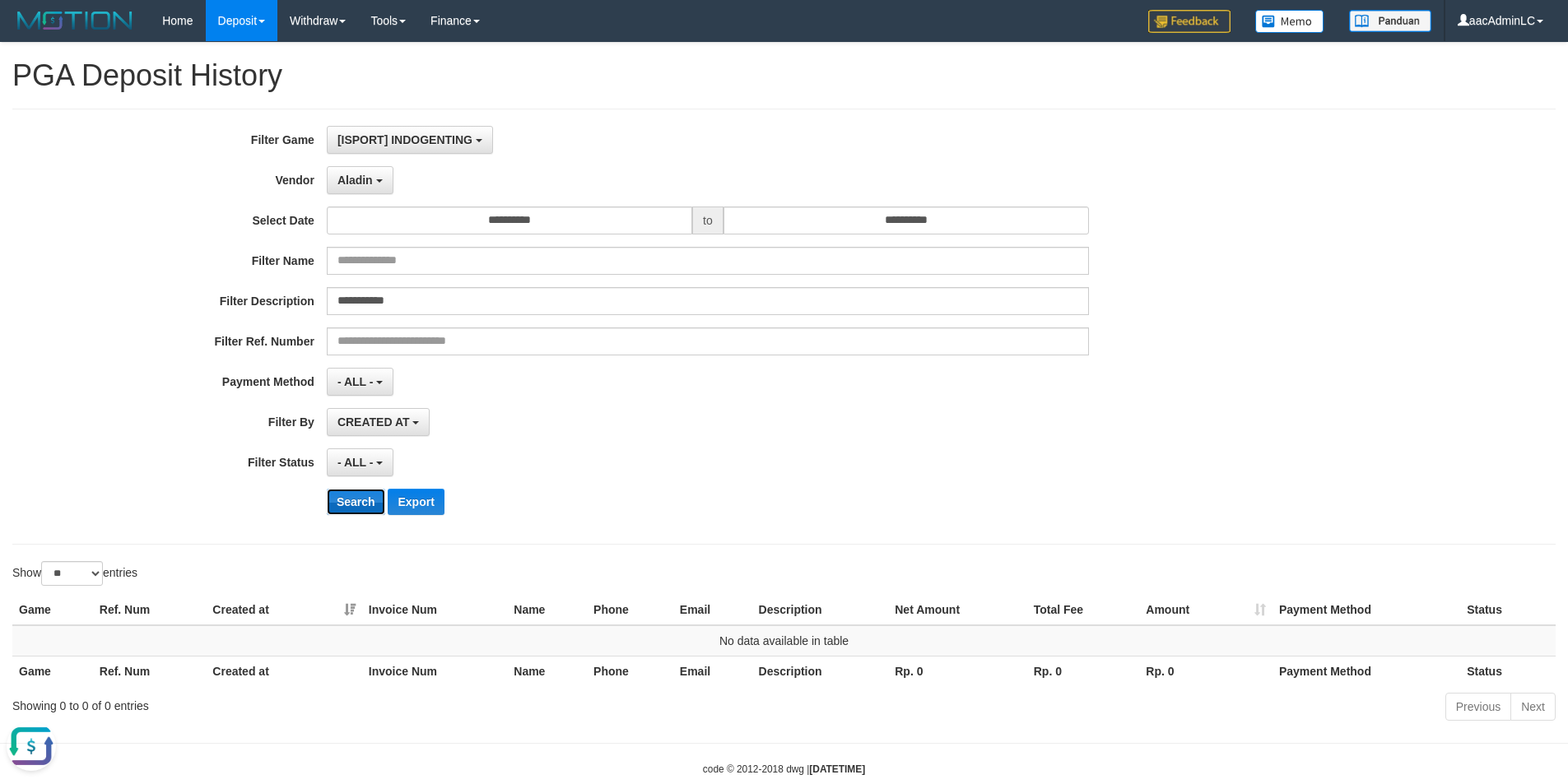 click on "Search" at bounding box center [356, 502] 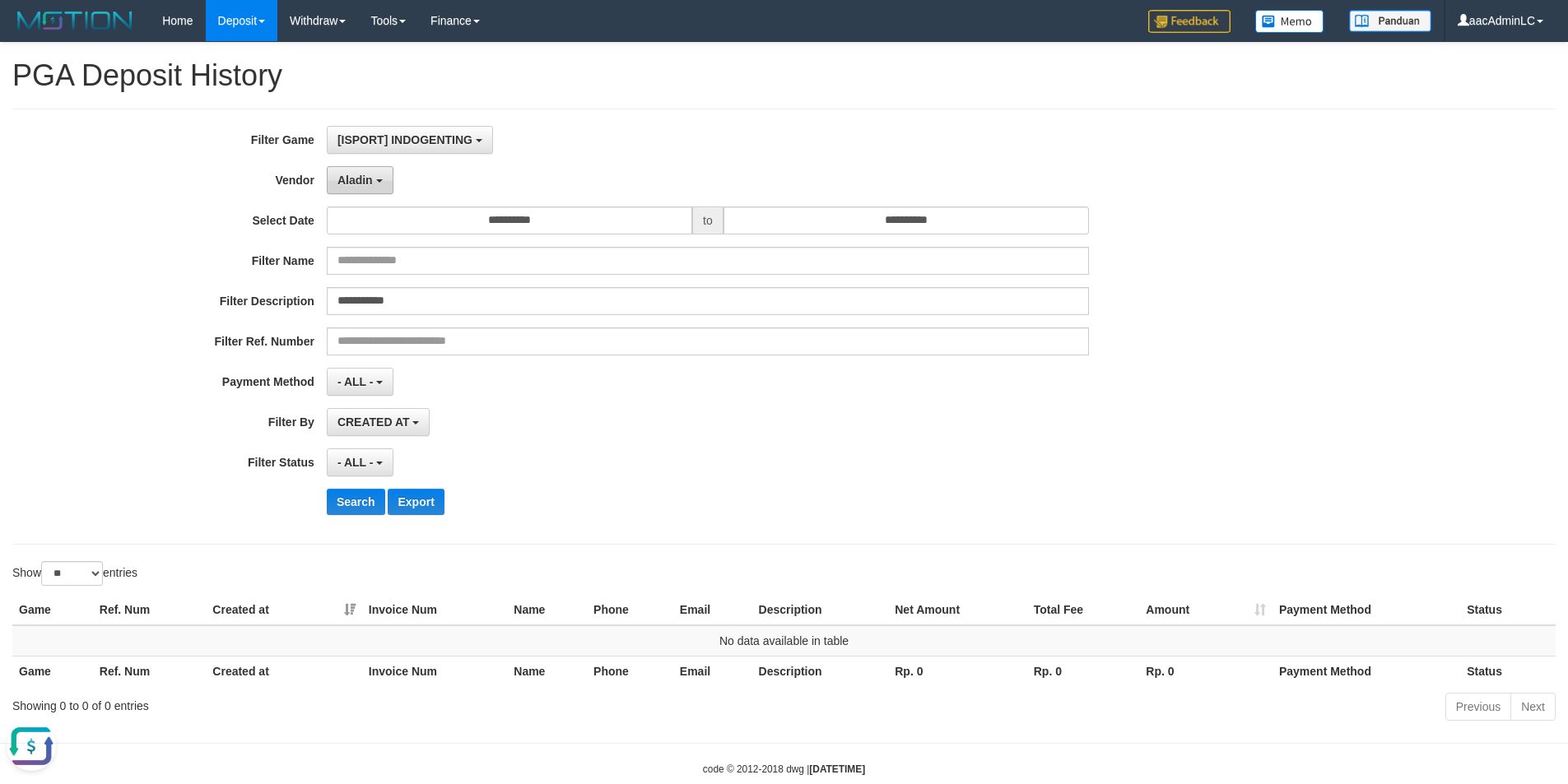 click on "Aladin" at bounding box center [355, 180] 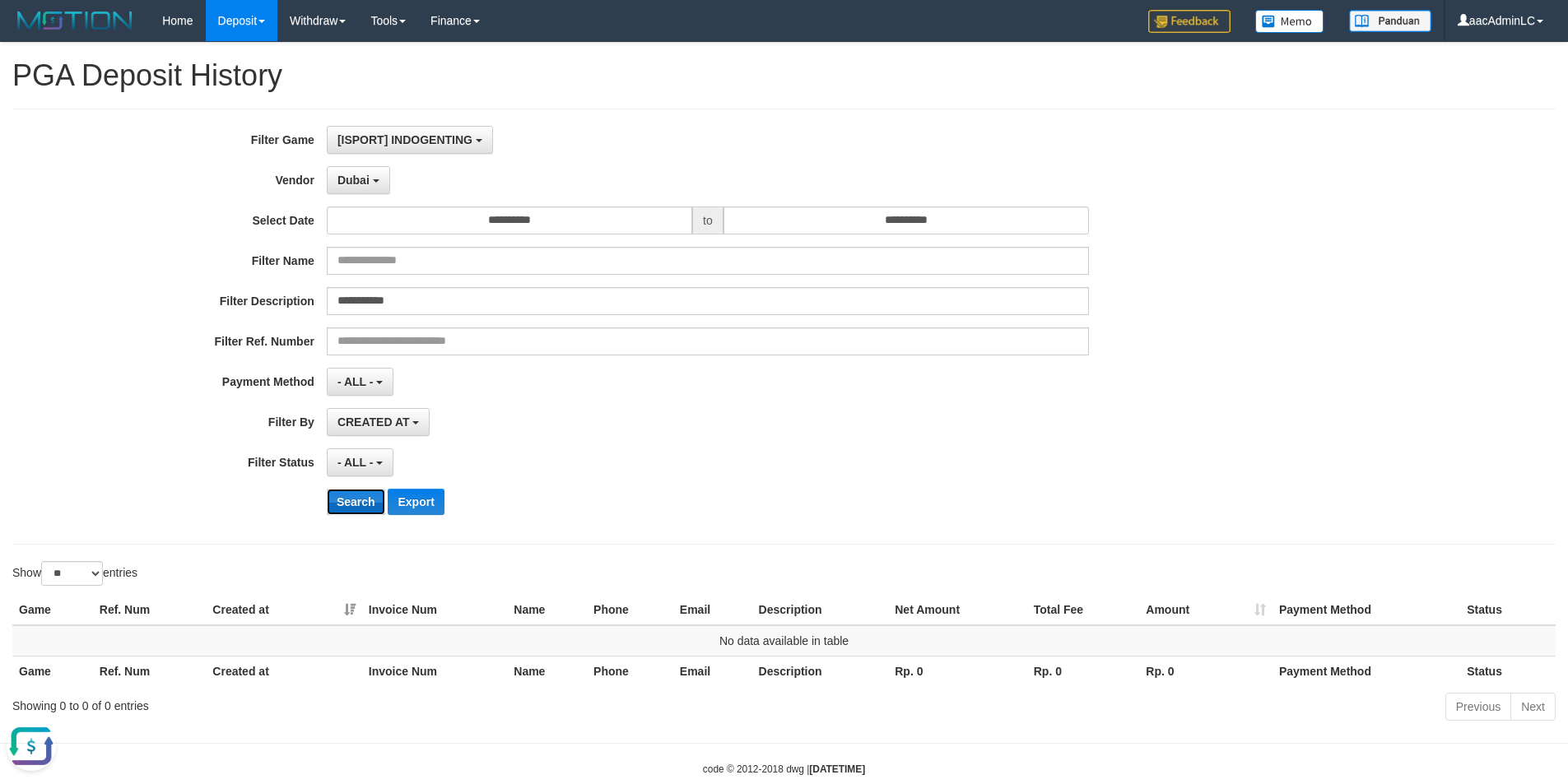 click on "Search" at bounding box center (356, 502) 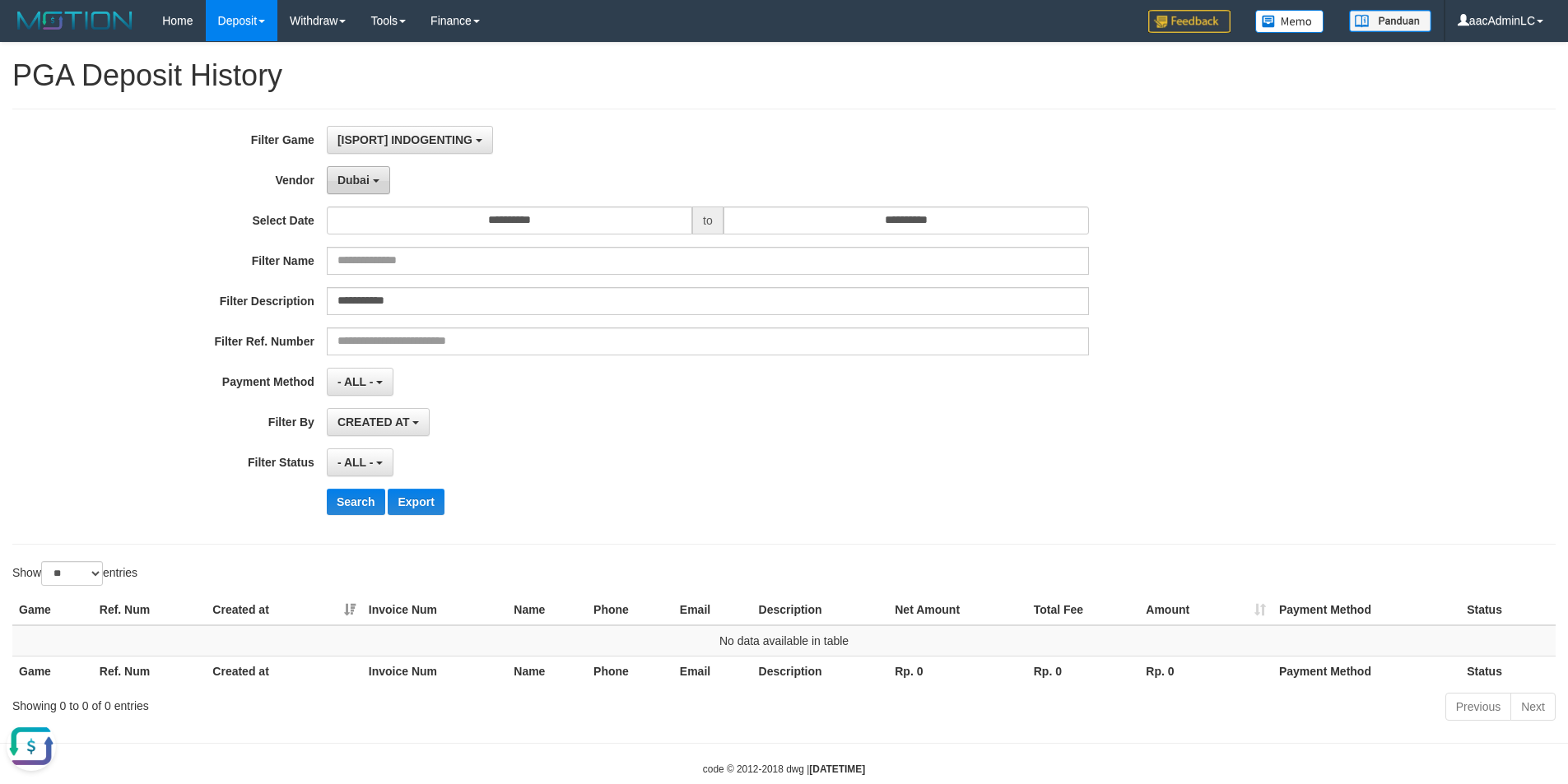 click on "Dubai" at bounding box center (358, 180) 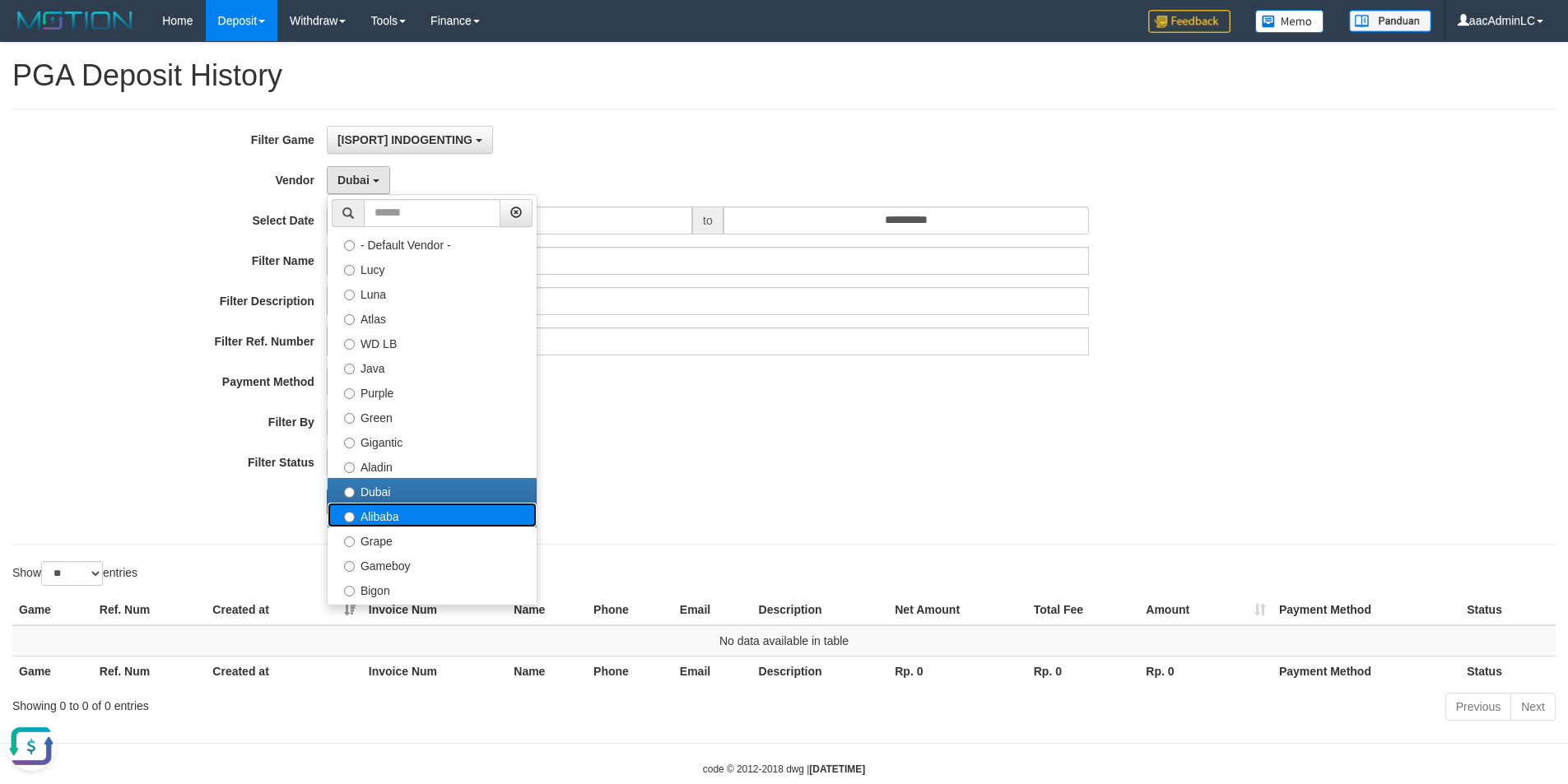 click on "Alibaba" at bounding box center (432, 515) 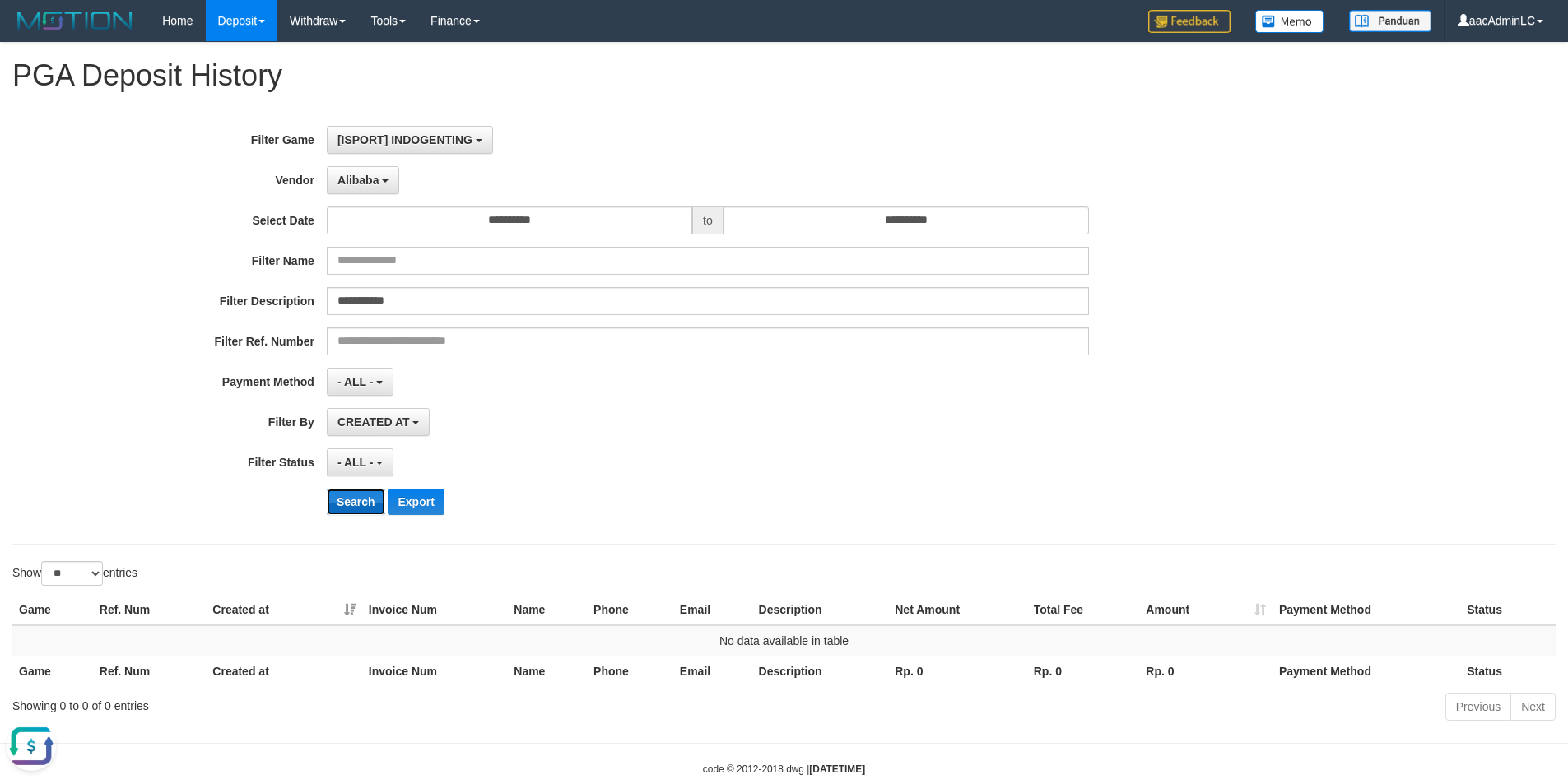 click on "Search" at bounding box center [356, 502] 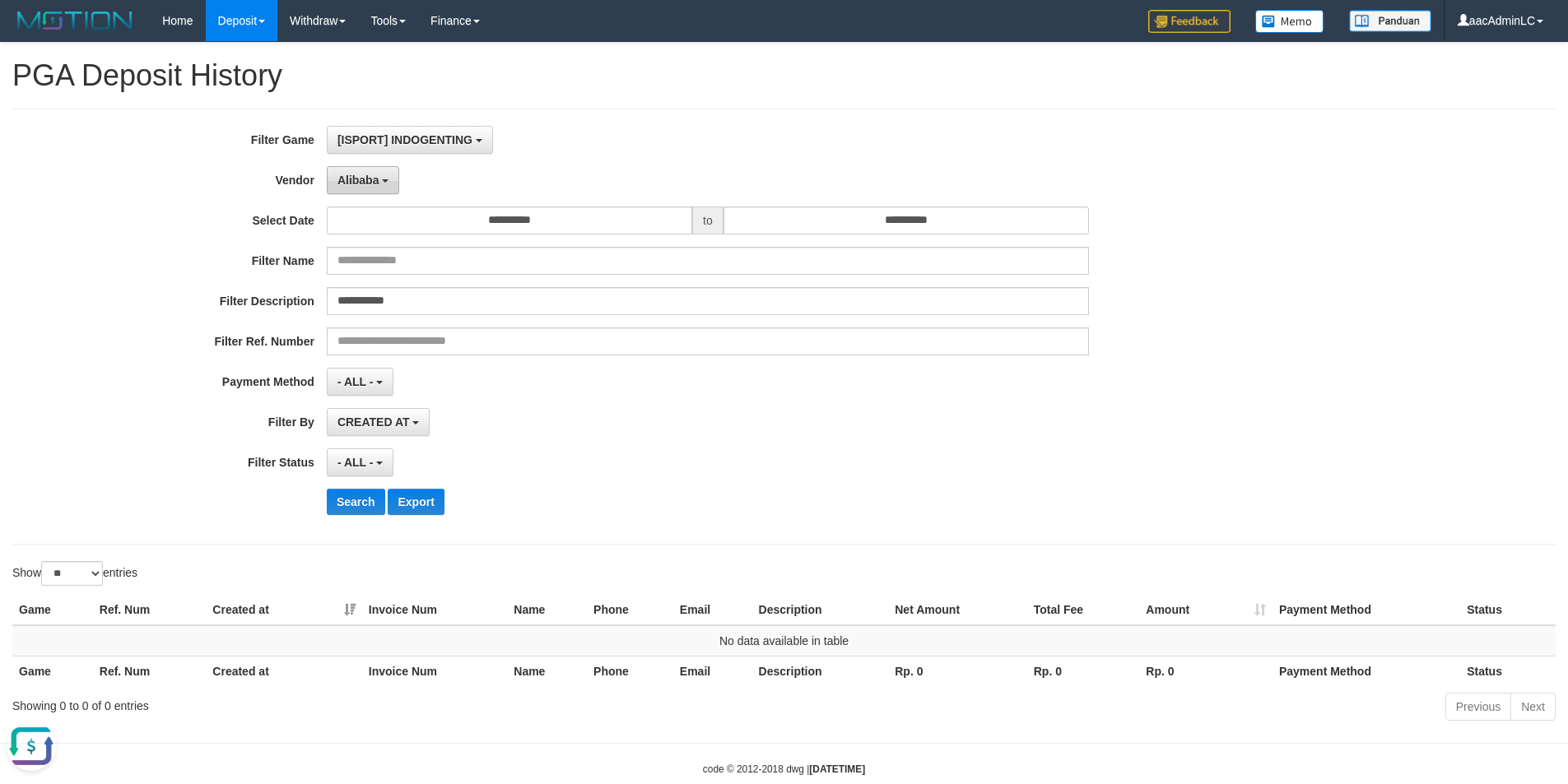click on "Alibaba" at bounding box center [358, 180] 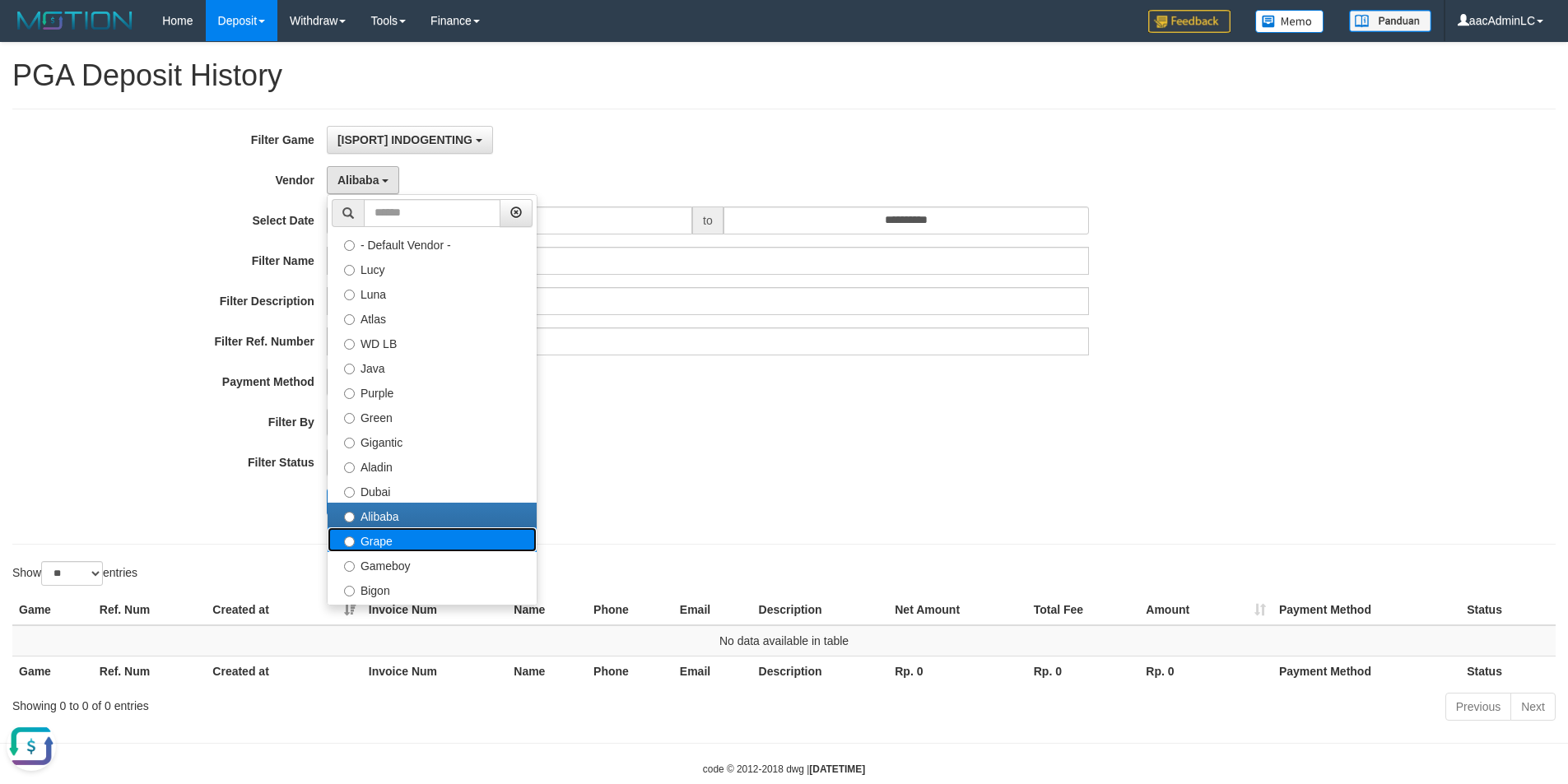 click on "Grape" at bounding box center (432, 540) 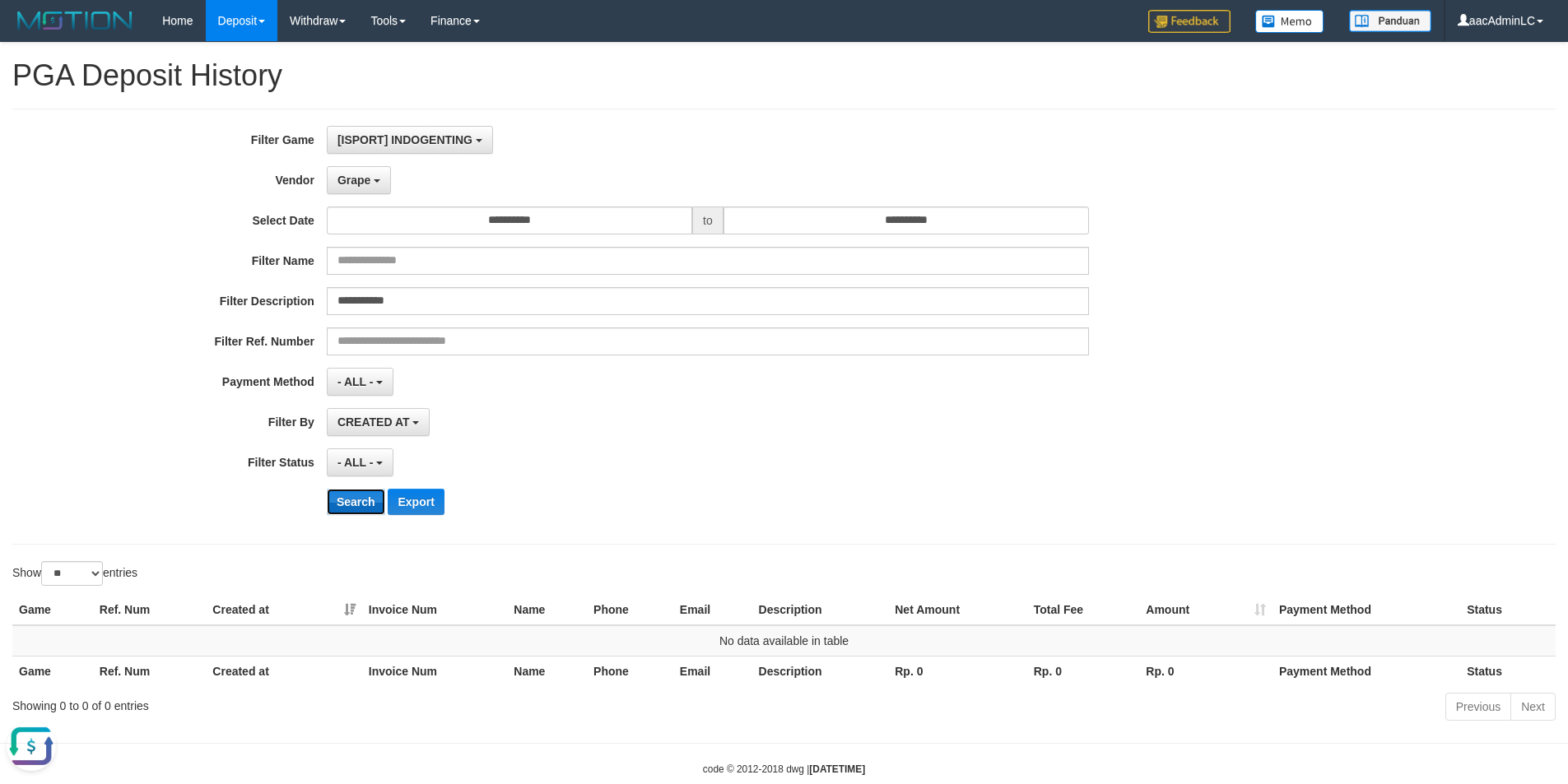click on "Search" at bounding box center (356, 502) 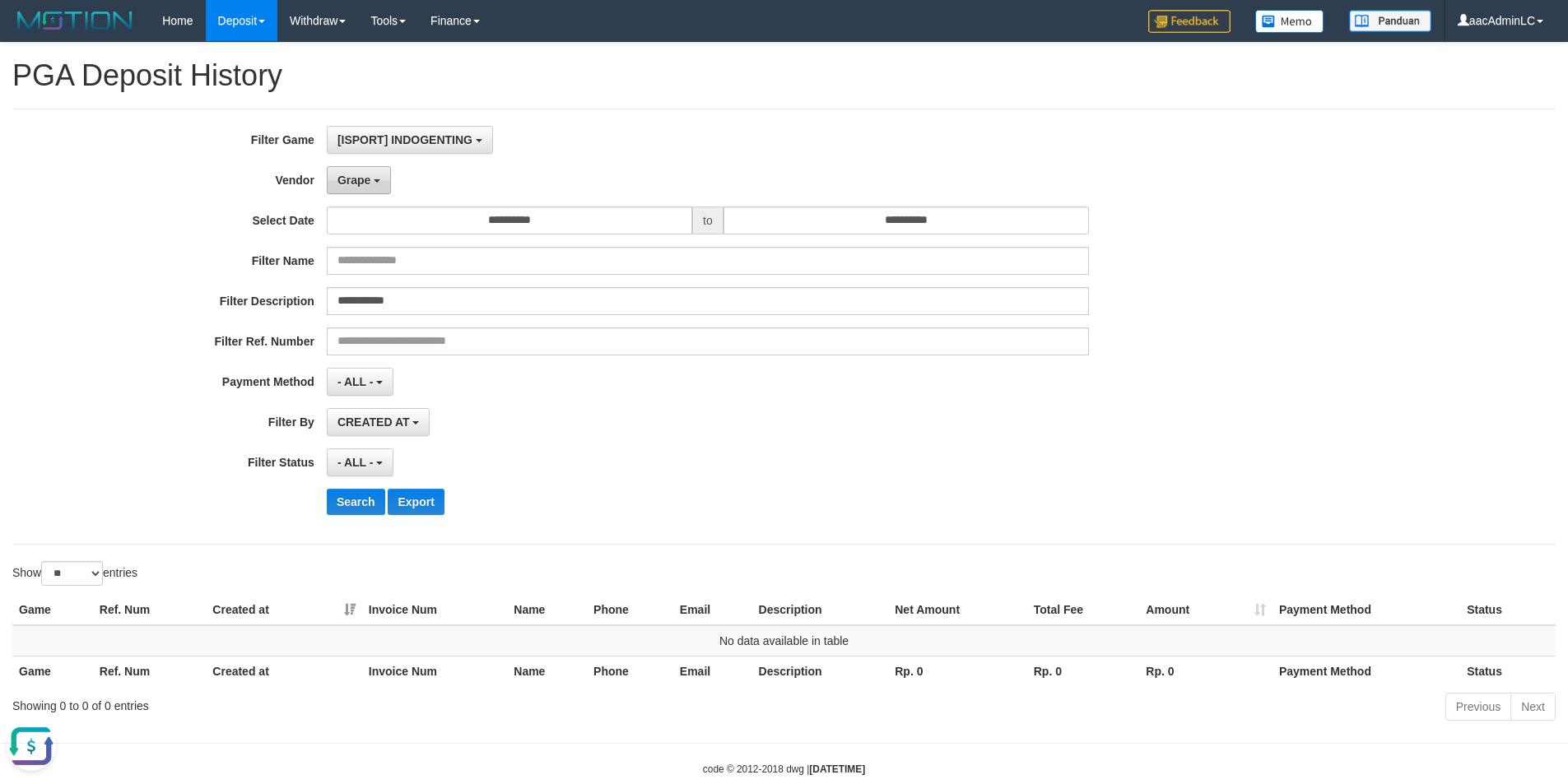click on "Grape" at bounding box center [359, 180] 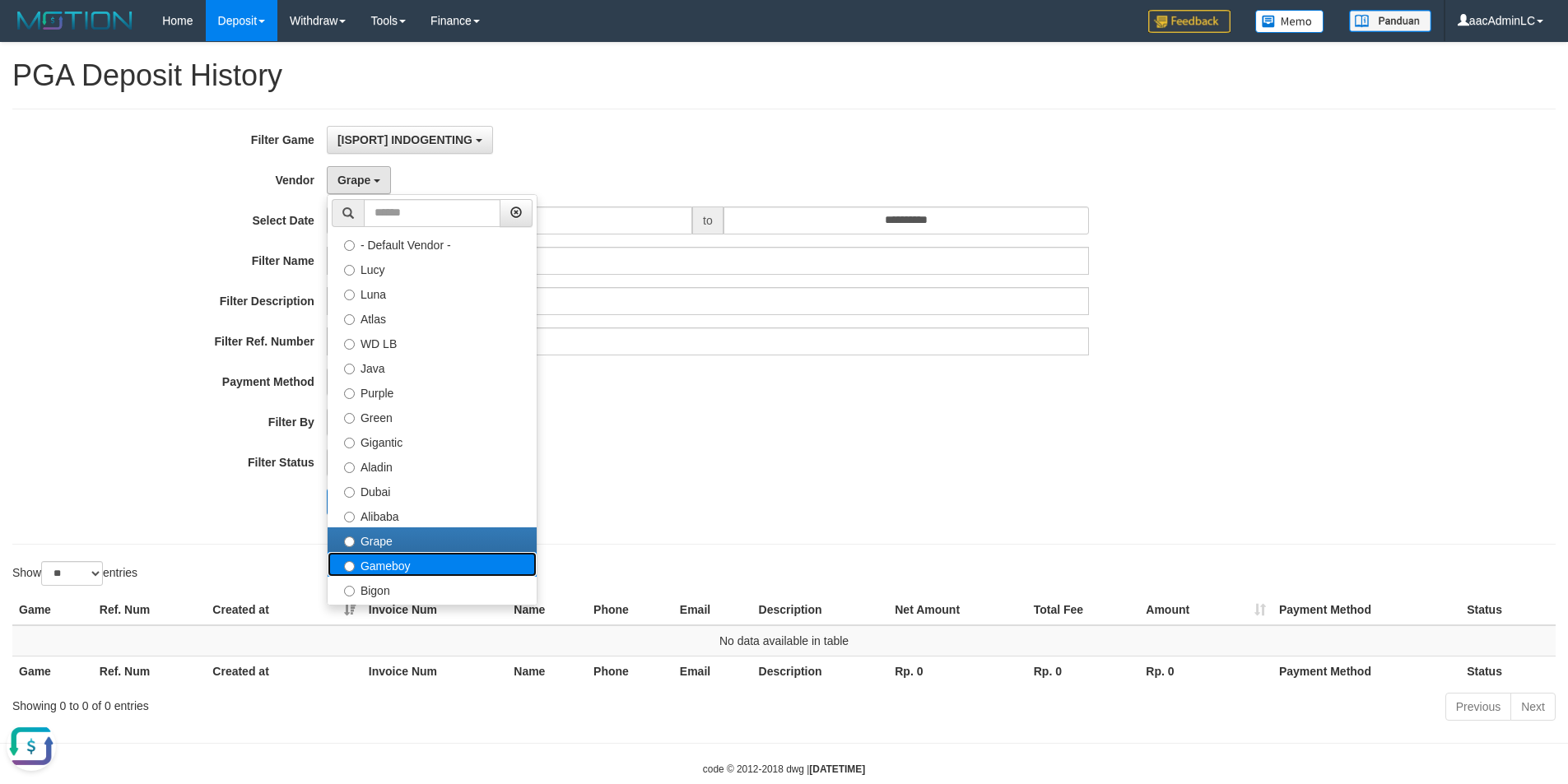click on "Gameboy" at bounding box center (432, 564) 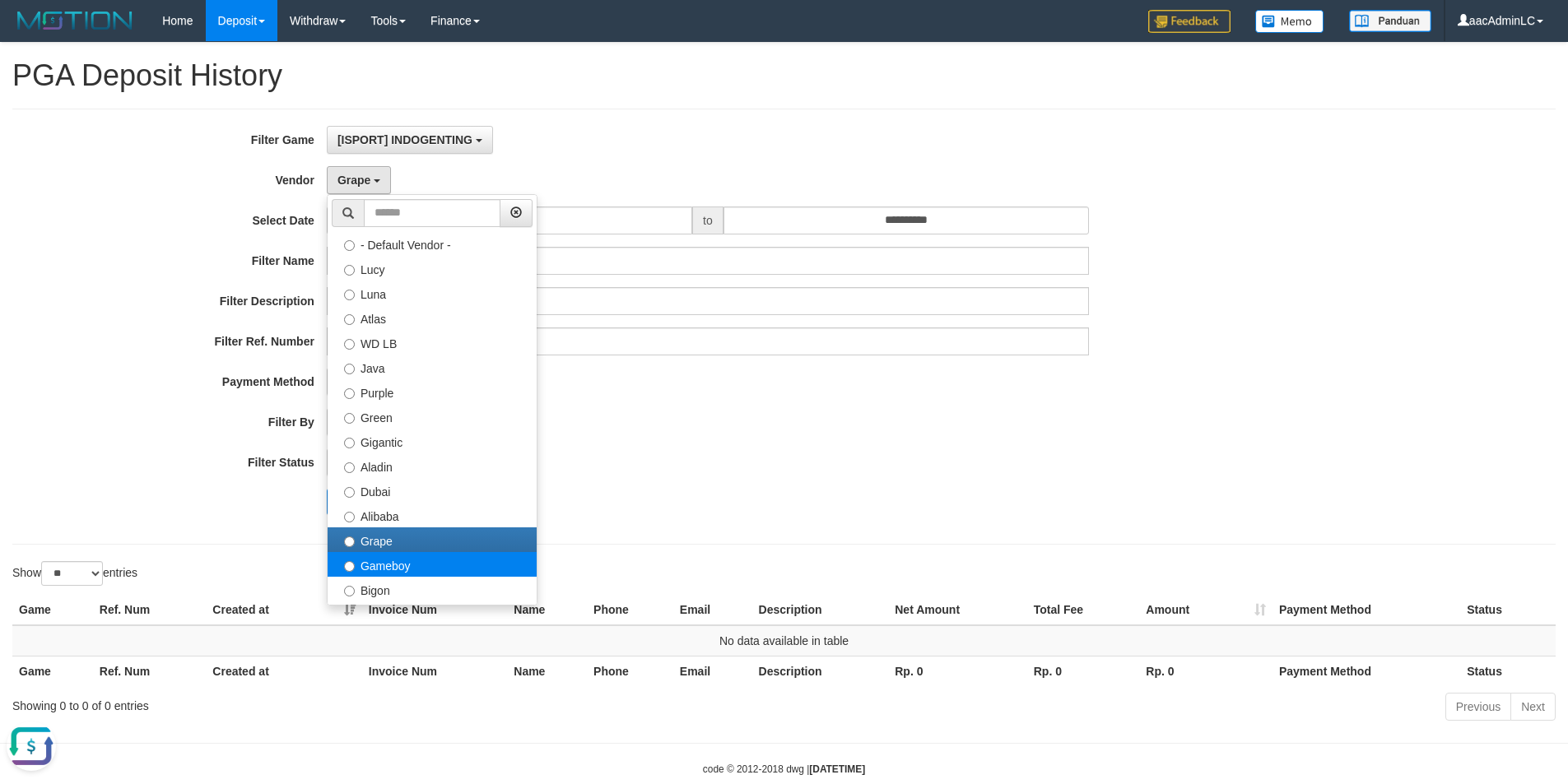 select on "**********" 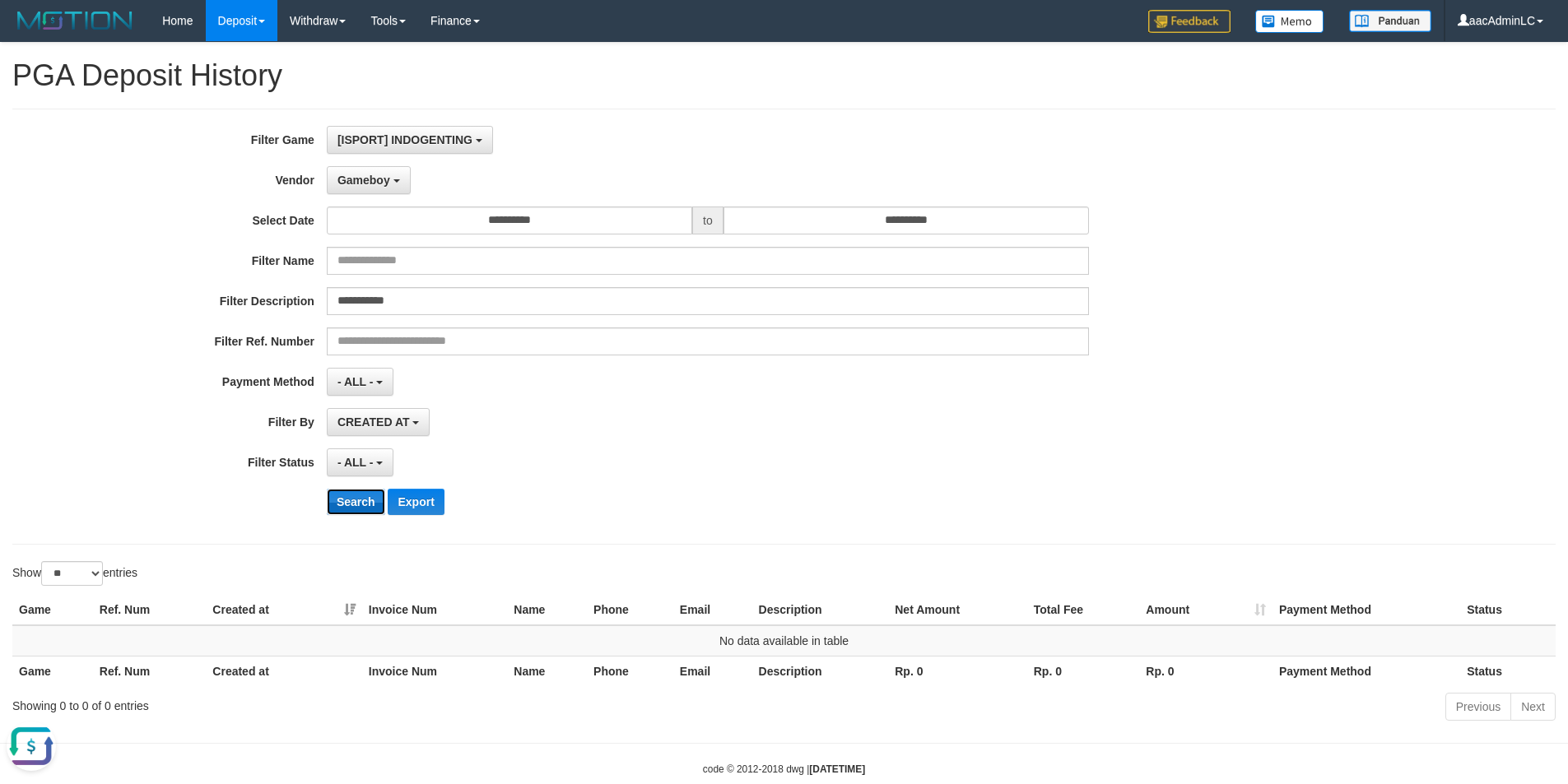 click on "Search" at bounding box center (356, 502) 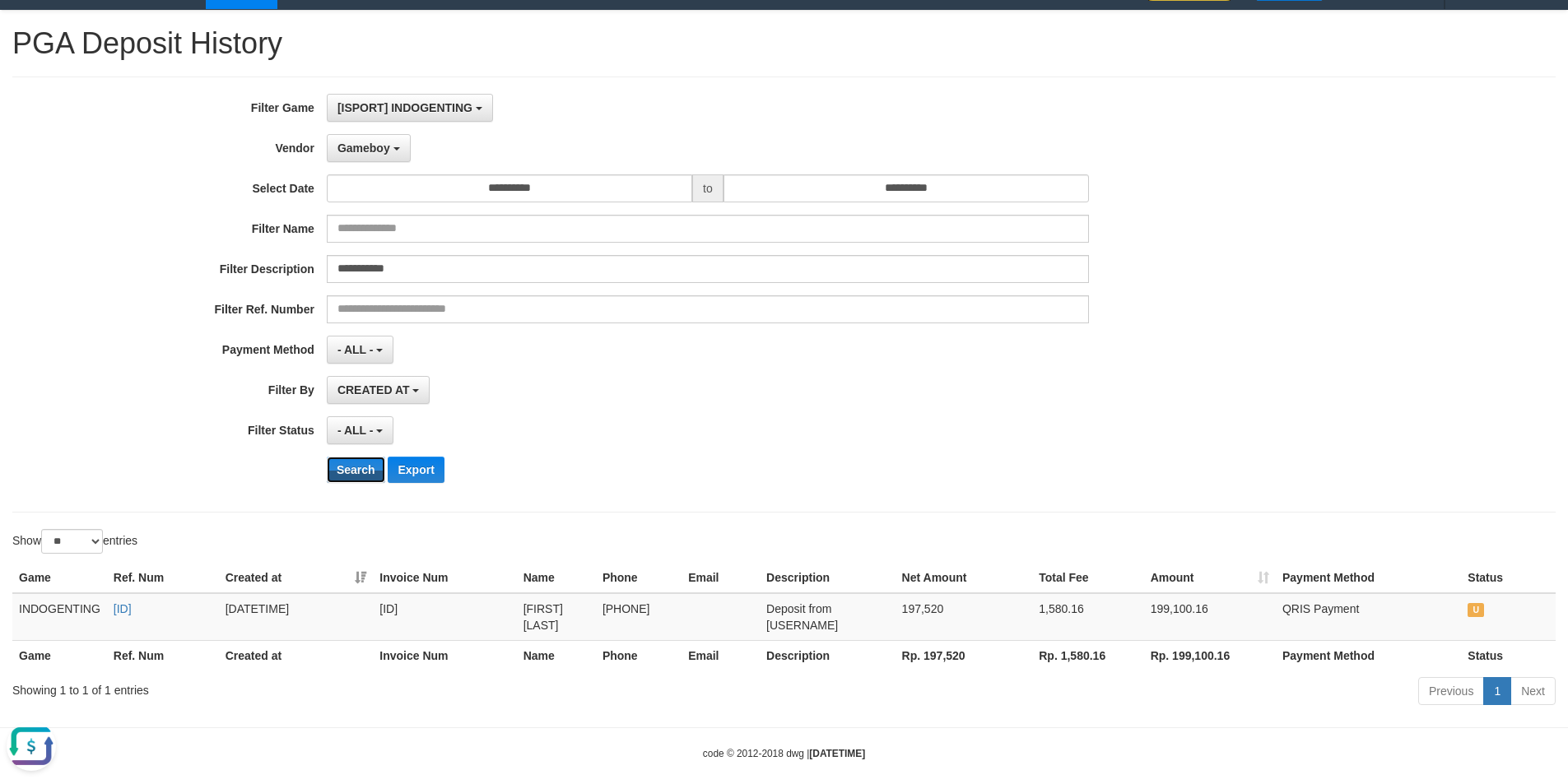 scroll, scrollTop: 50, scrollLeft: 0, axis: vertical 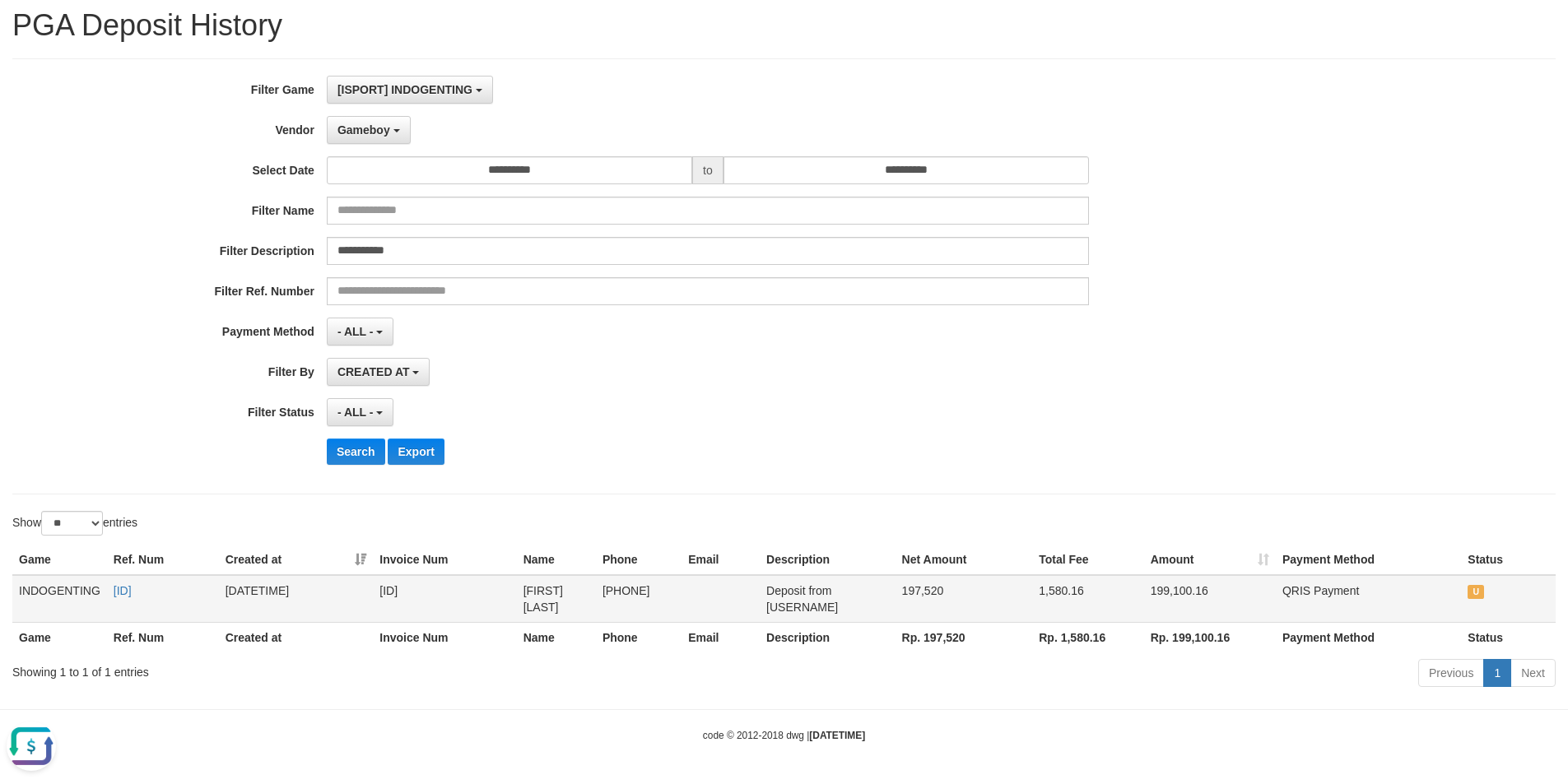click on "[ID]" at bounding box center (163, 599) 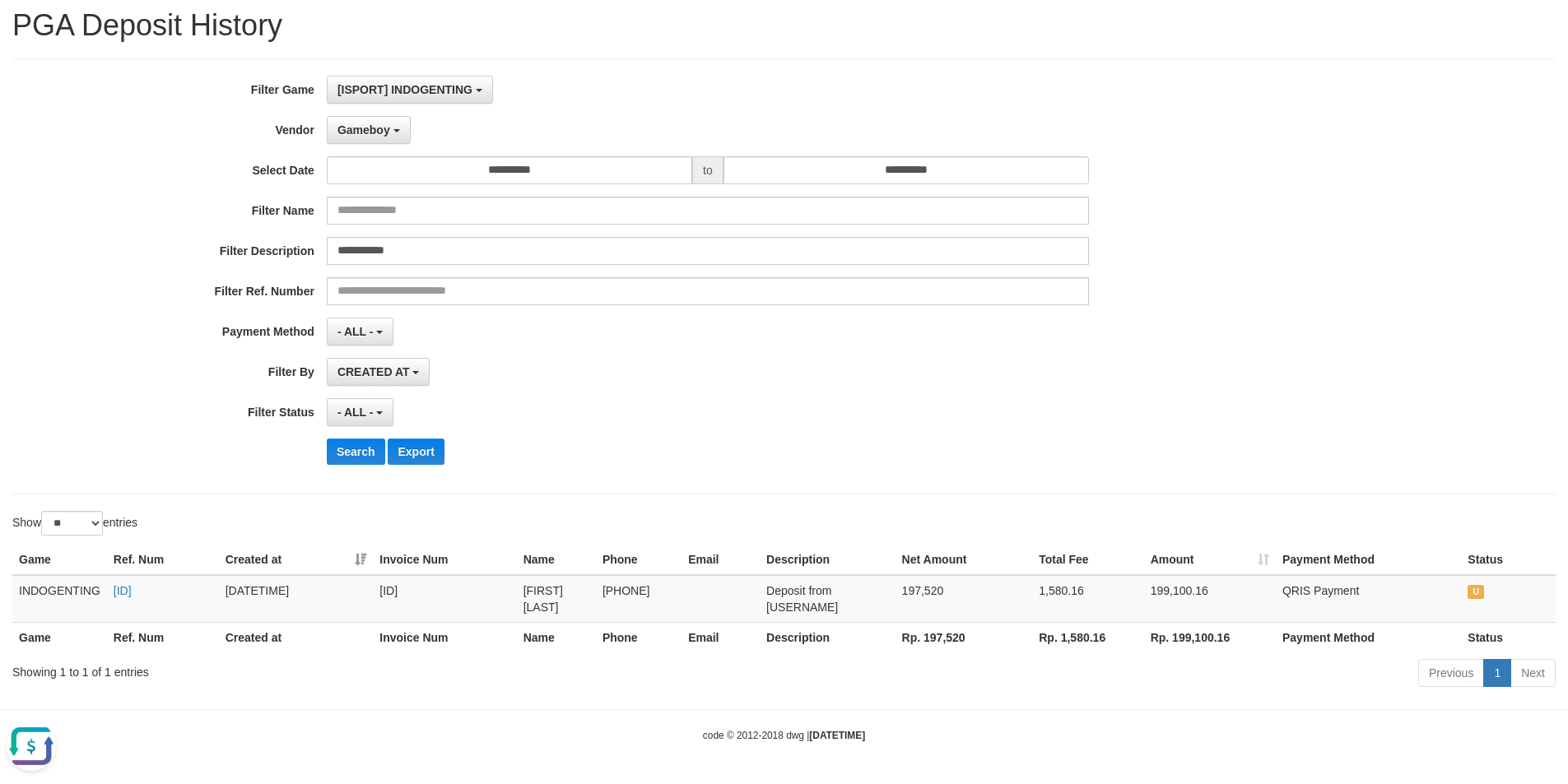 drag, startPoint x: 37, startPoint y: 744, endPoint x: 39, endPoint y: 1457, distance: 713.0028 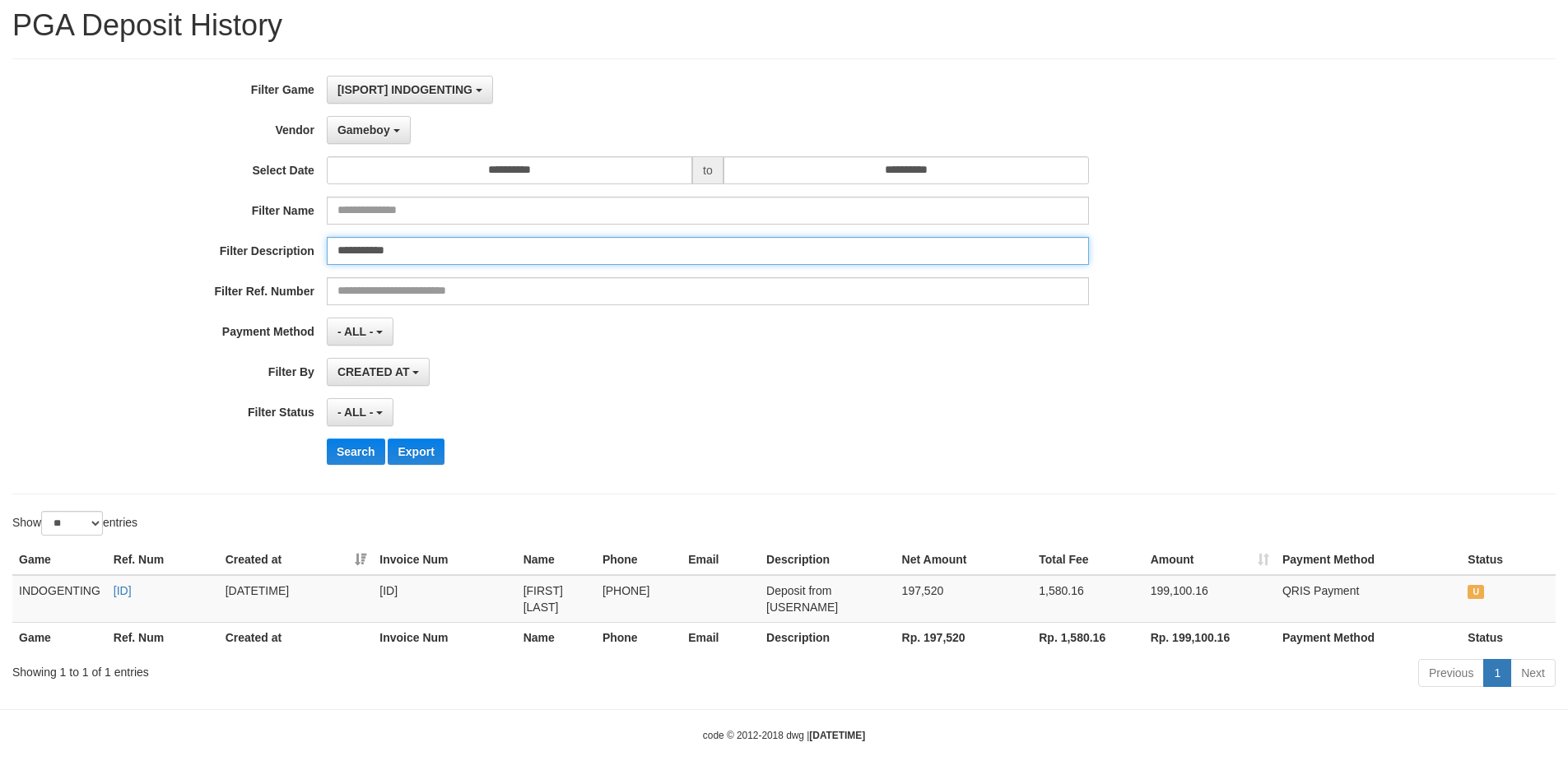 click on "**********" at bounding box center [708, 251] 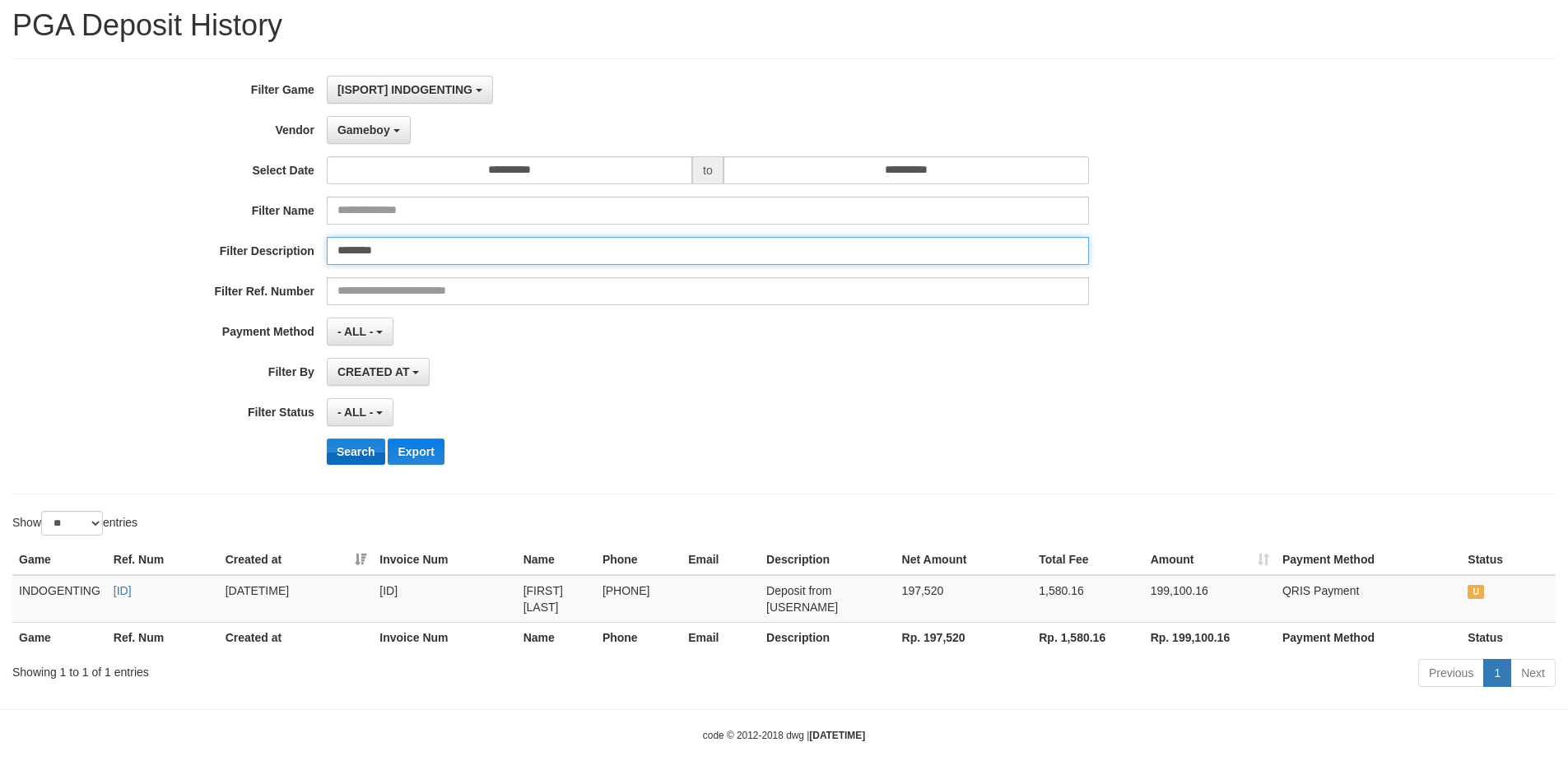 type on "********" 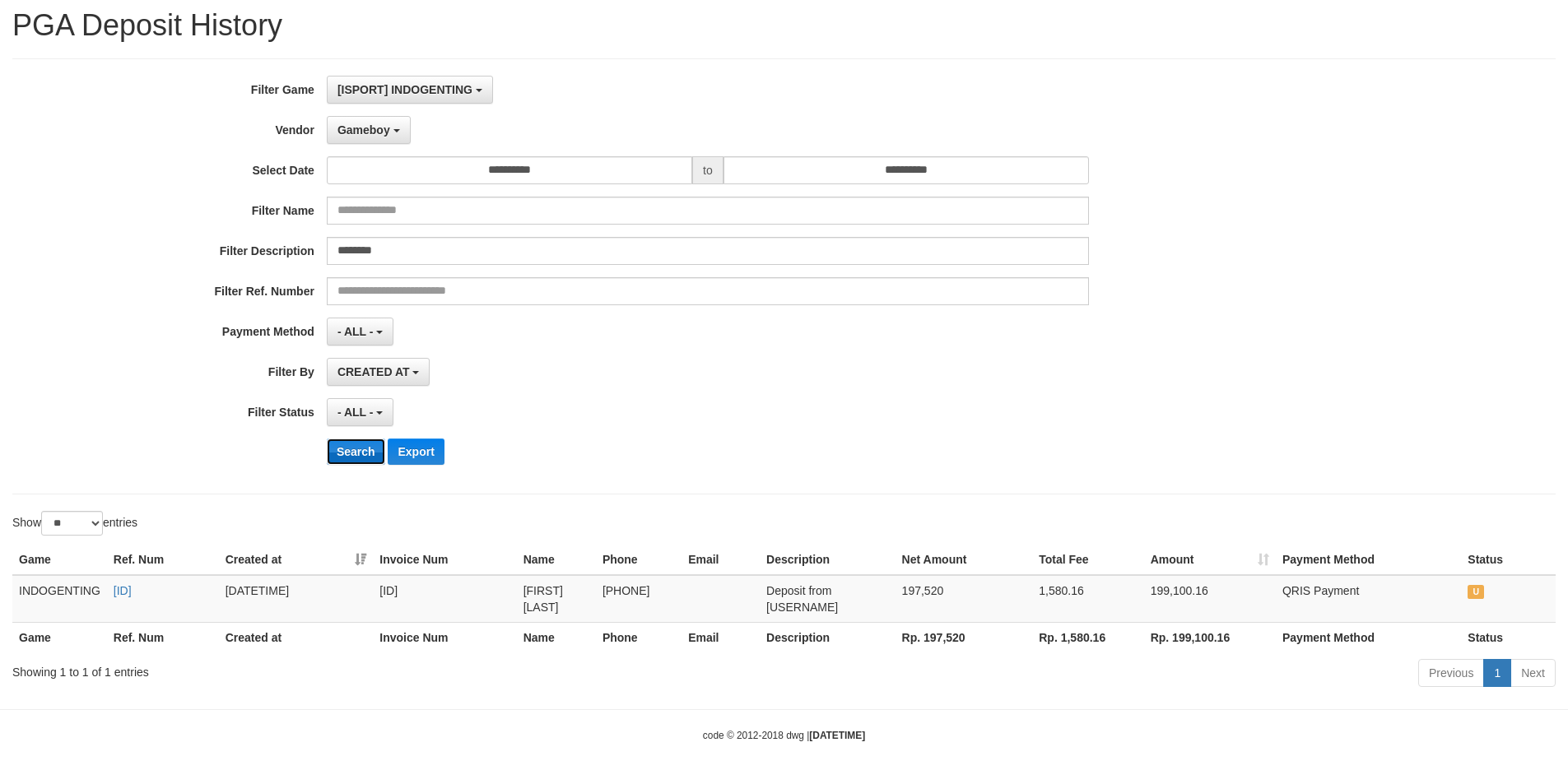click on "Search" at bounding box center (356, 452) 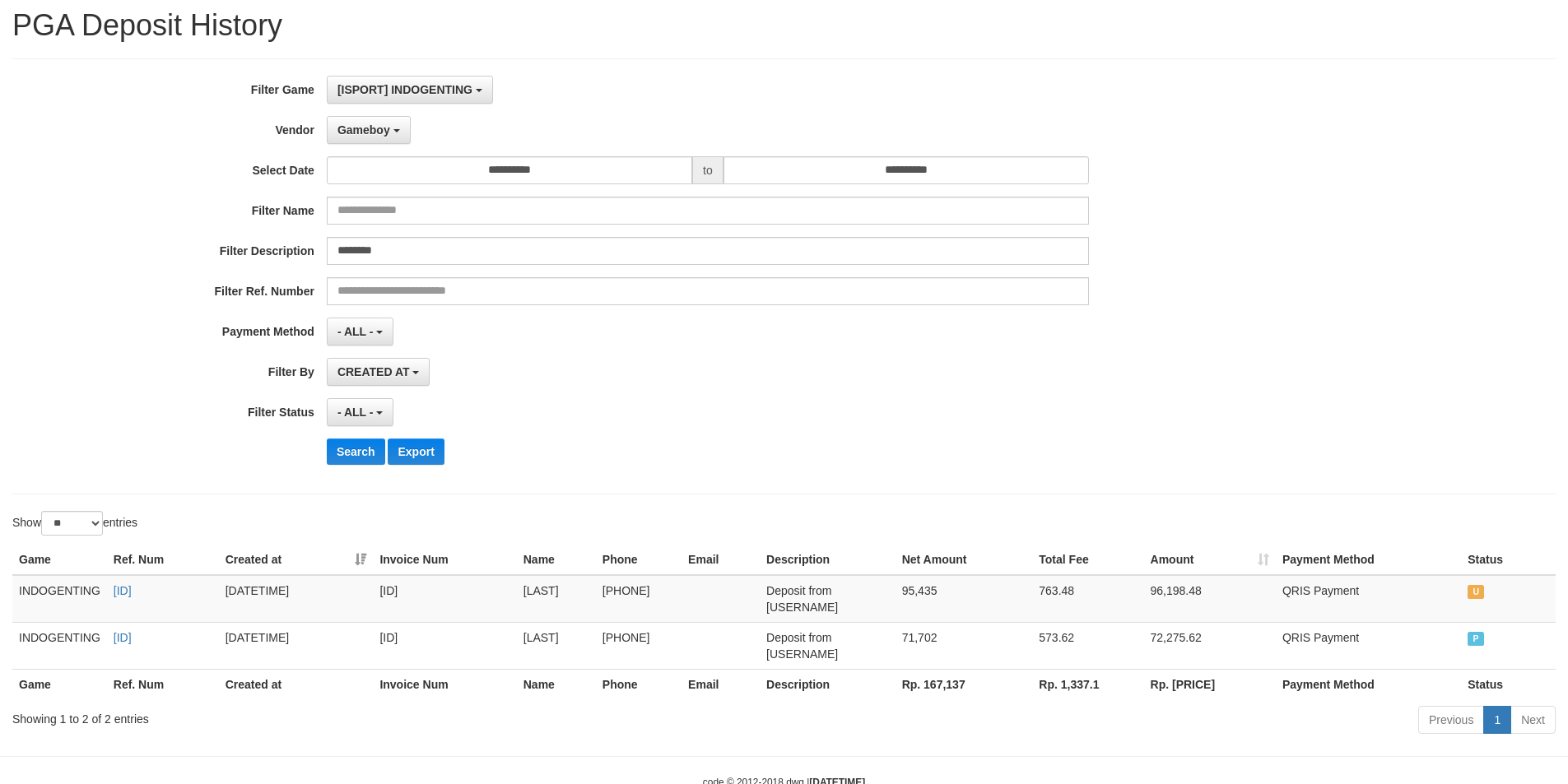 click on "- ALL -    SELECT ALL  - ALL -  SELECT STATUS
PENDING/UNPAID
PAID
CANCELED
EXPIRED" at bounding box center (708, 412) 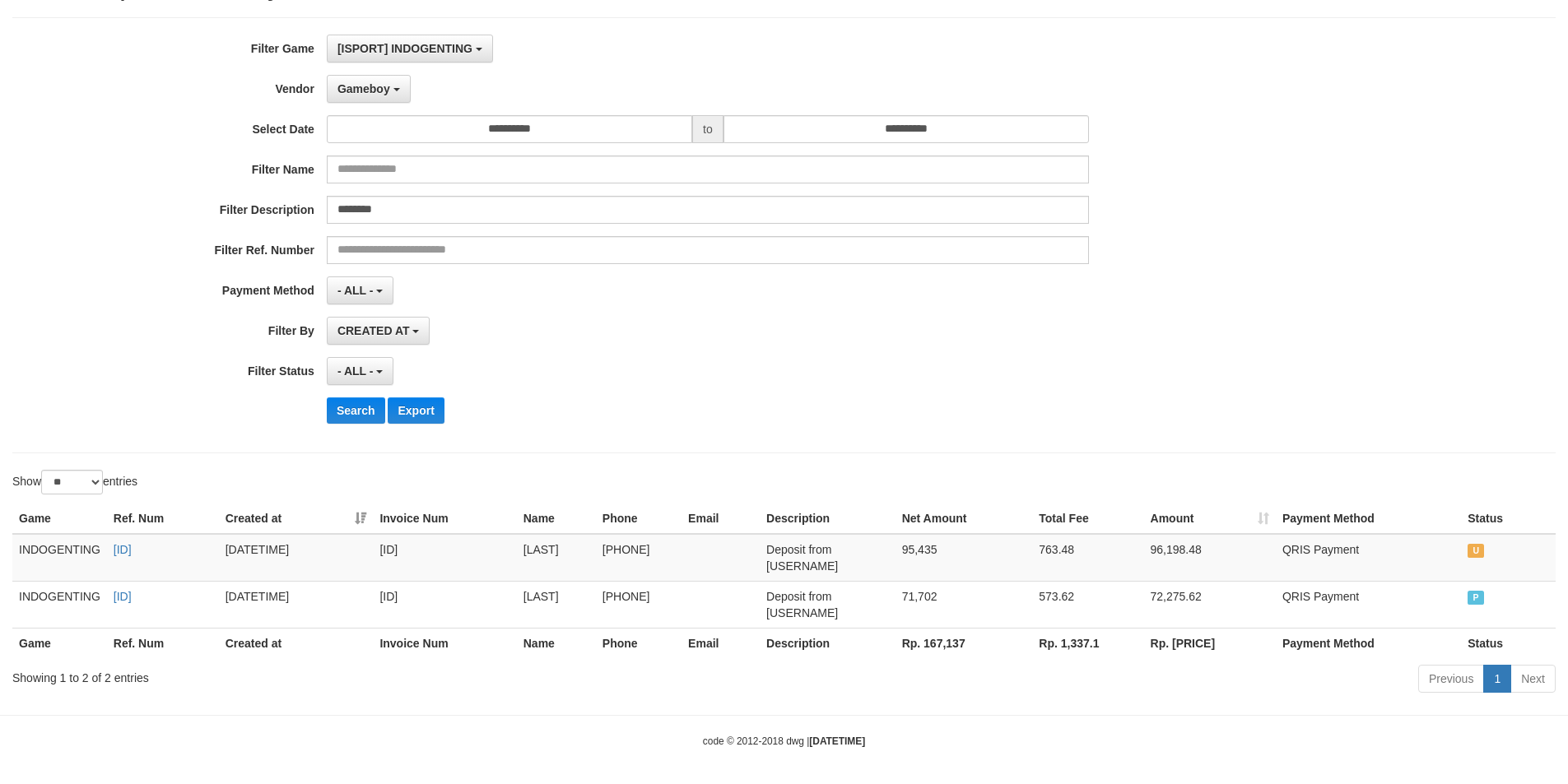 scroll, scrollTop: 97, scrollLeft: 0, axis: vertical 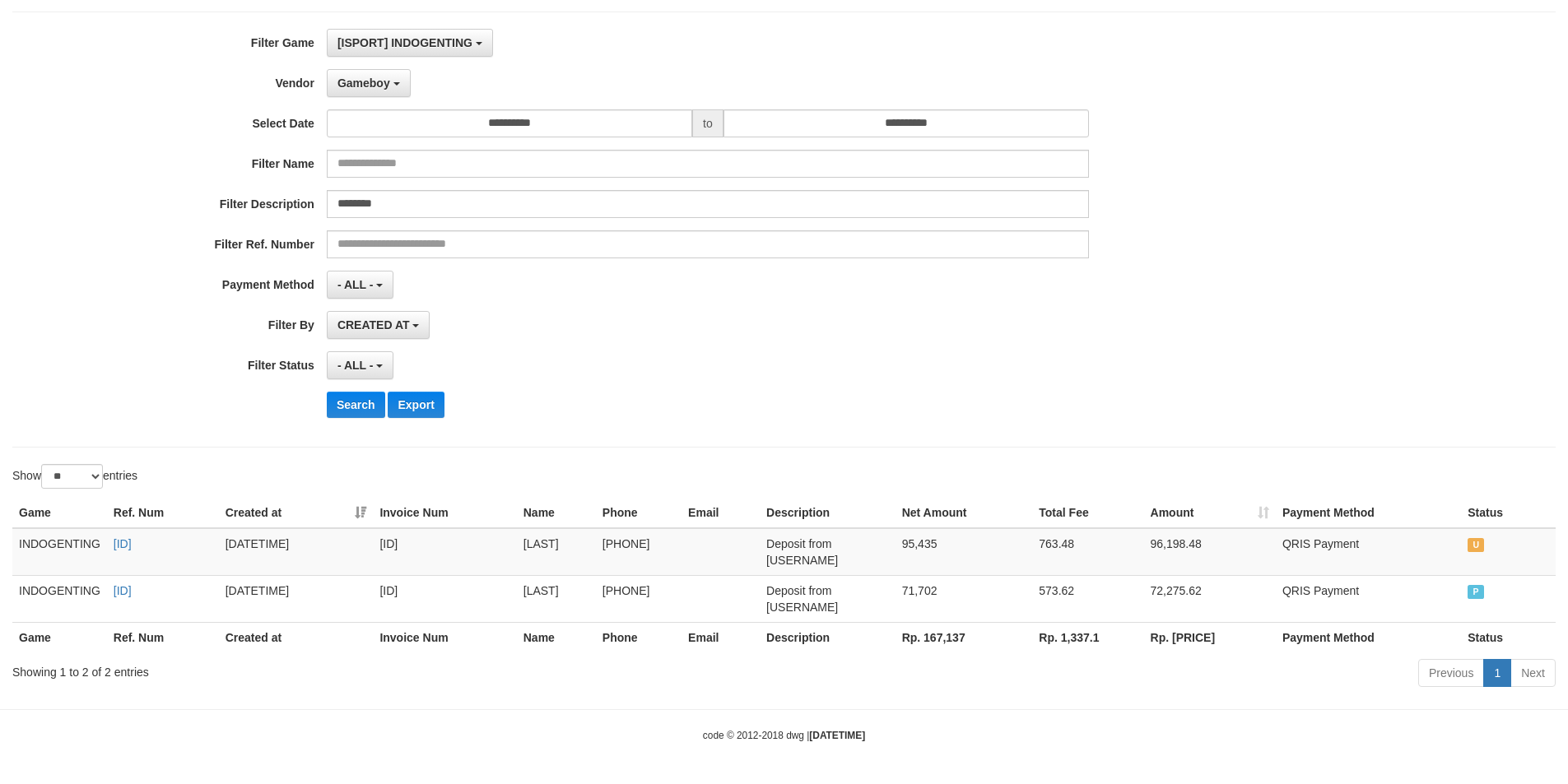 click on "**********" at bounding box center [784, 230] 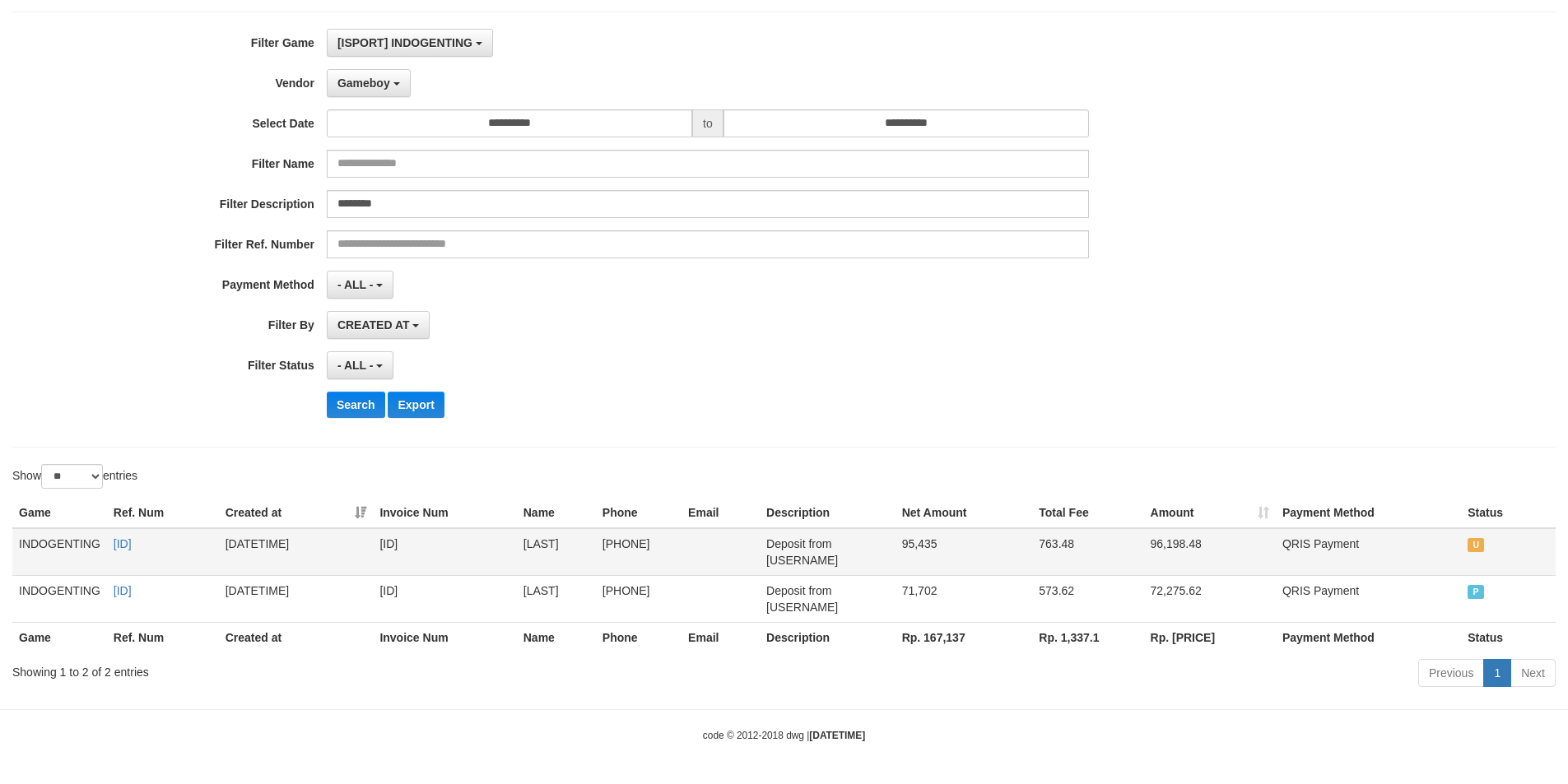 click on "[DATETIME]" at bounding box center [296, 552] 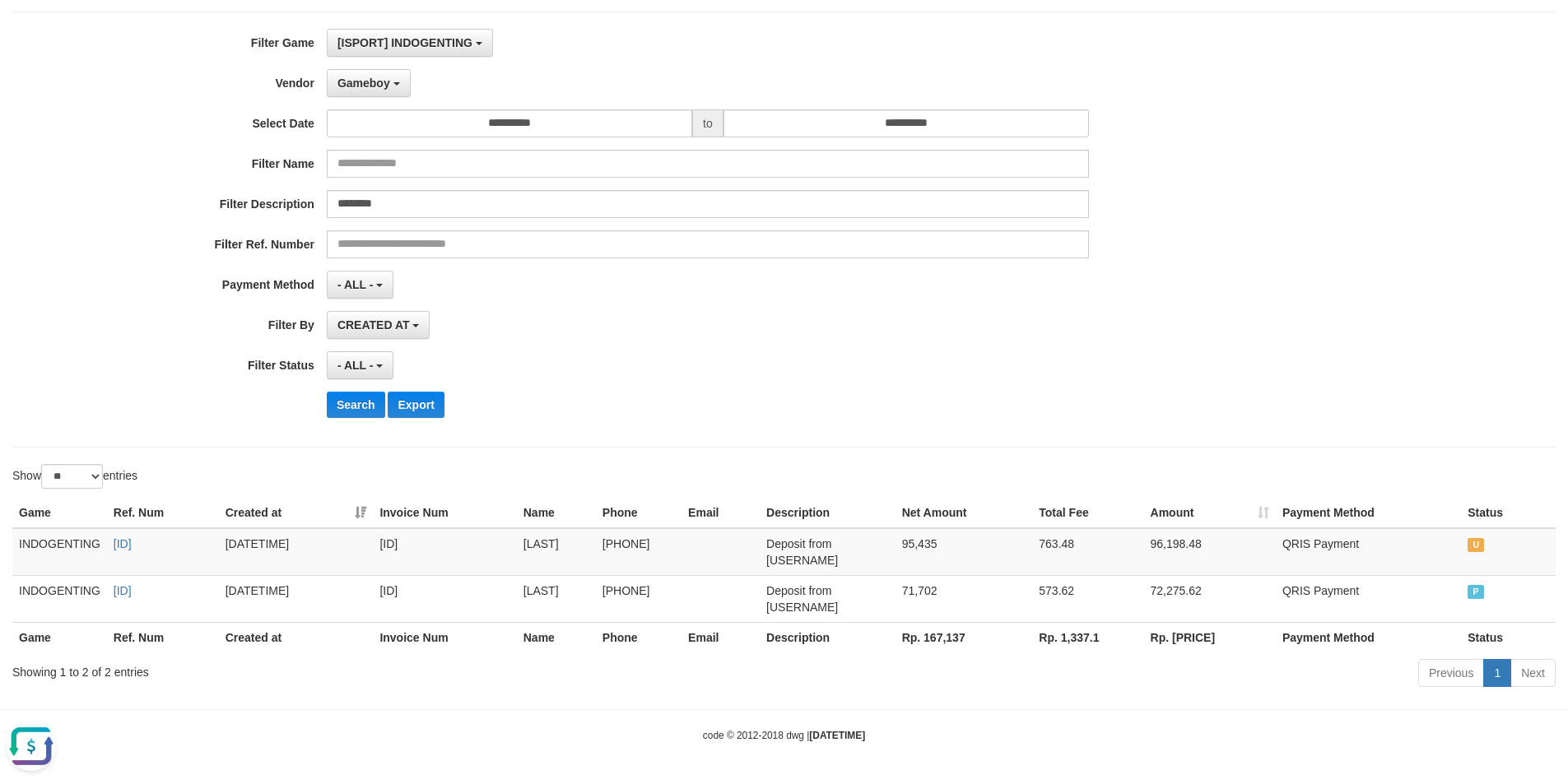 click at bounding box center (161, 490) 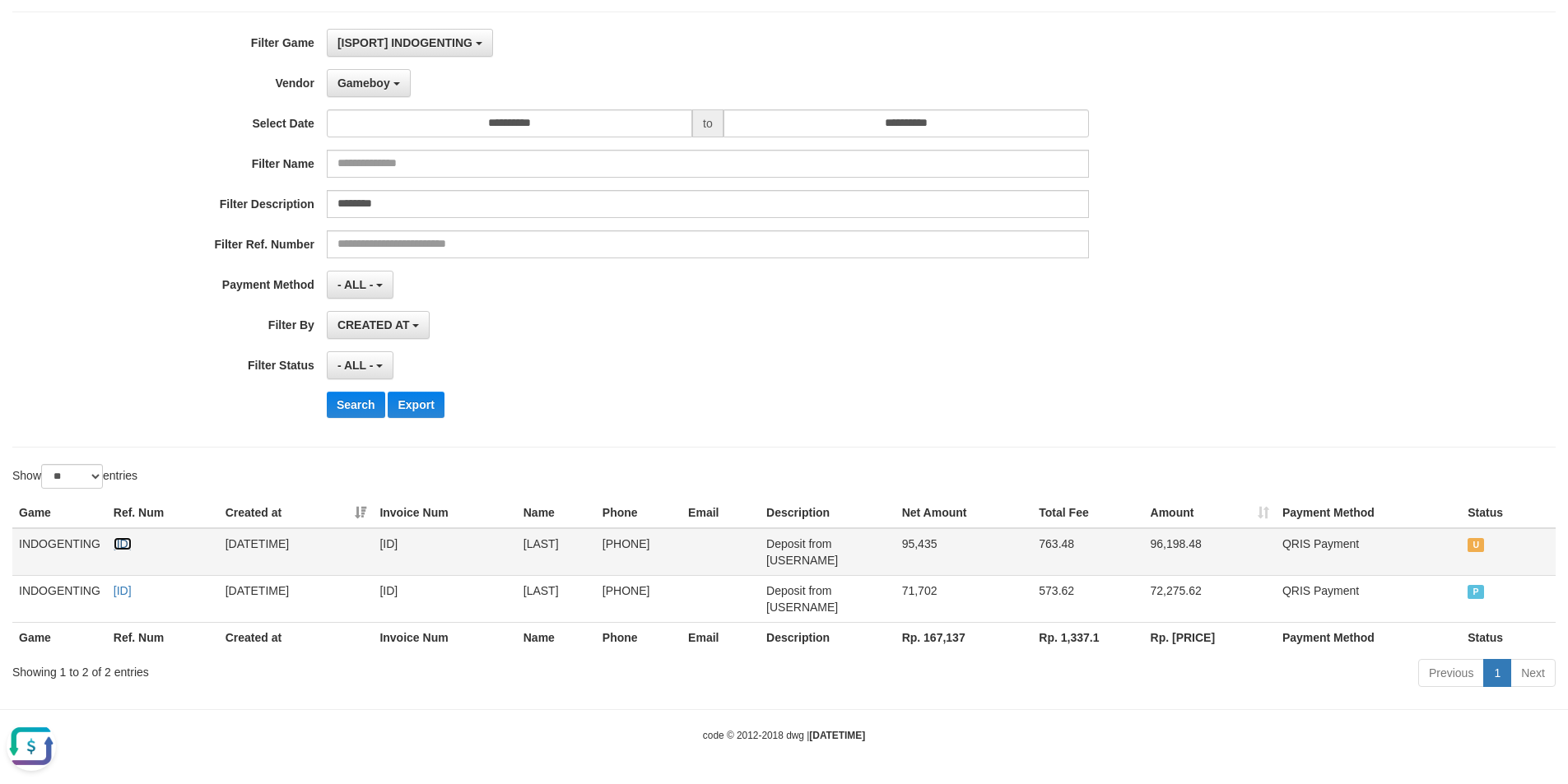 click on "[ID]" at bounding box center [123, 544] 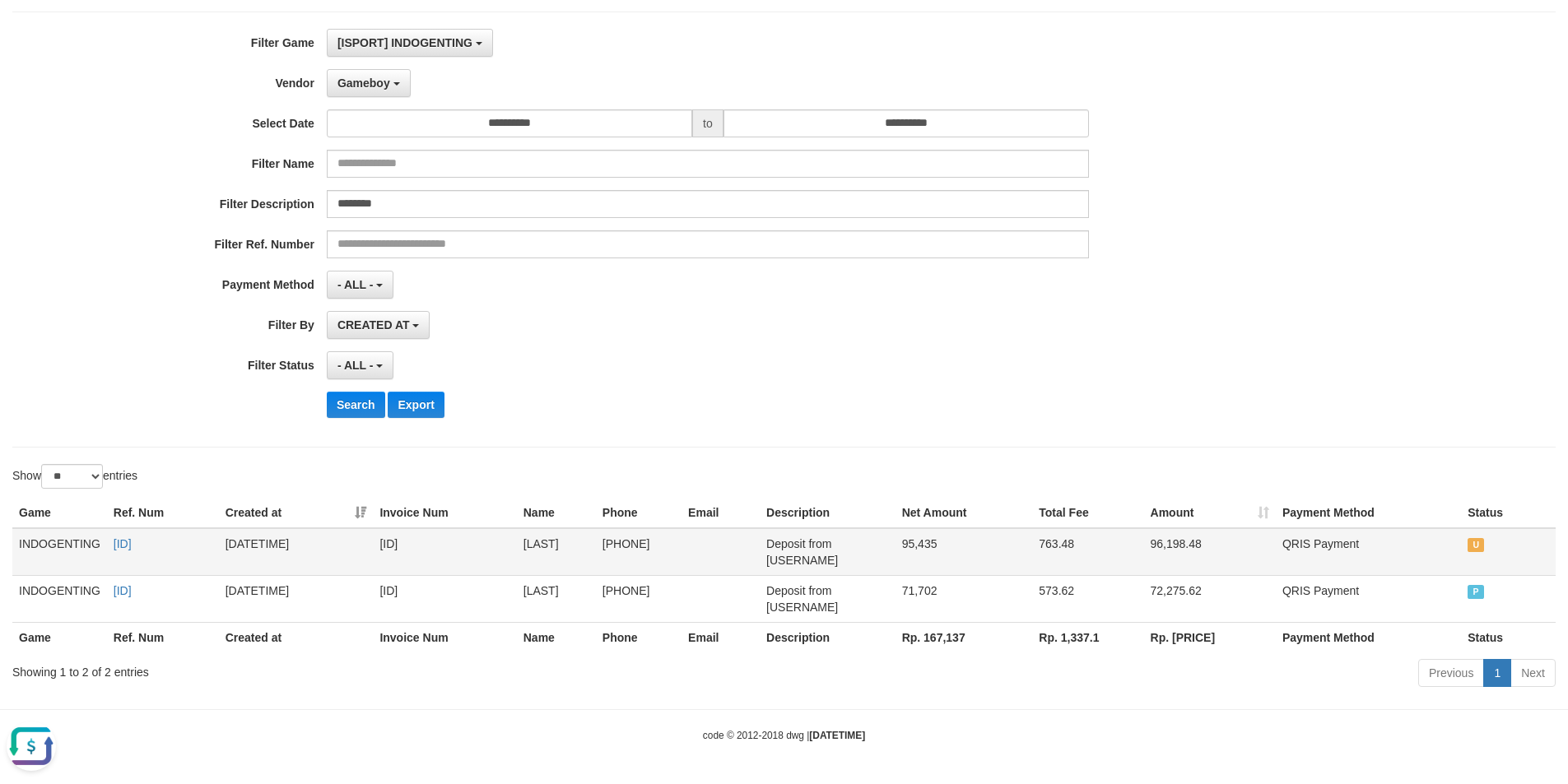 click on "[ID]" at bounding box center (163, 552) 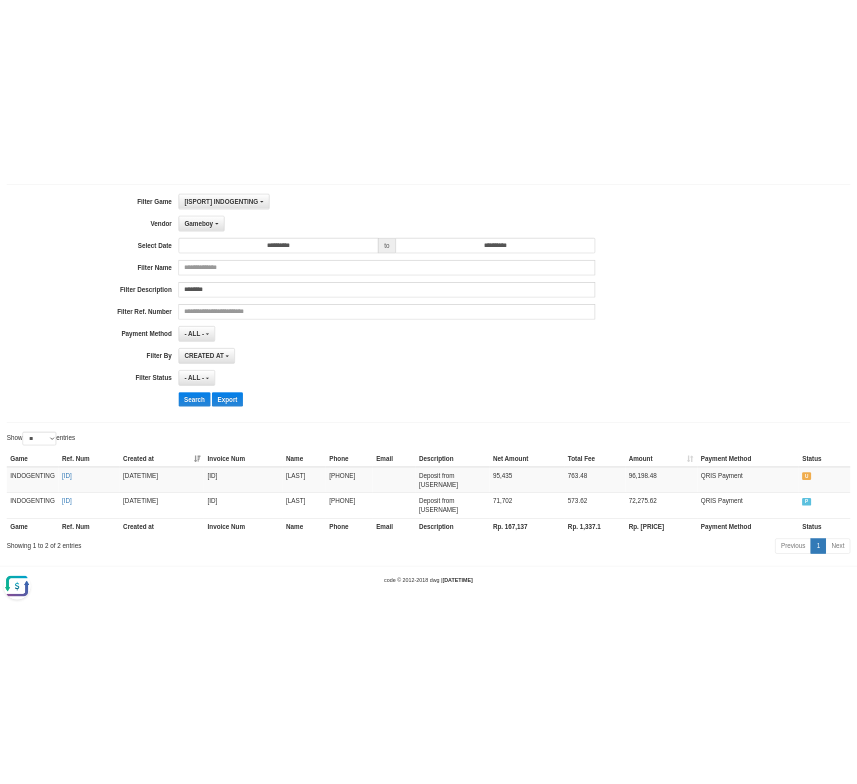 scroll, scrollTop: 168, scrollLeft: 0, axis: vertical 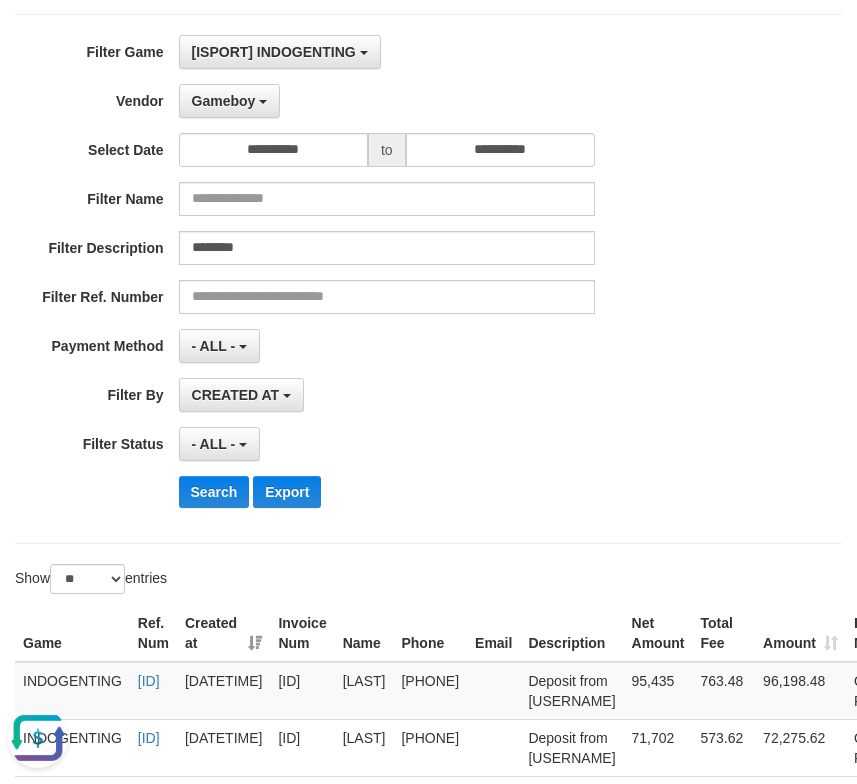 click at bounding box center (38, 738) 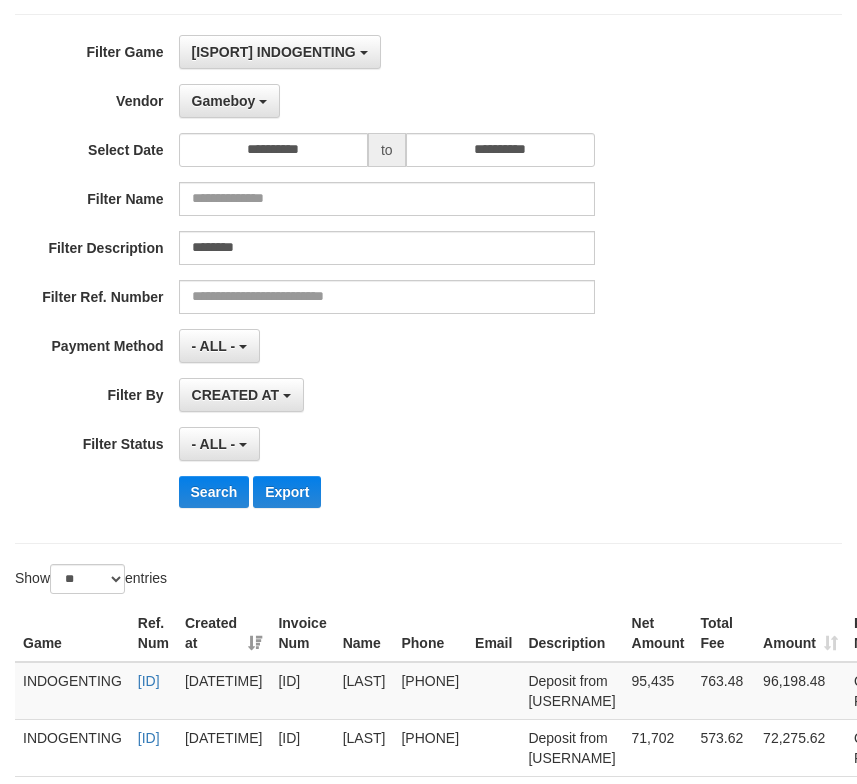 click on "**********" at bounding box center [428, 279] 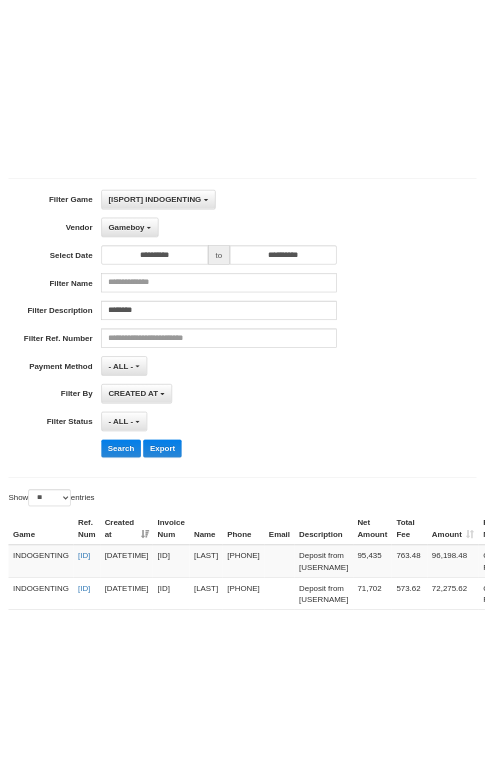 scroll, scrollTop: 156, scrollLeft: 0, axis: vertical 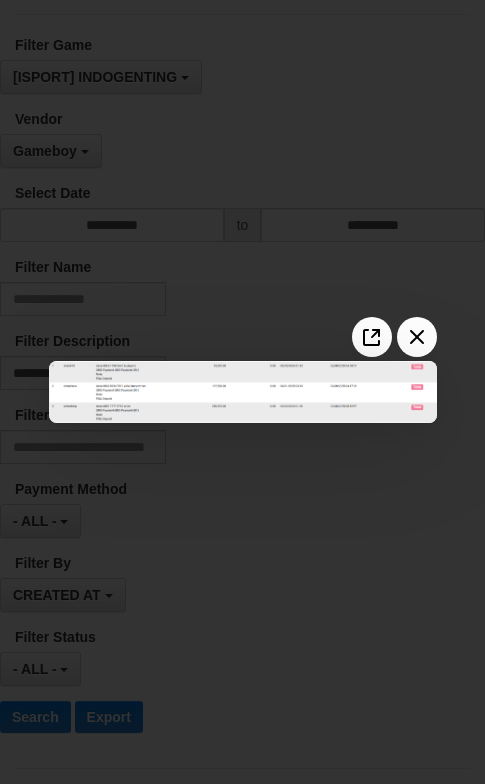 click at bounding box center [243, 391] 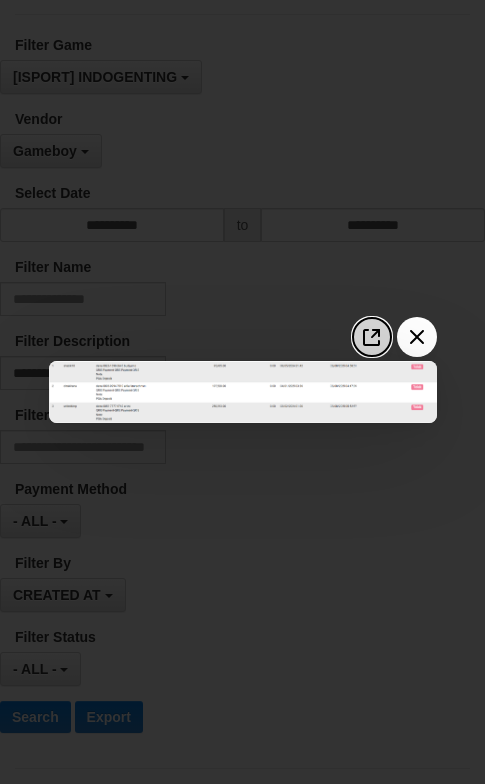 click 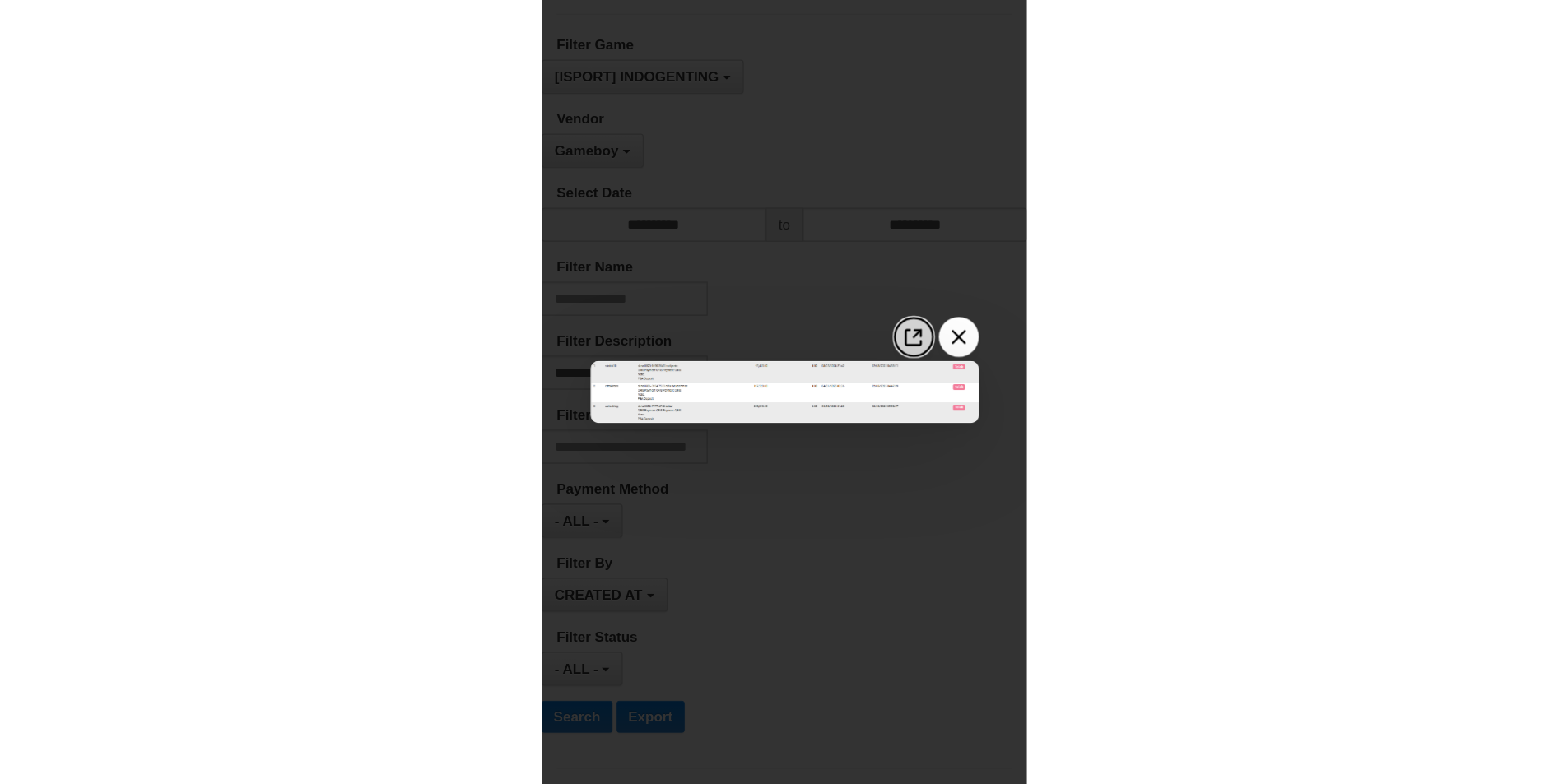 scroll, scrollTop: 97, scrollLeft: 0, axis: vertical 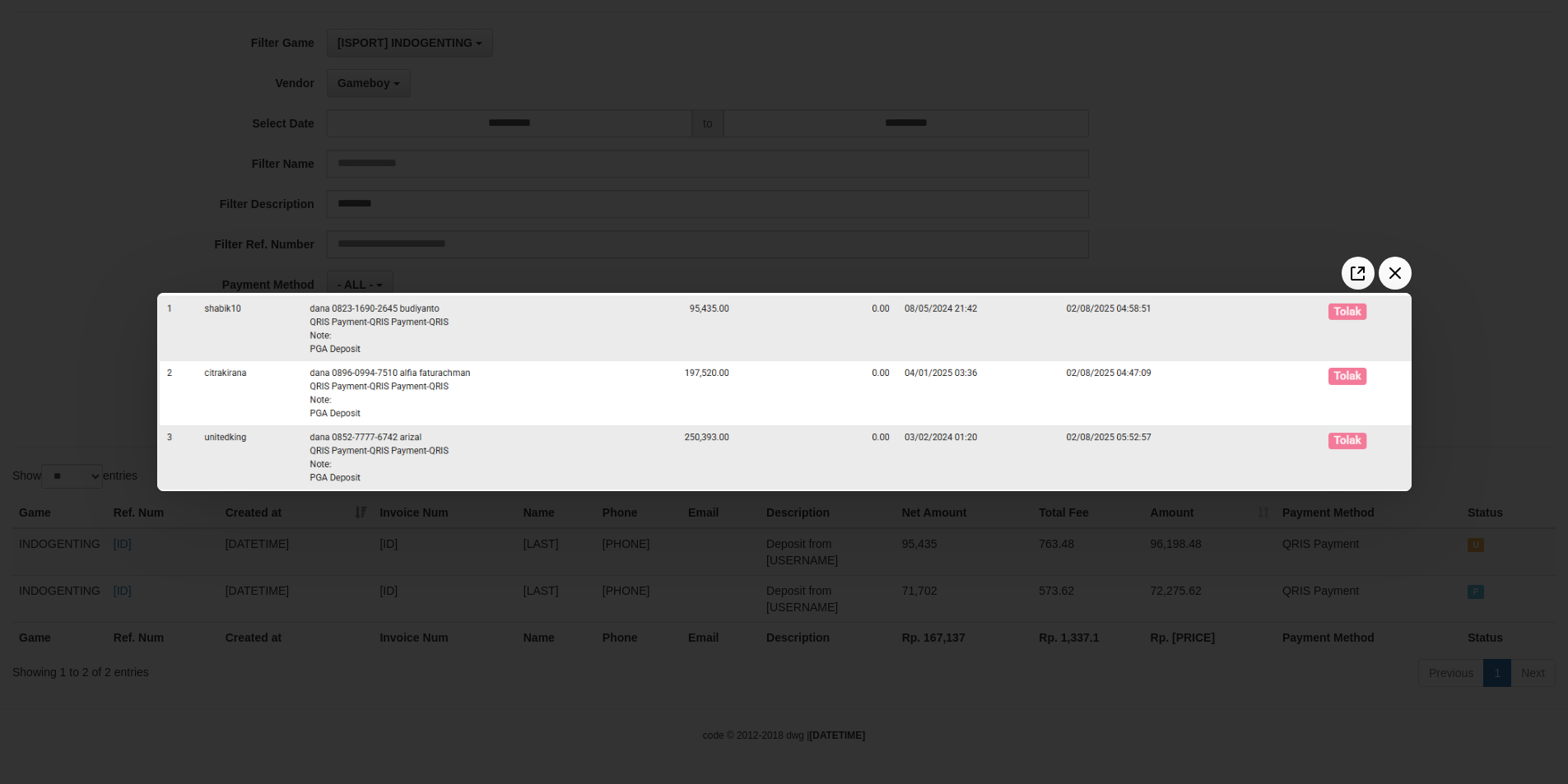 click at bounding box center [784, 392] 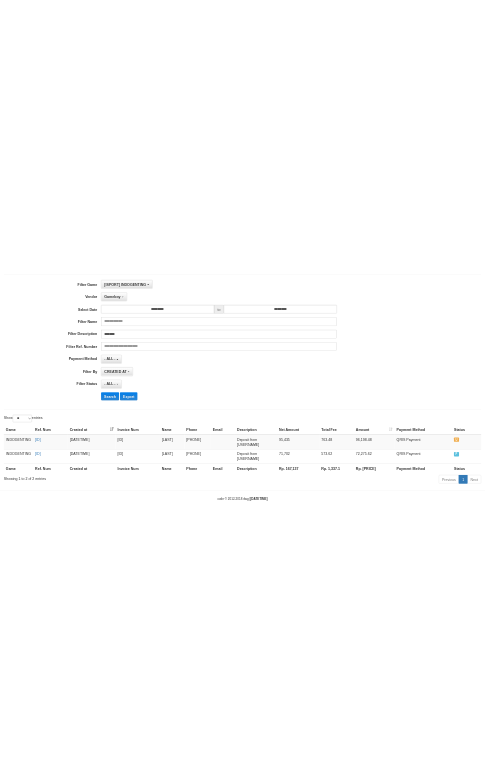 scroll, scrollTop: 156, scrollLeft: 0, axis: vertical 